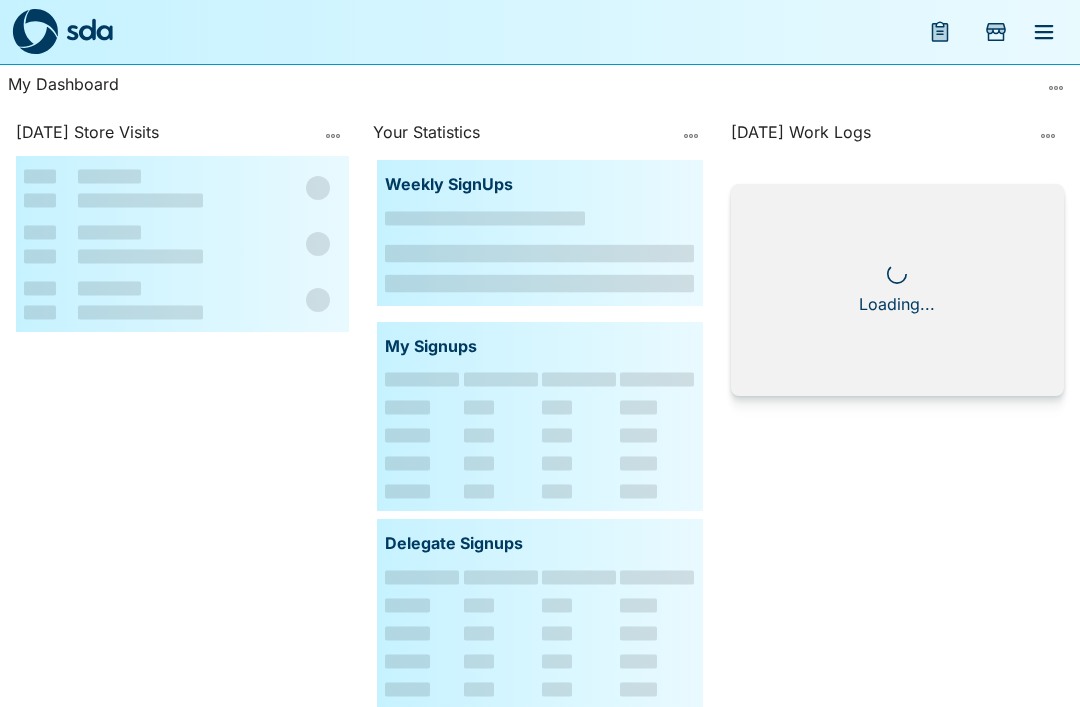scroll, scrollTop: 0, scrollLeft: 0, axis: both 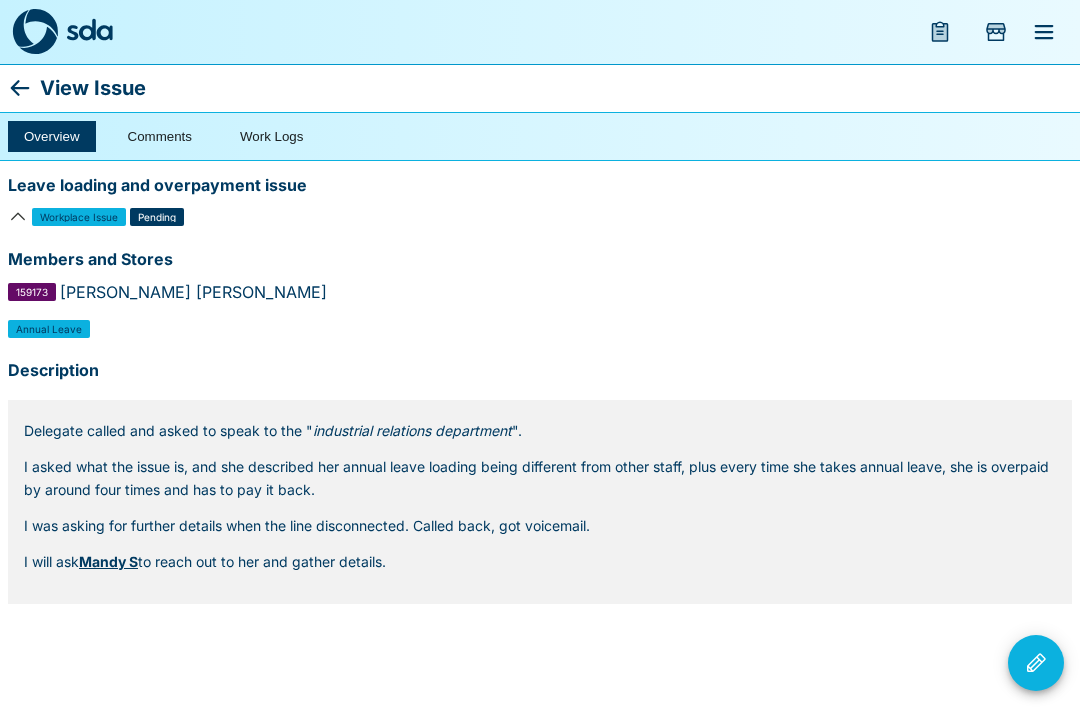 click at bounding box center [35, 32] 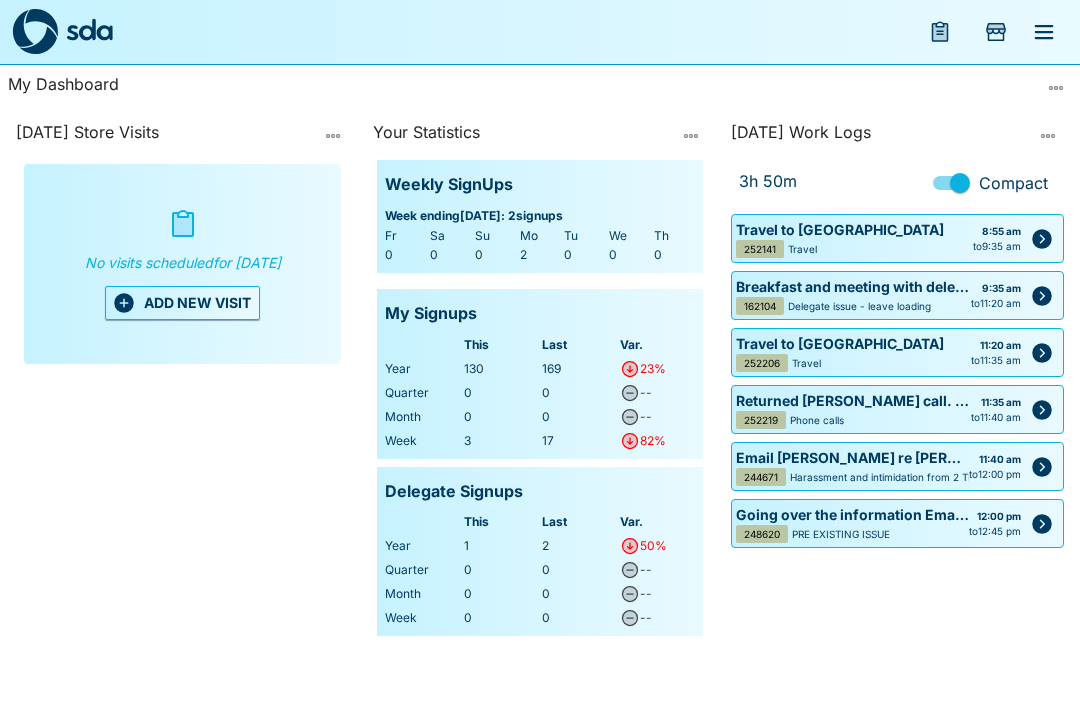 click at bounding box center [1044, 32] 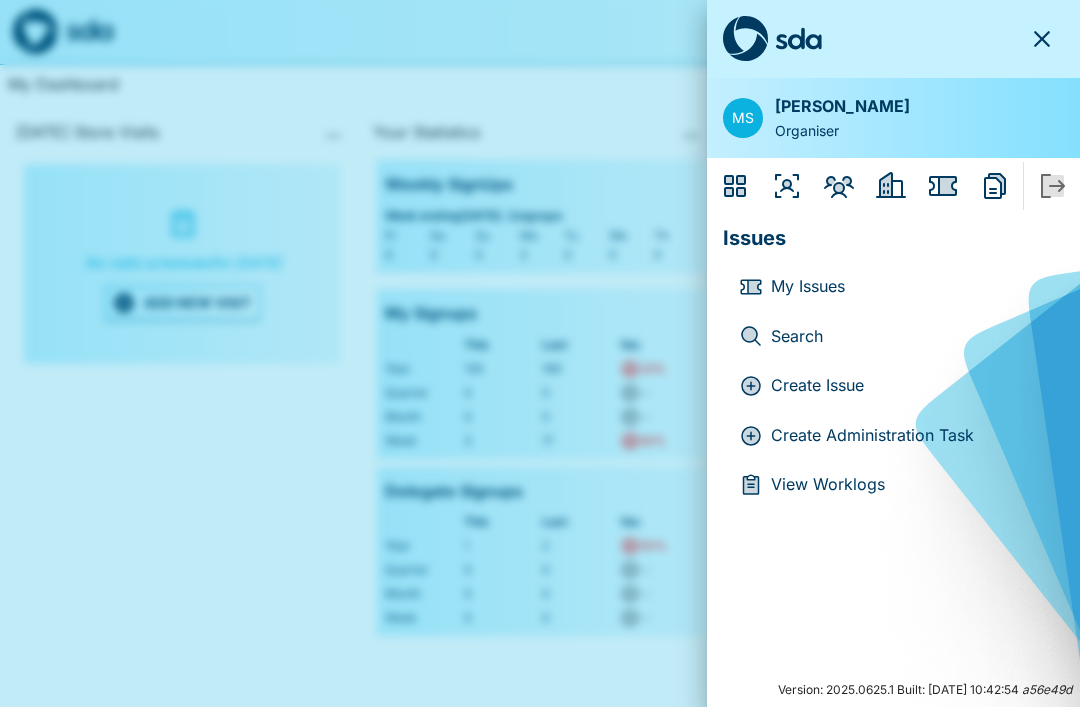 click 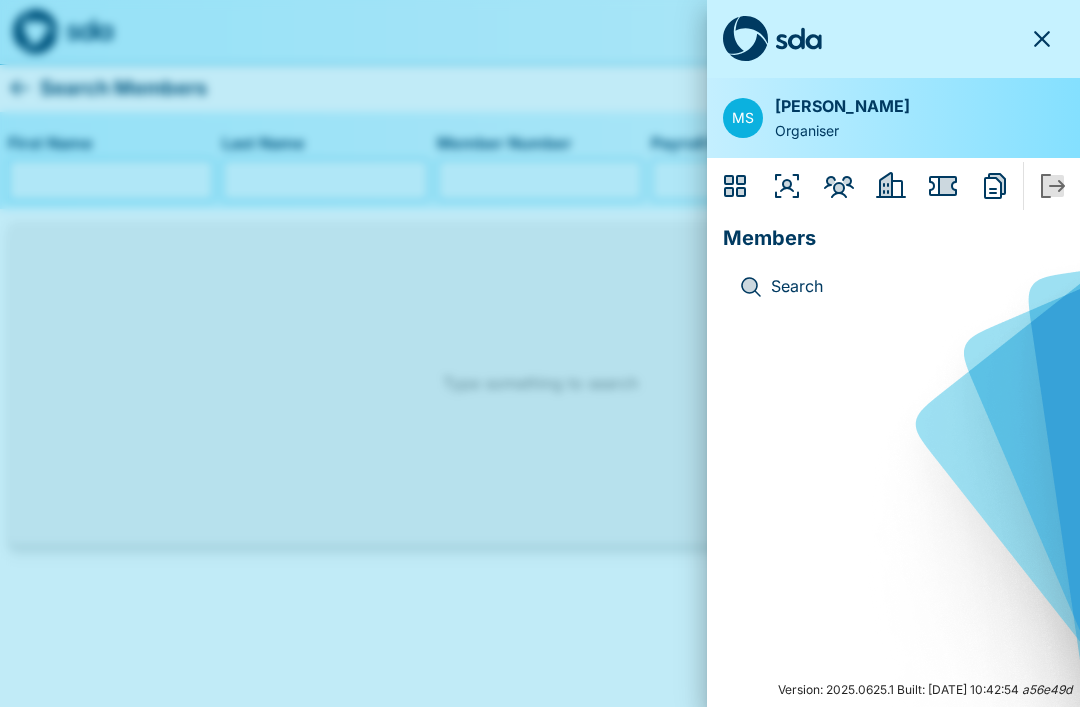 click on "Search" at bounding box center (909, 287) 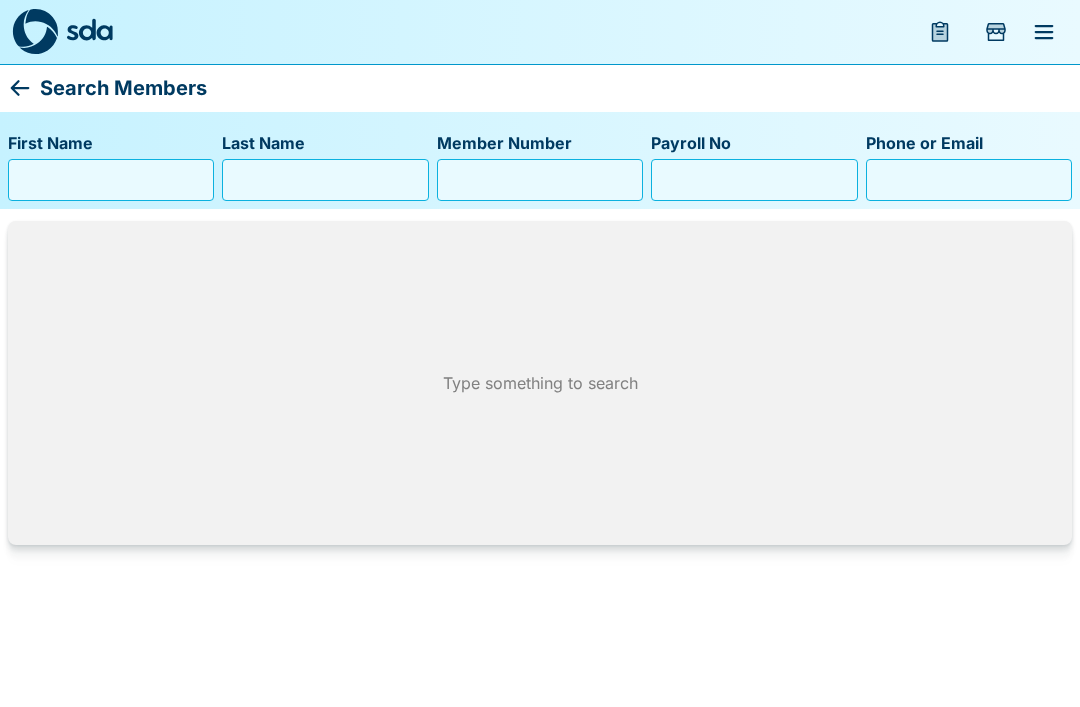 click on "First Name" at bounding box center (111, 180) 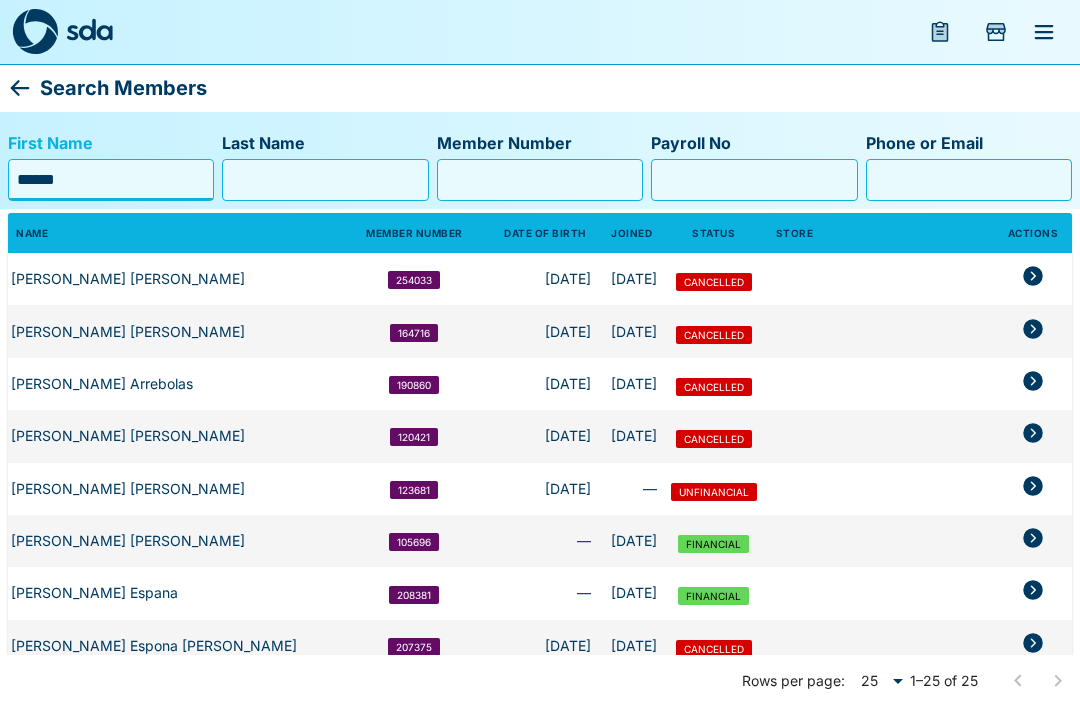 type on "******" 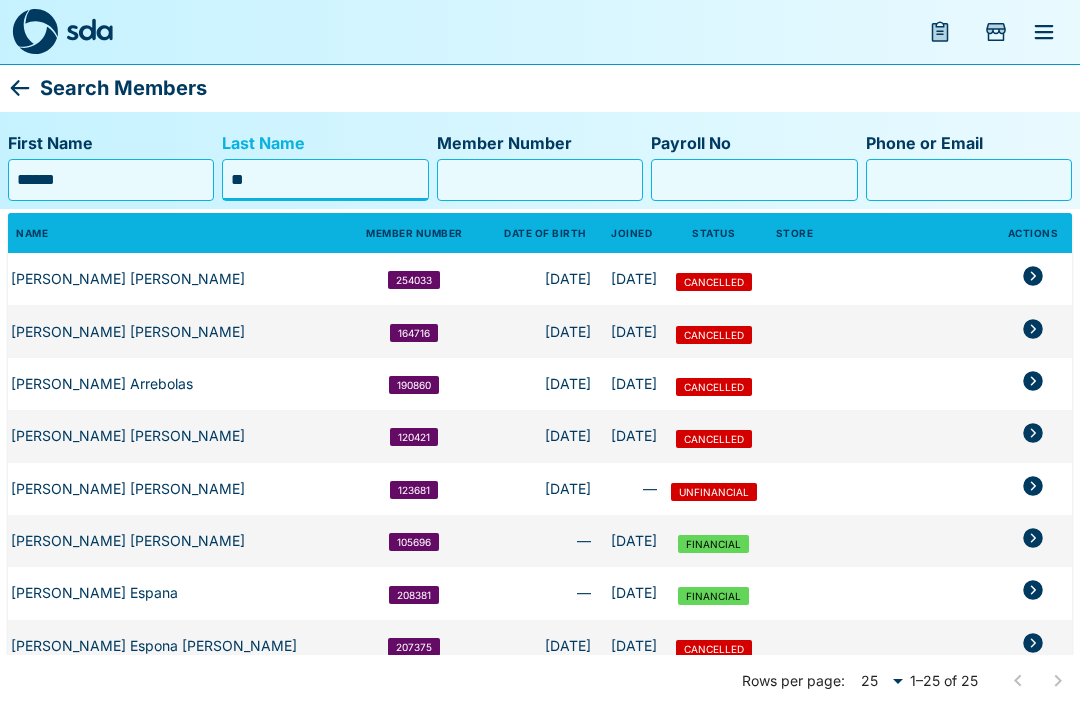 type on "***" 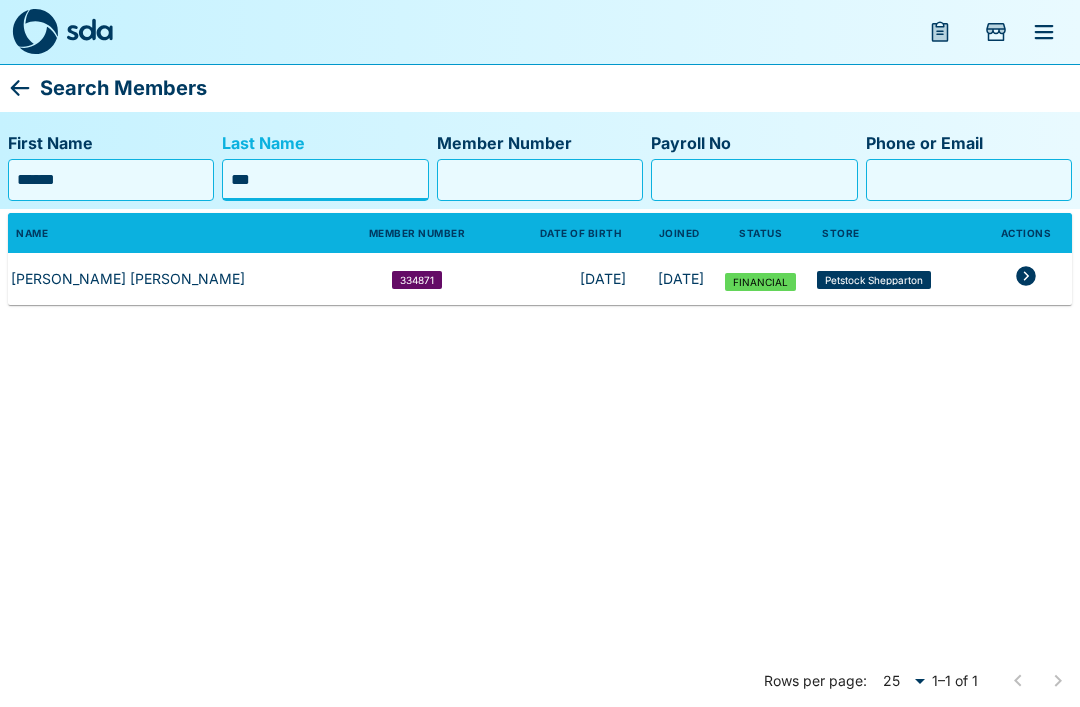 click 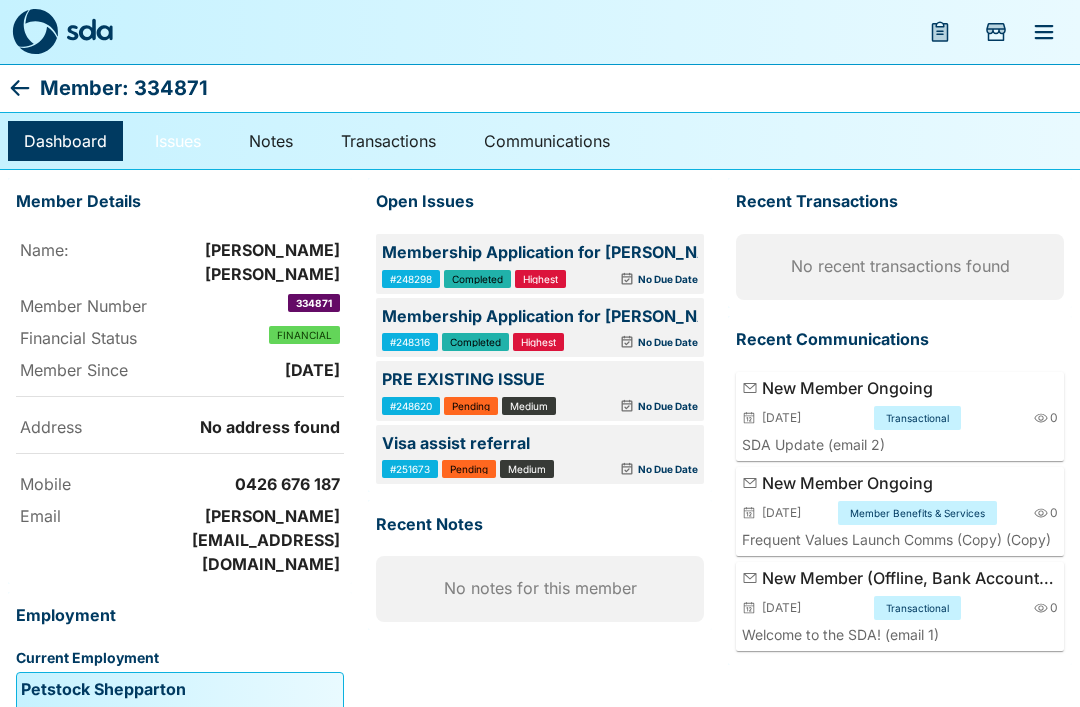 click on "Issues" at bounding box center (178, 141) 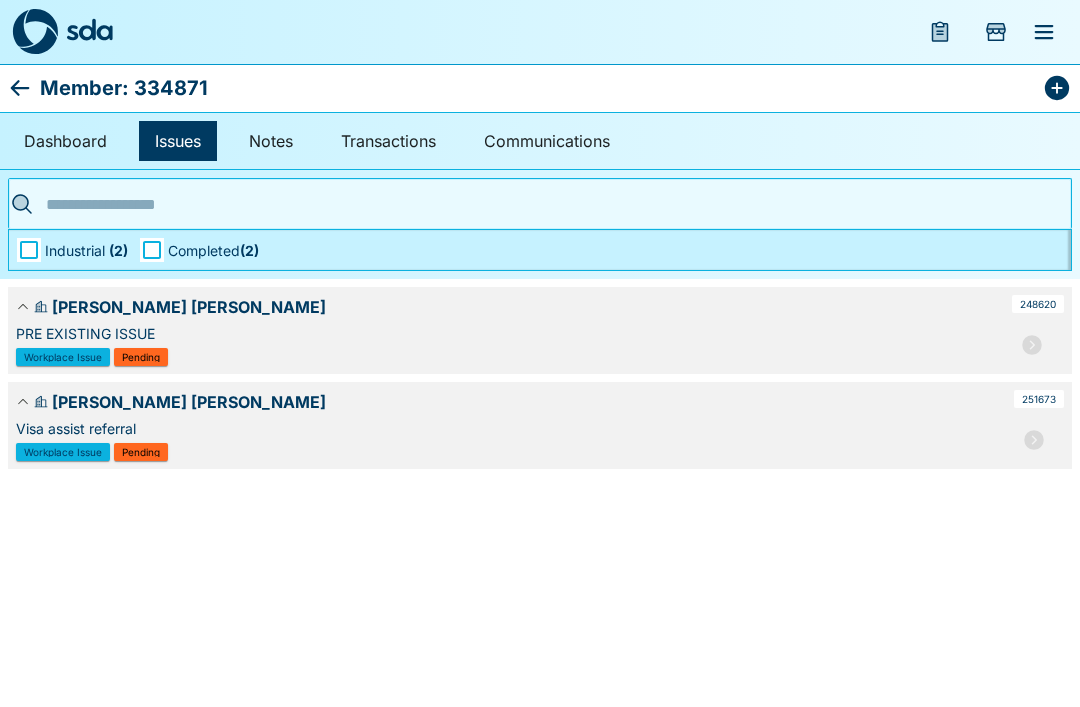 click at bounding box center [1032, 345] 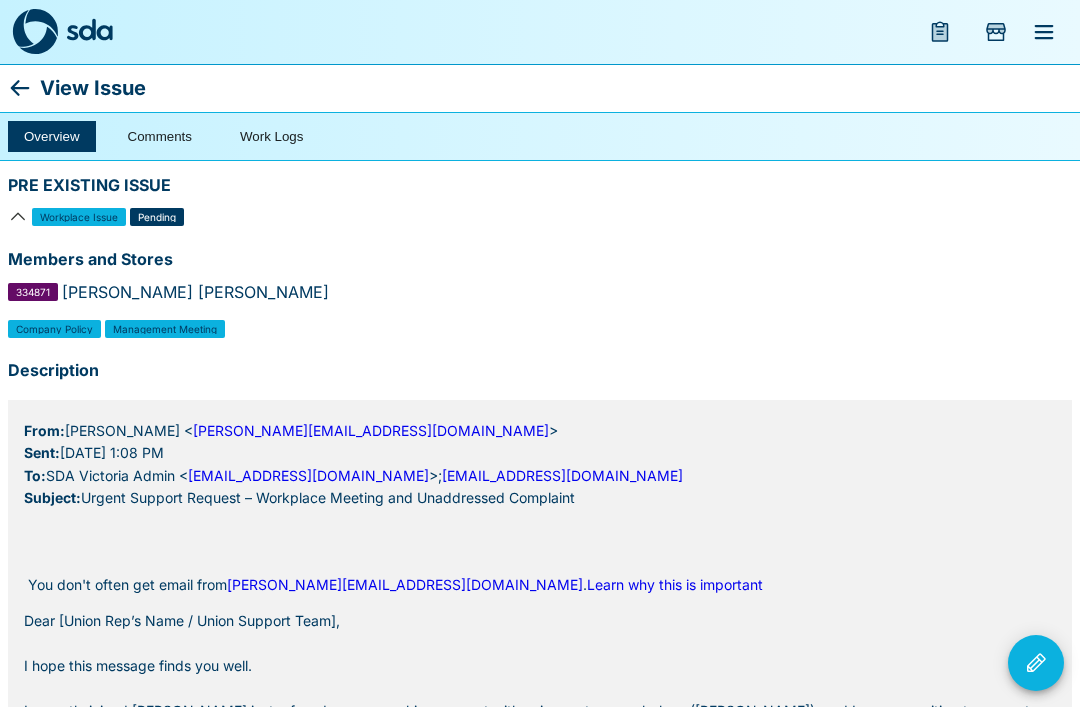 click at bounding box center (1036, 663) 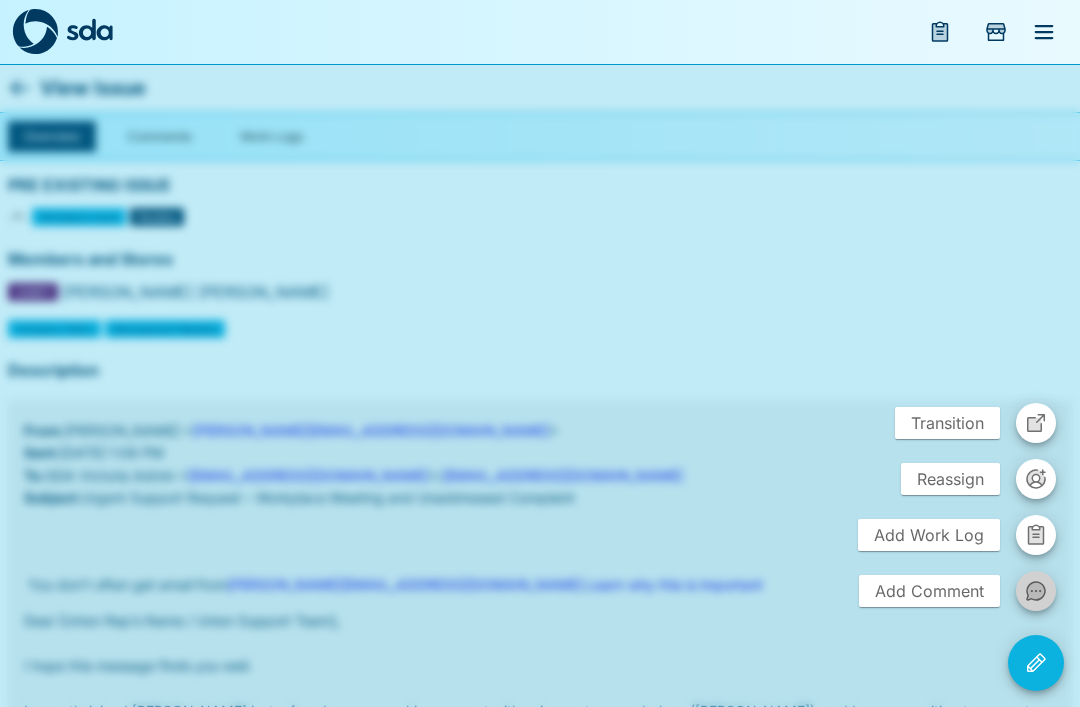 click at bounding box center (1036, 591) 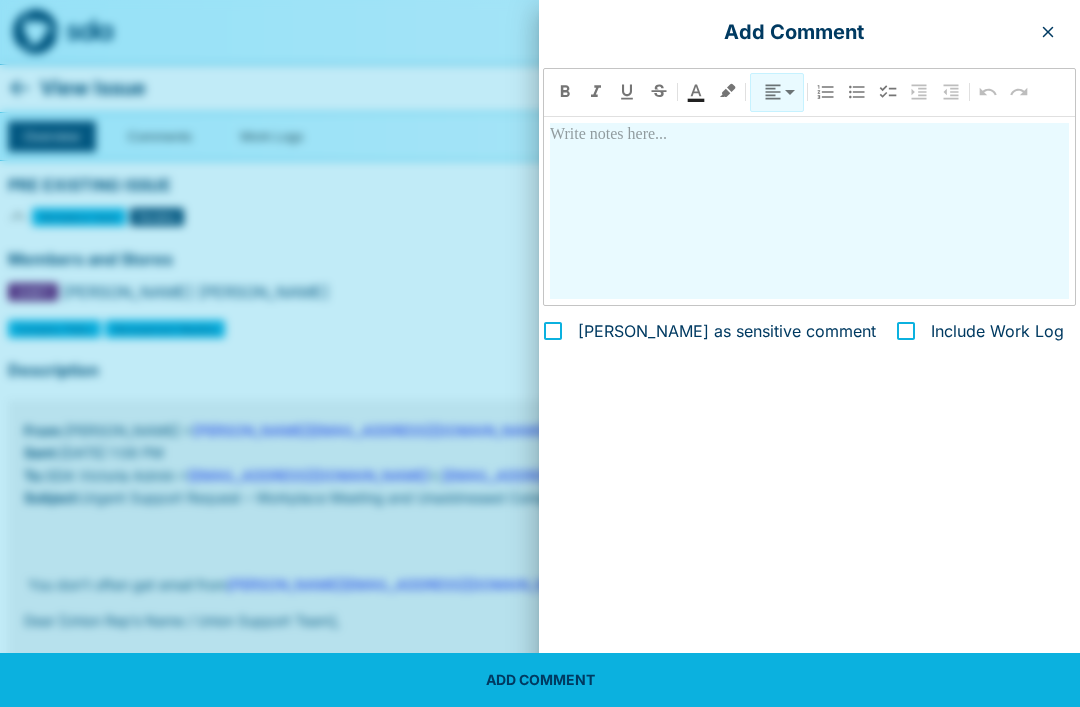 click at bounding box center (809, 211) 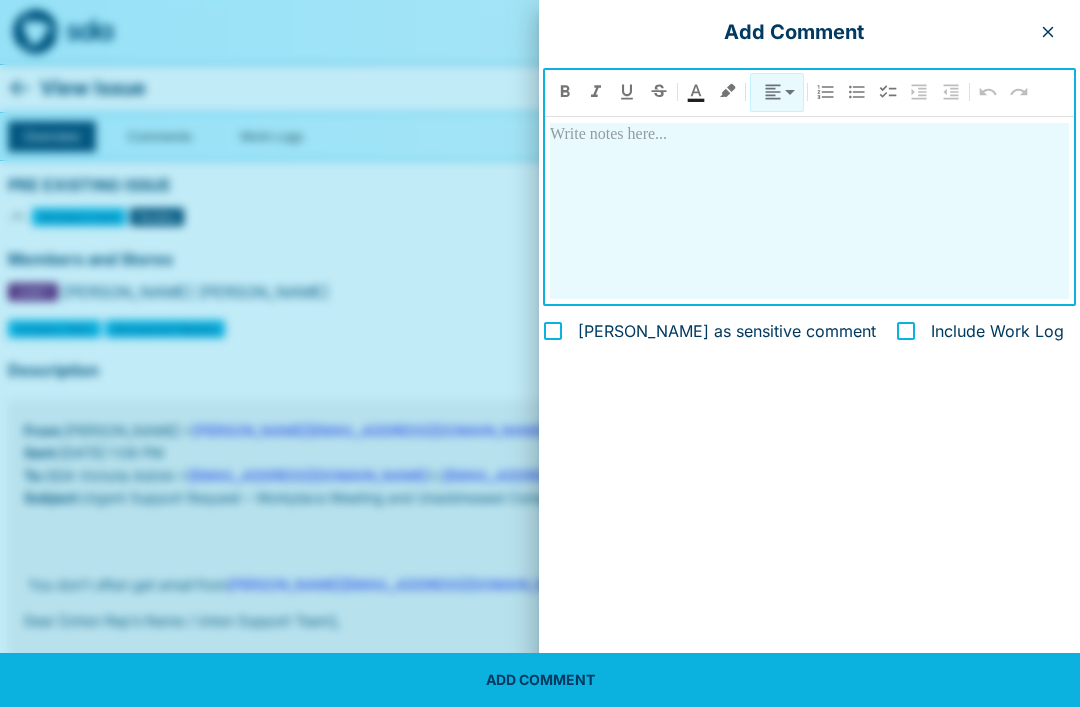 type 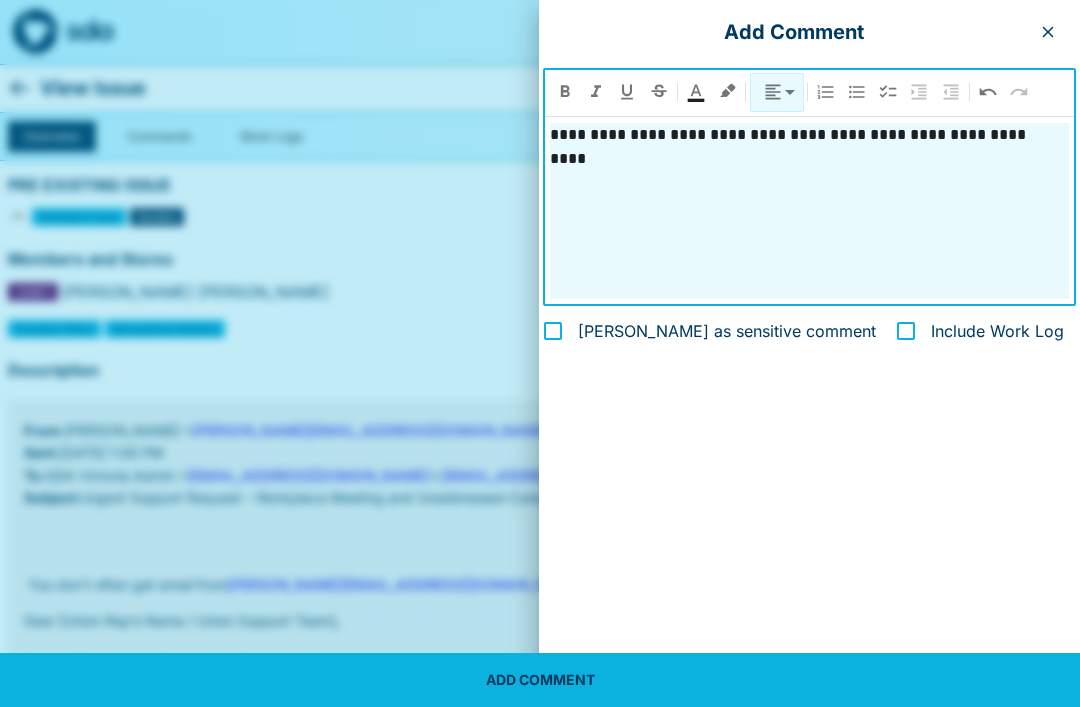 click on "**********" at bounding box center [802, 135] 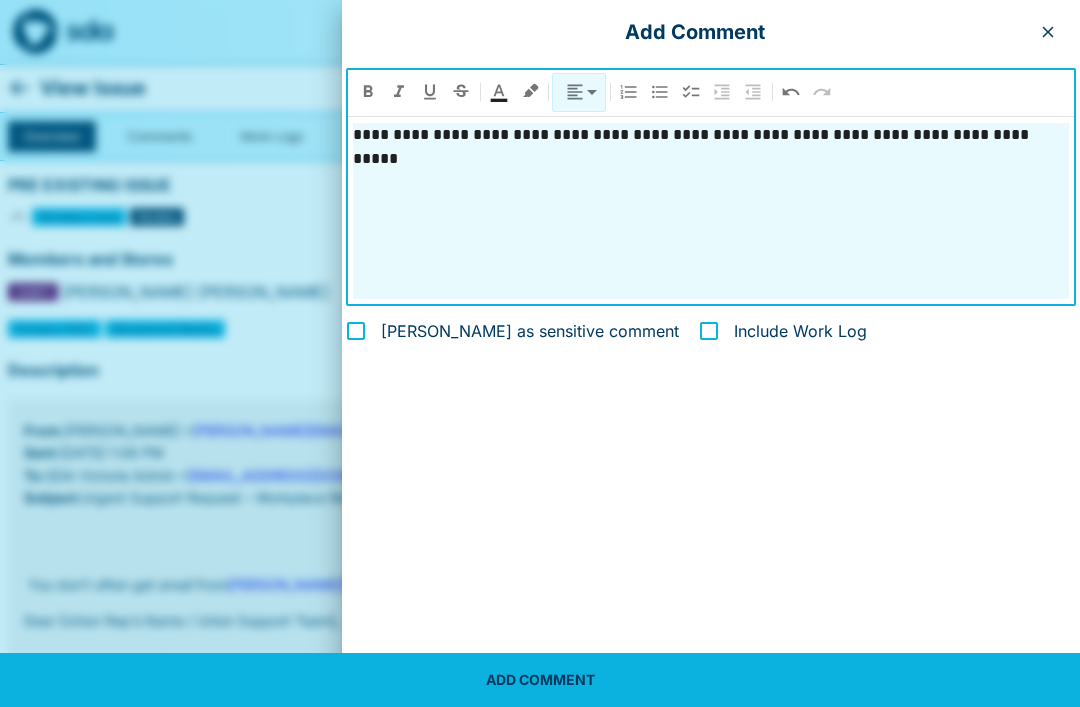 click on "**********" at bounding box center (711, 211) 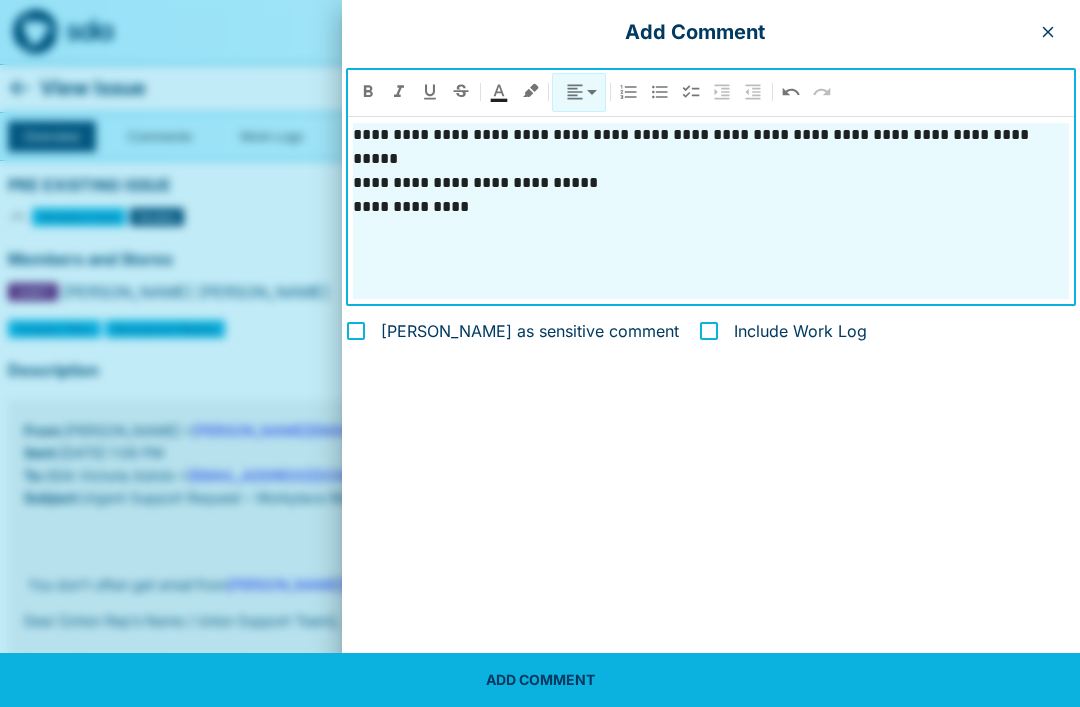 click on "**********" at bounding box center (711, 207) 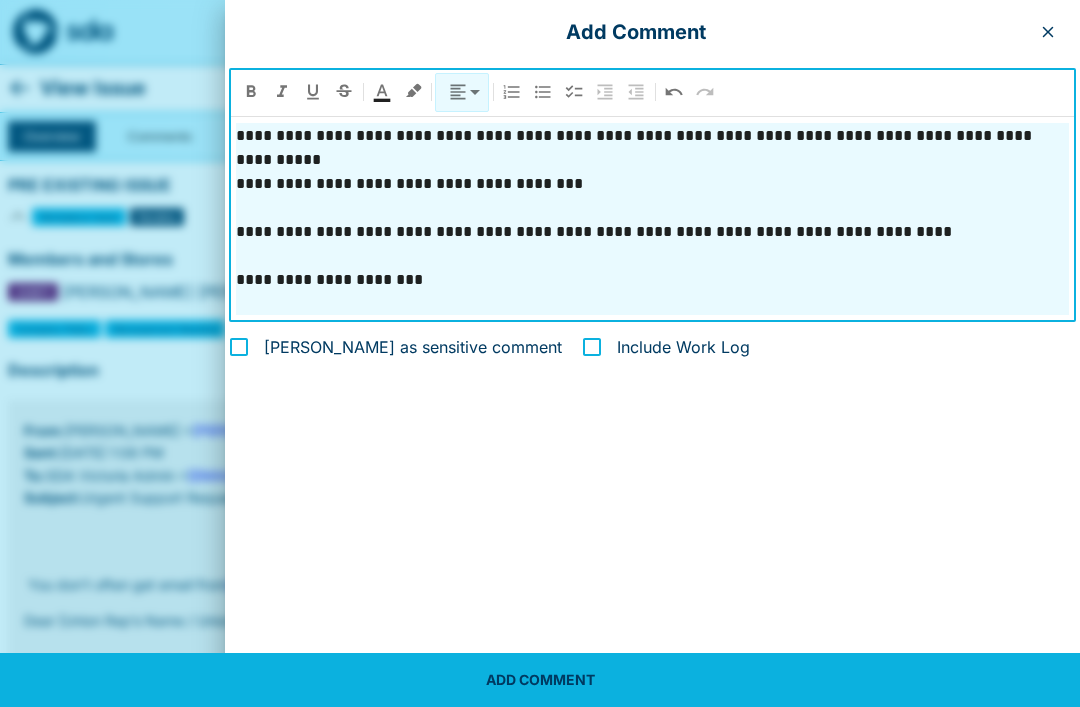 scroll, scrollTop: 95, scrollLeft: 0, axis: vertical 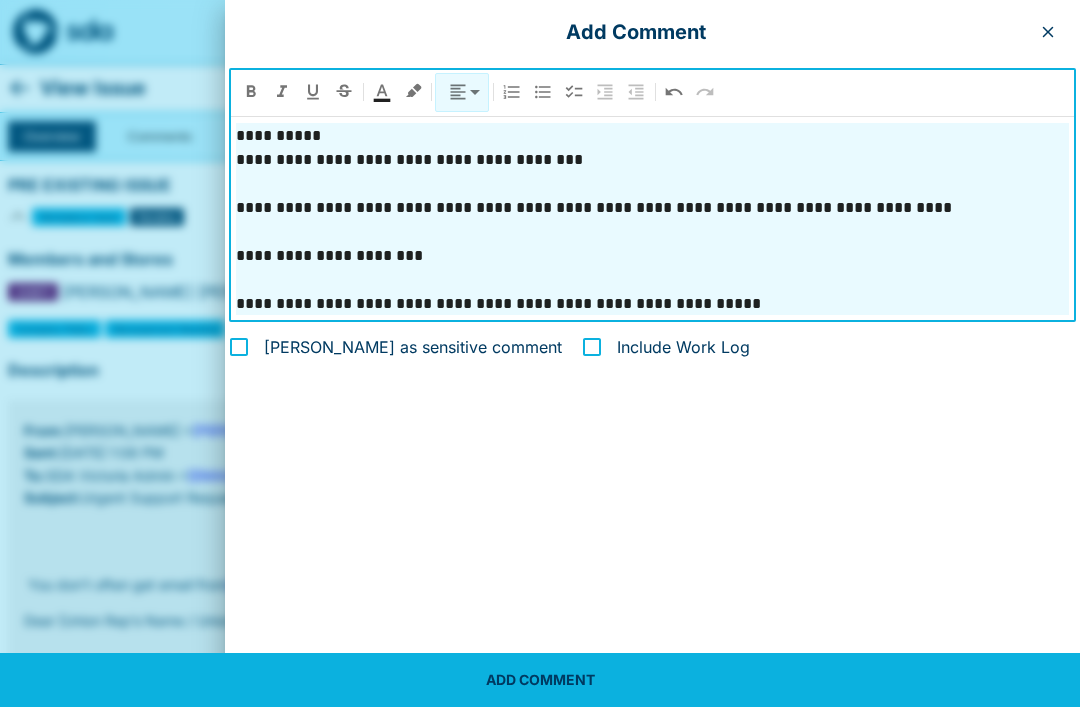 click on "**********" at bounding box center [652, 304] 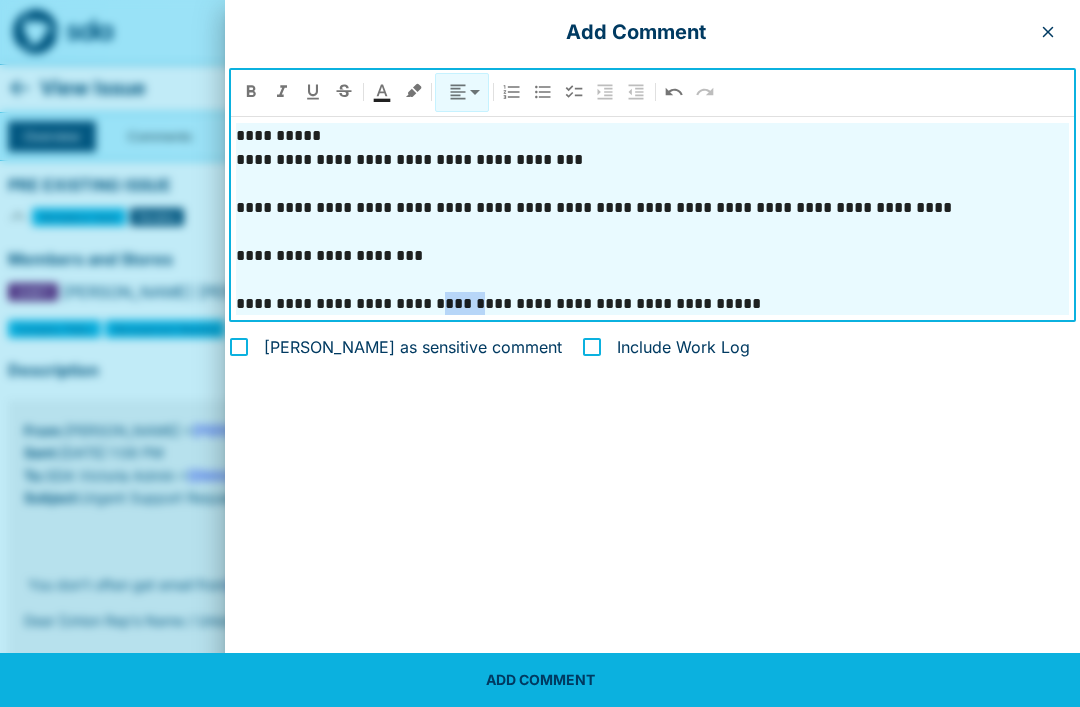 click on "**********" at bounding box center [652, 304] 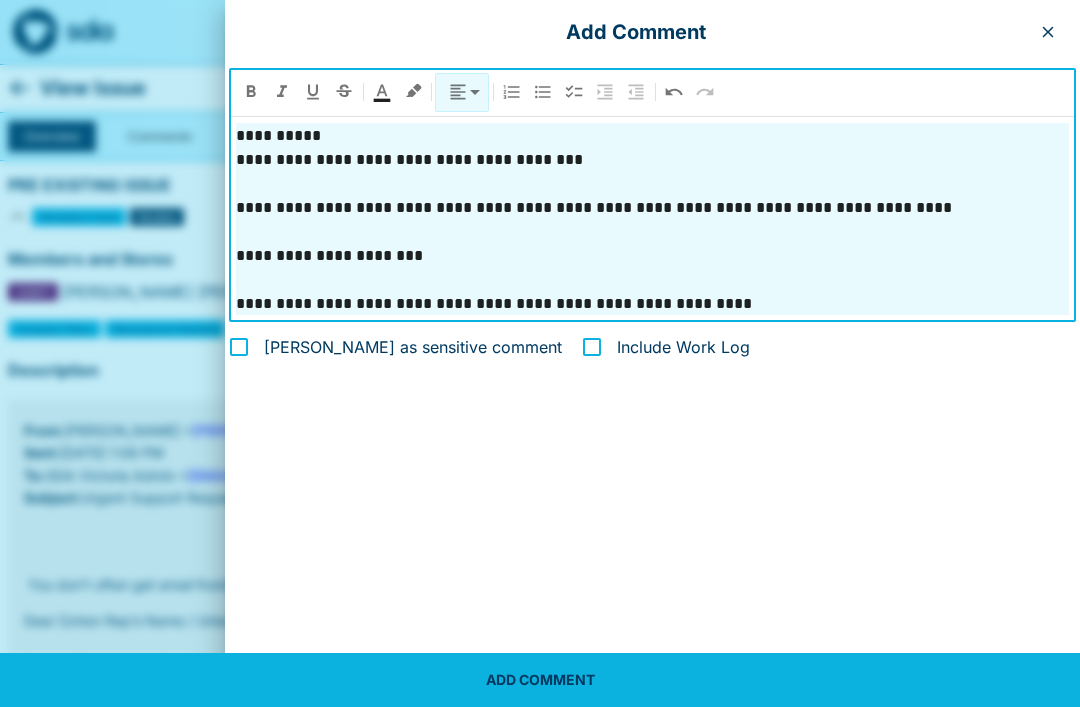 click on "**********" at bounding box center [652, 304] 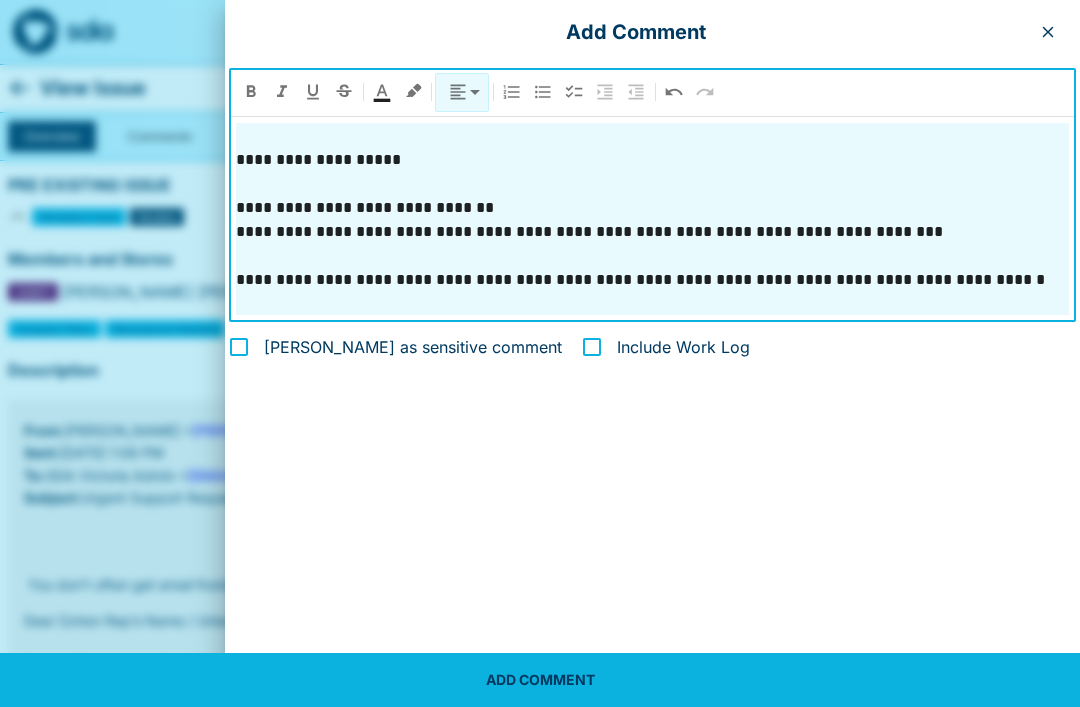 scroll, scrollTop: 335, scrollLeft: 0, axis: vertical 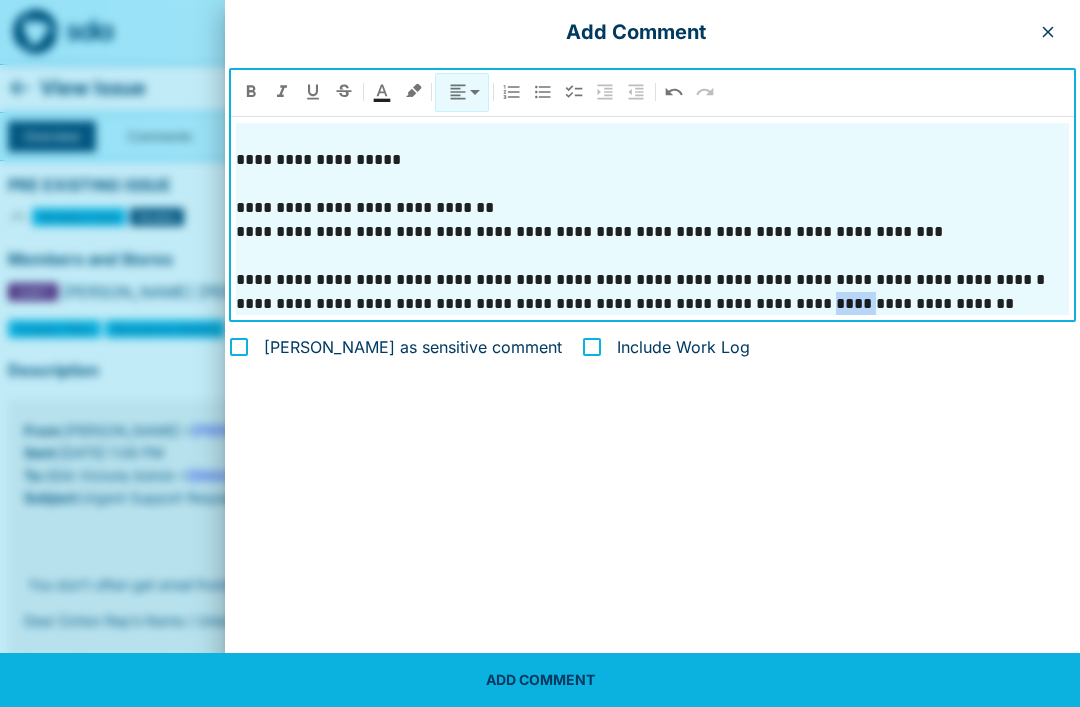 click on "**********" at bounding box center (652, 304) 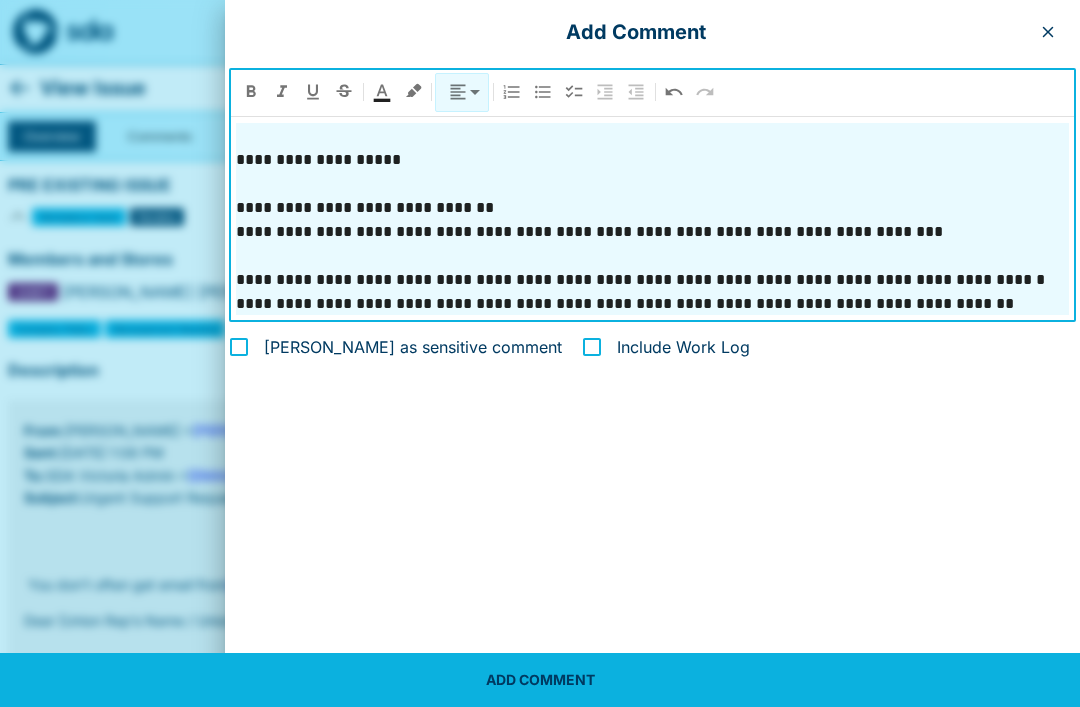 click on "**********" at bounding box center [652, 304] 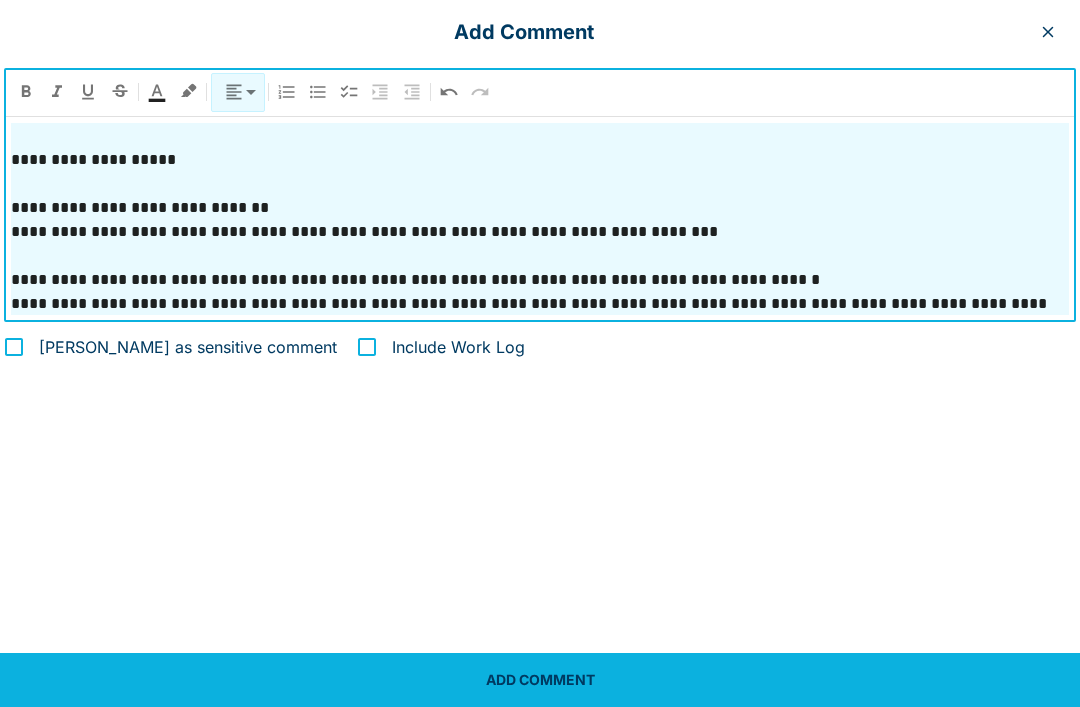 scroll, scrollTop: 359, scrollLeft: 0, axis: vertical 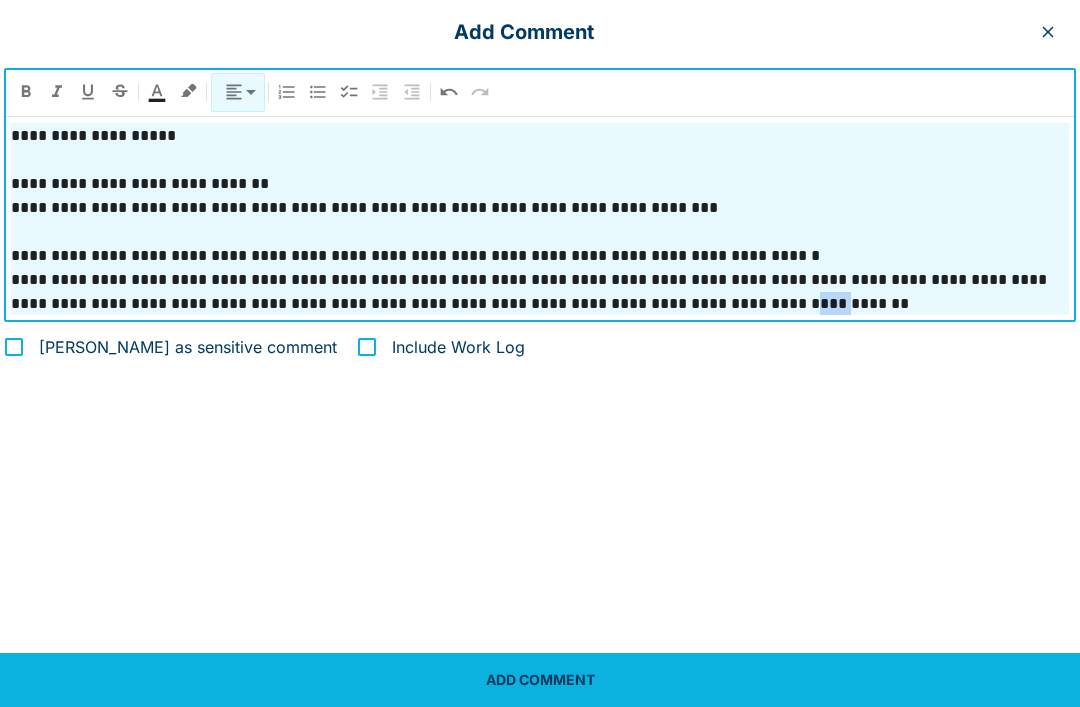 click on "**********" at bounding box center (540, 292) 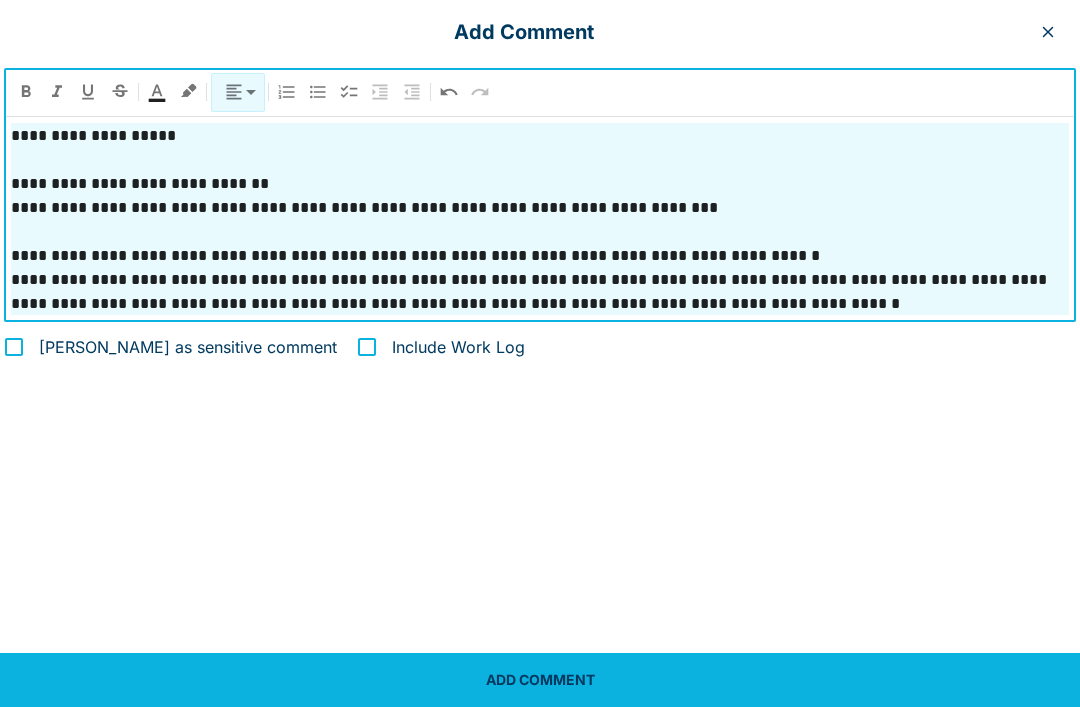 click on "**********" at bounding box center (540, 292) 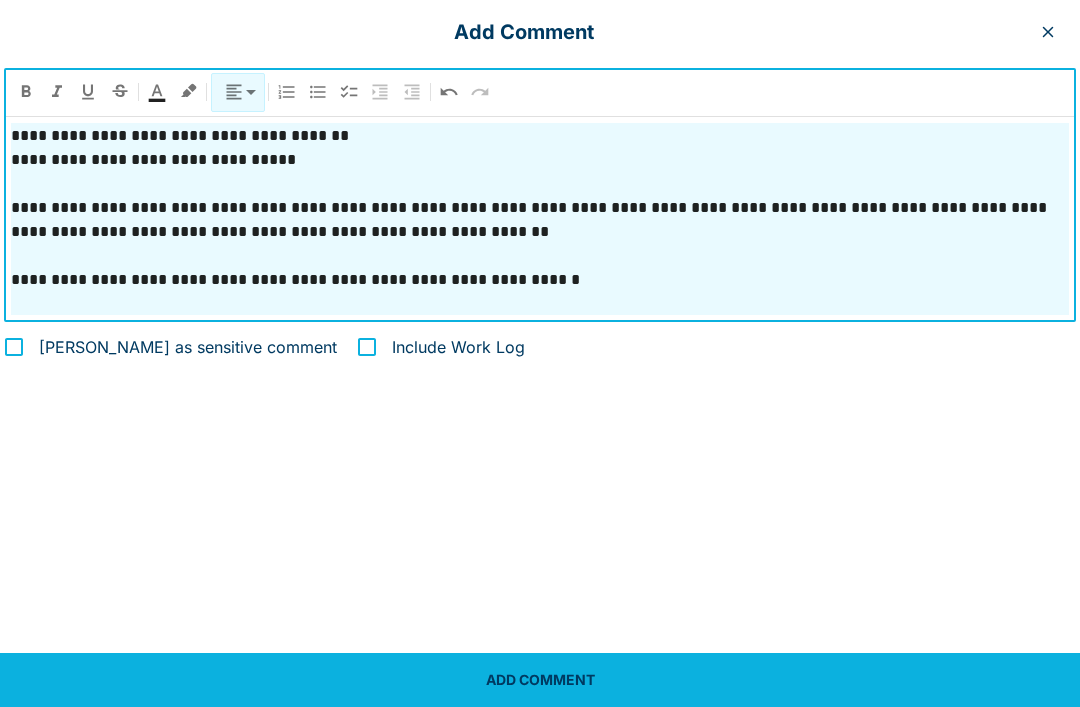 scroll, scrollTop: 671, scrollLeft: 0, axis: vertical 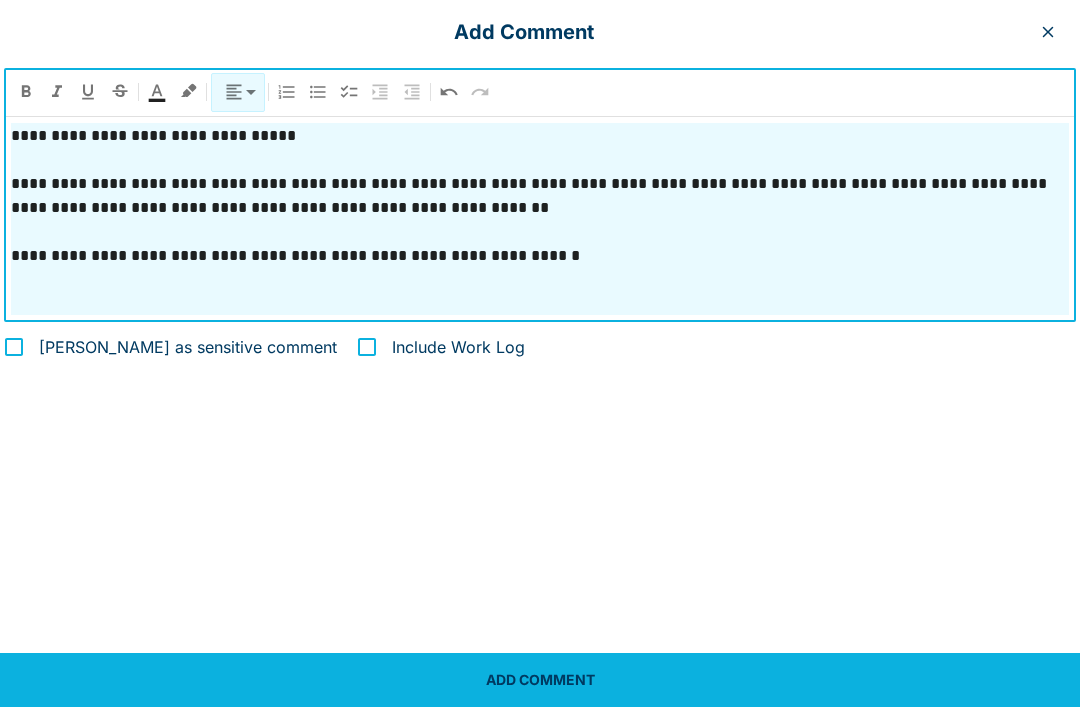 click on "**********" at bounding box center [540, 256] 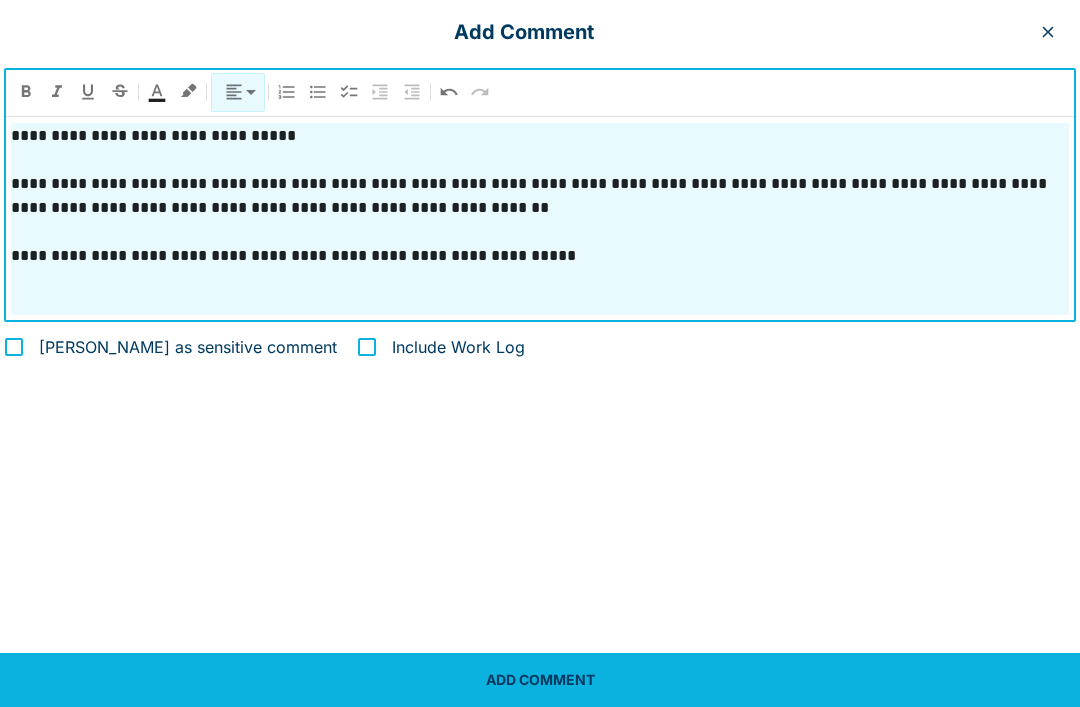 click on "**********" at bounding box center (540, 256) 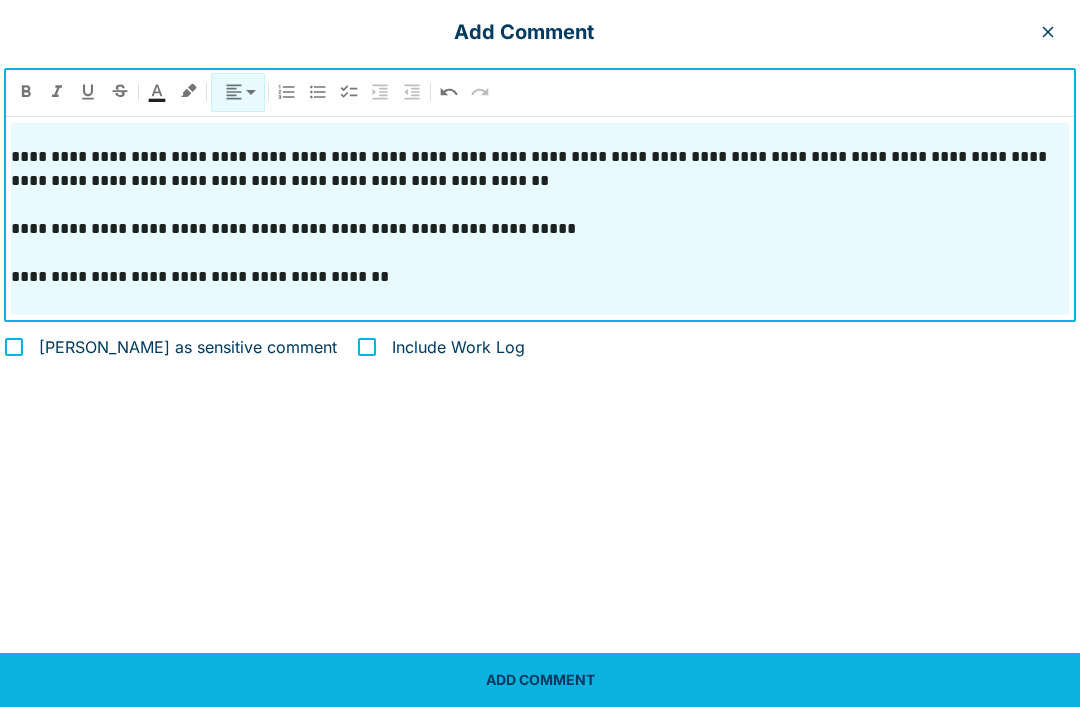scroll, scrollTop: 722, scrollLeft: 0, axis: vertical 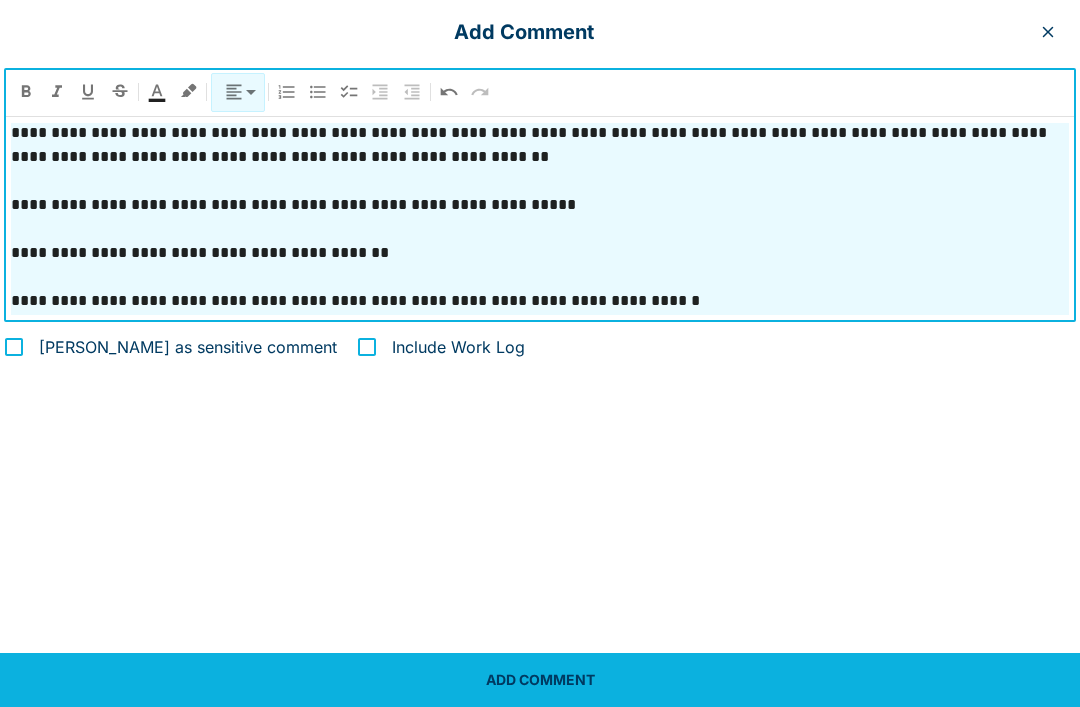 click on "**********" at bounding box center [540, 301] 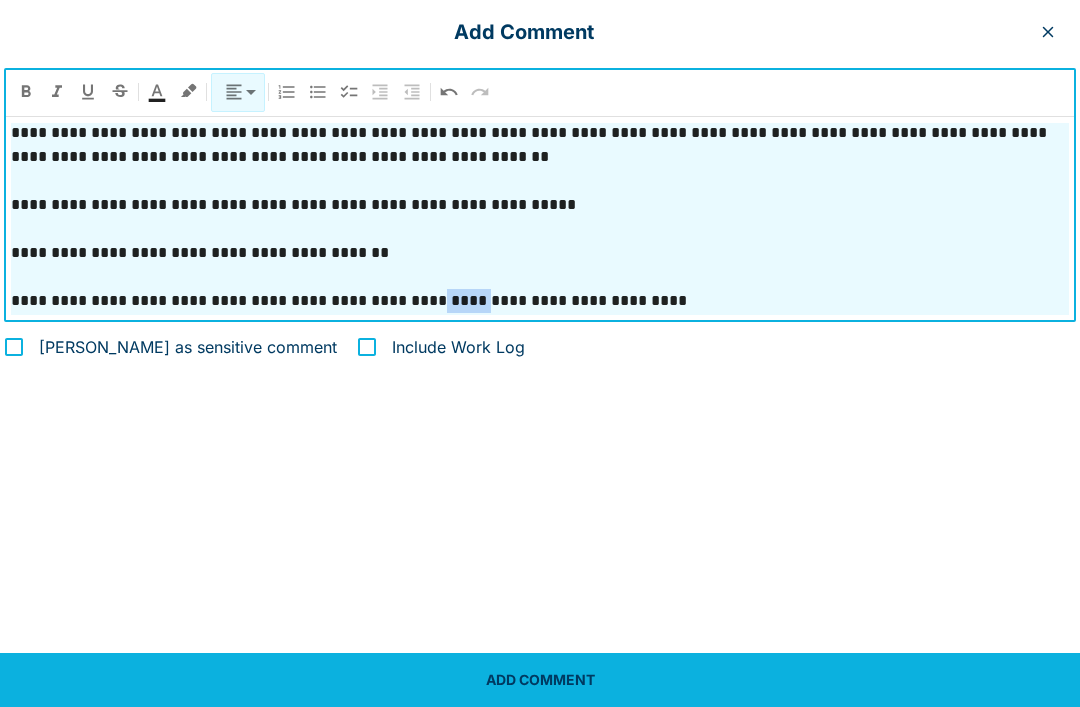 click on "**********" at bounding box center [540, 301] 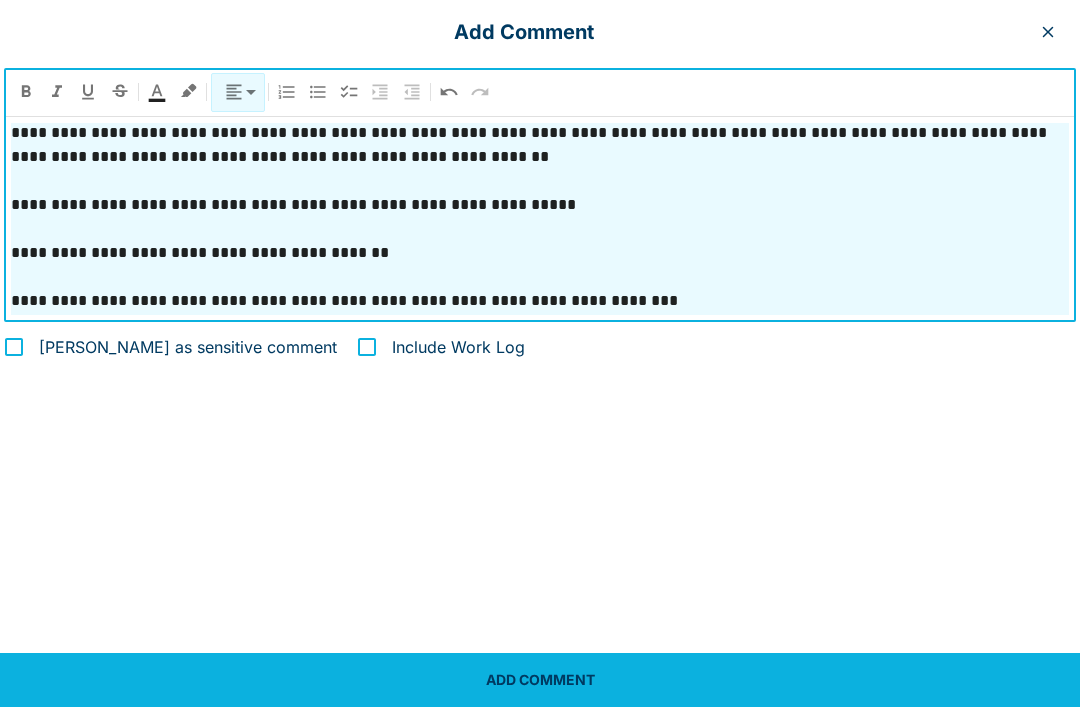 click at bounding box center [540, 325] 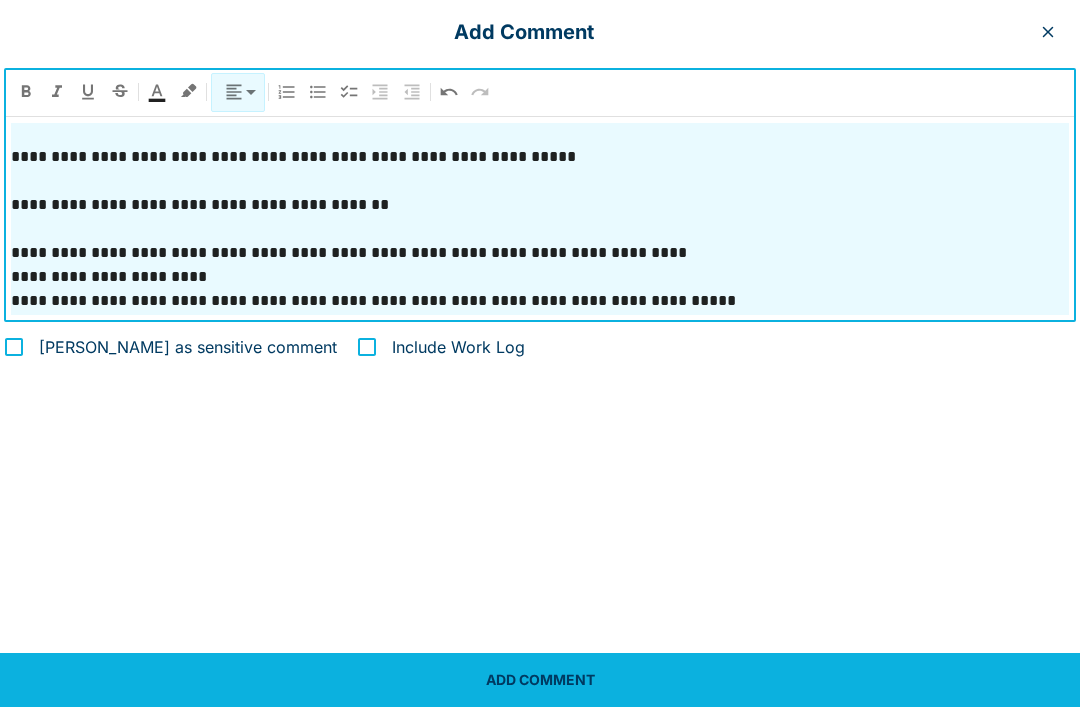 scroll, scrollTop: 818, scrollLeft: 0, axis: vertical 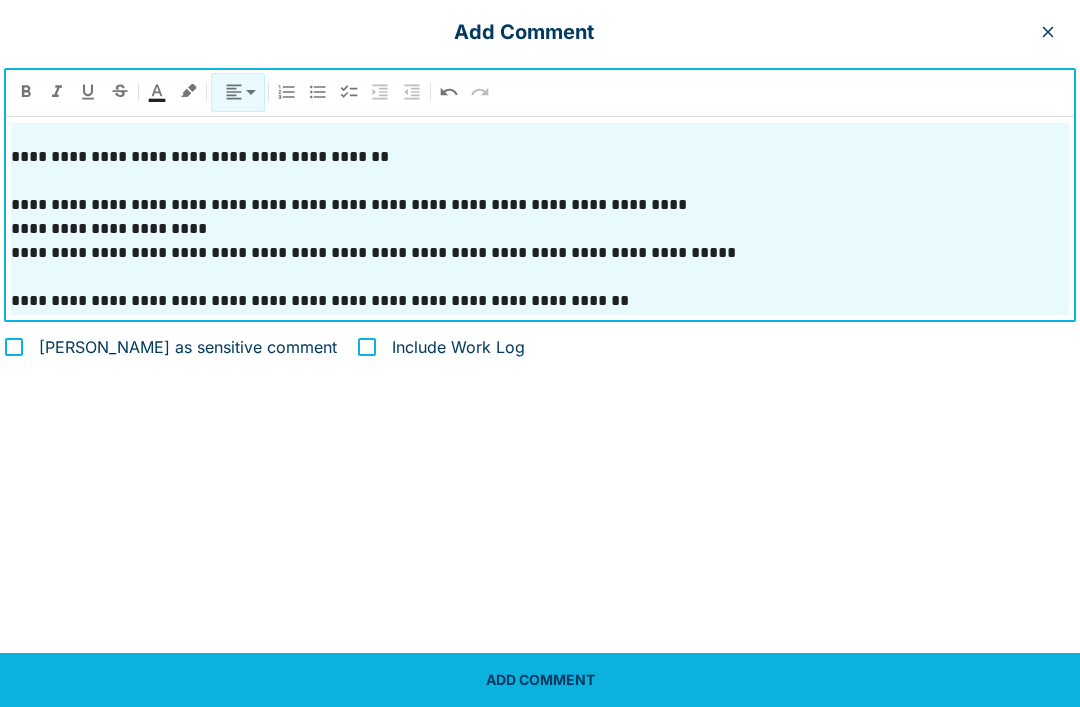 click on "**********" at bounding box center (540, 229) 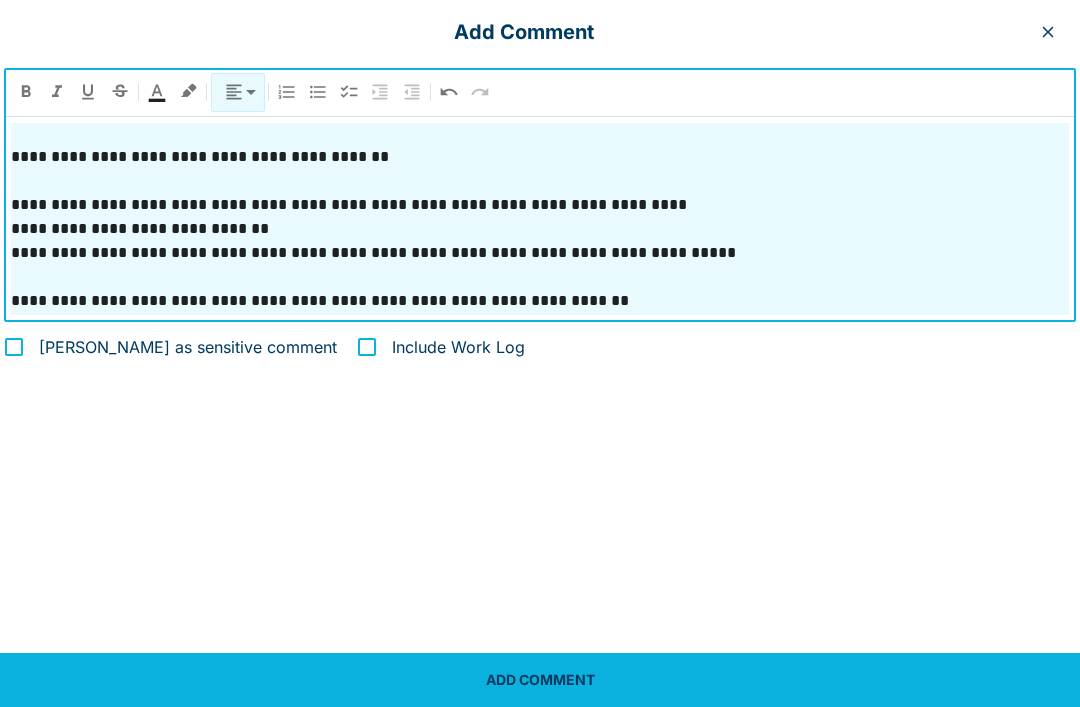 click on "**********" at bounding box center (540, 301) 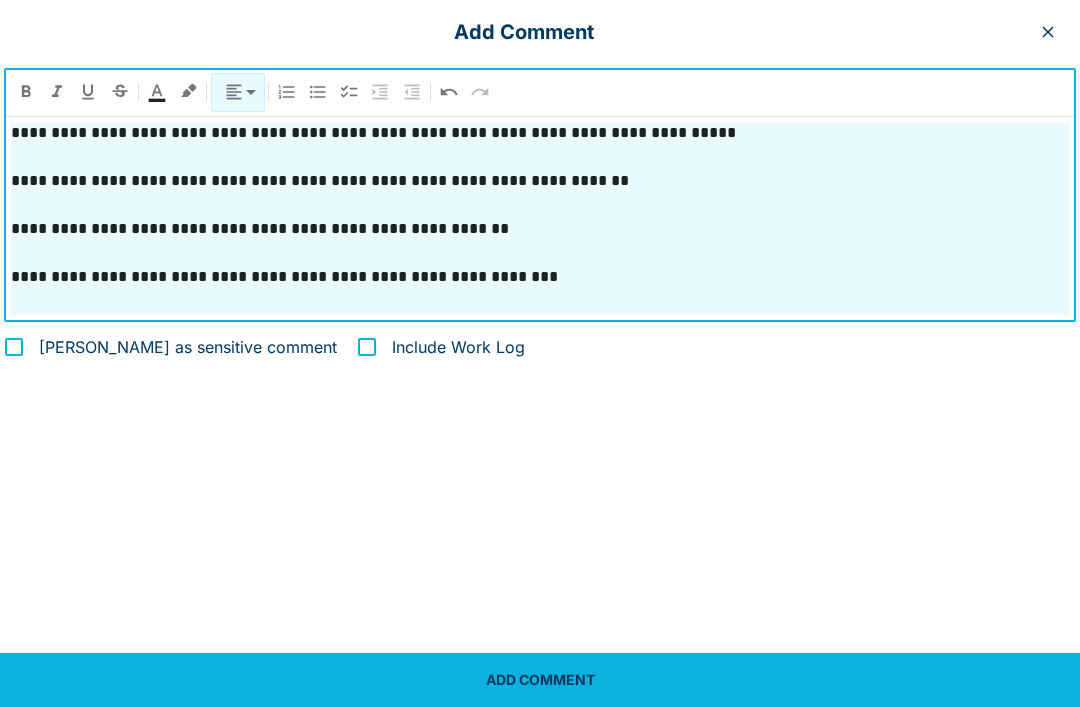scroll, scrollTop: 962, scrollLeft: 0, axis: vertical 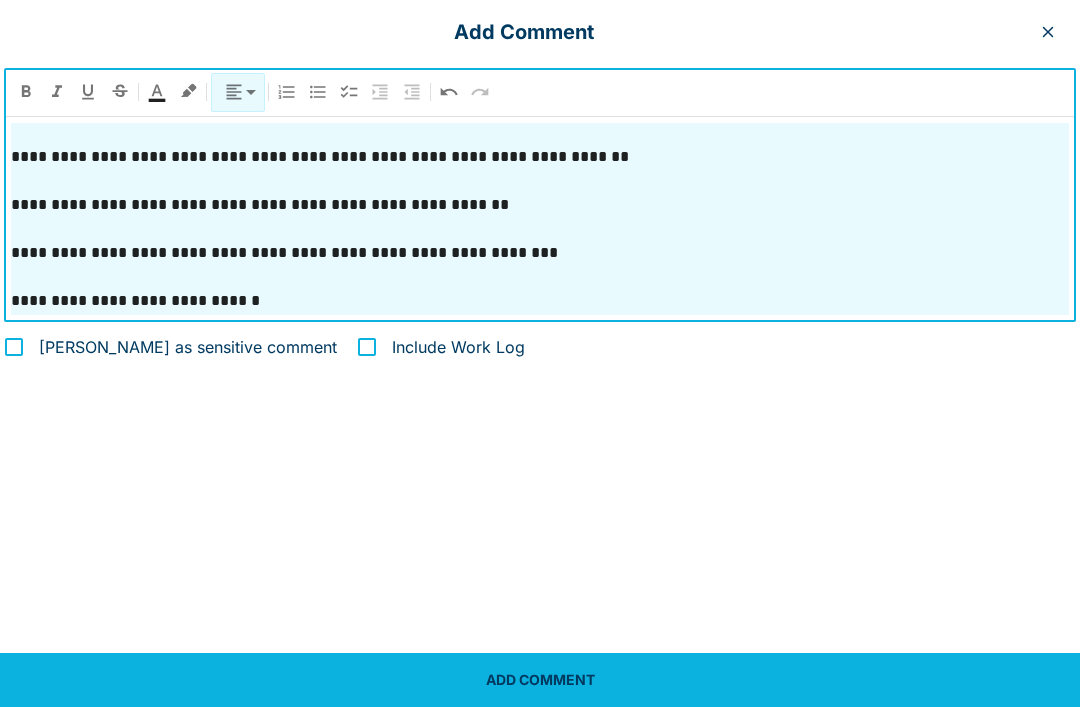click on "**********" at bounding box center (540, 301) 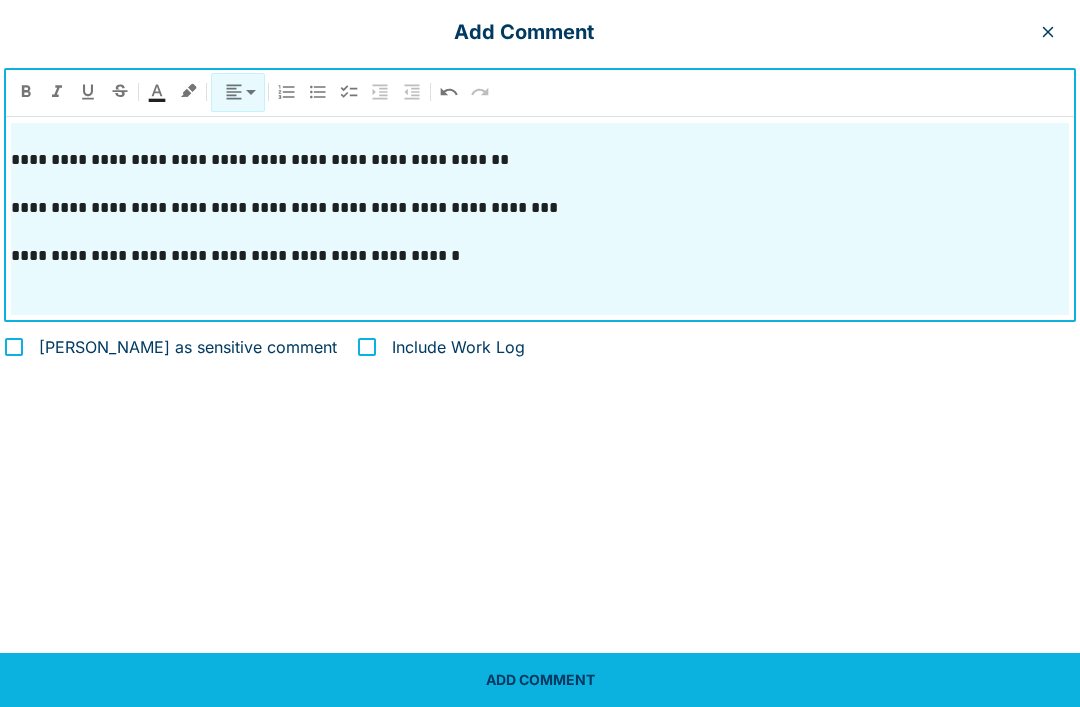 scroll, scrollTop: 1007, scrollLeft: 0, axis: vertical 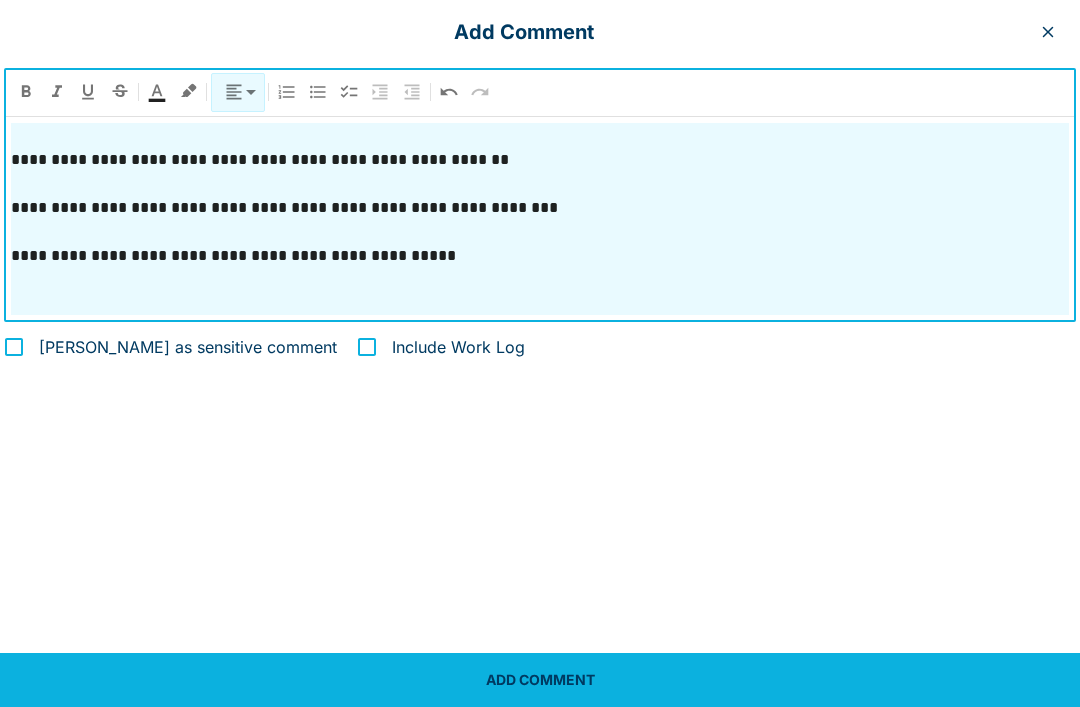 click at bounding box center [540, 280] 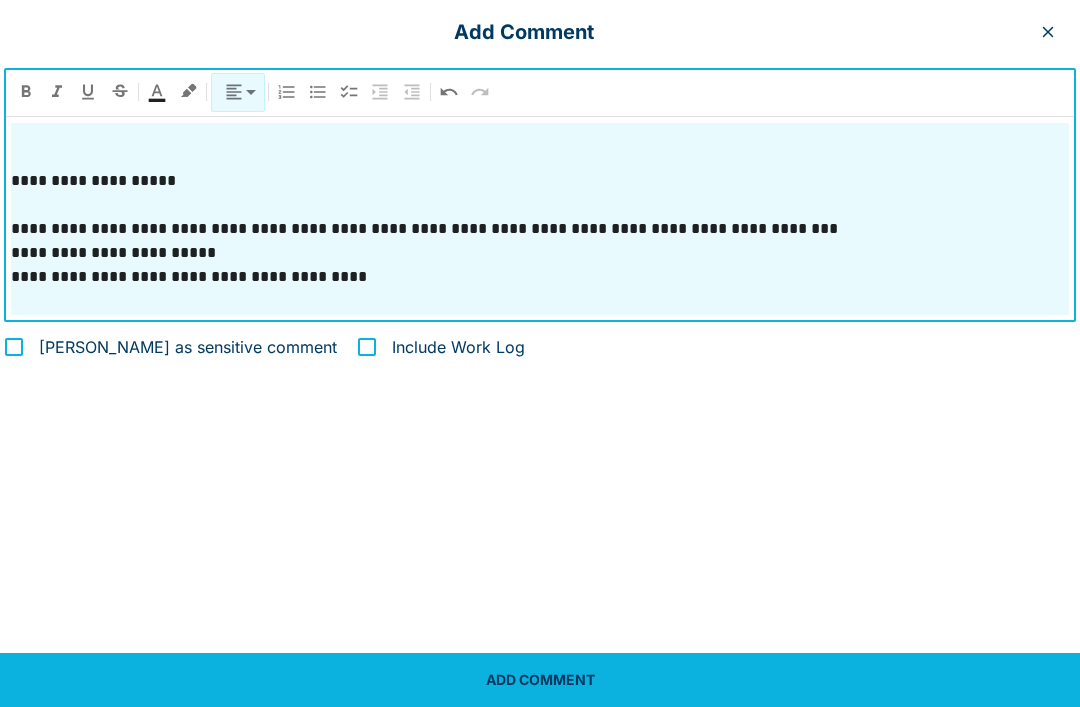 scroll, scrollTop: 1394, scrollLeft: 0, axis: vertical 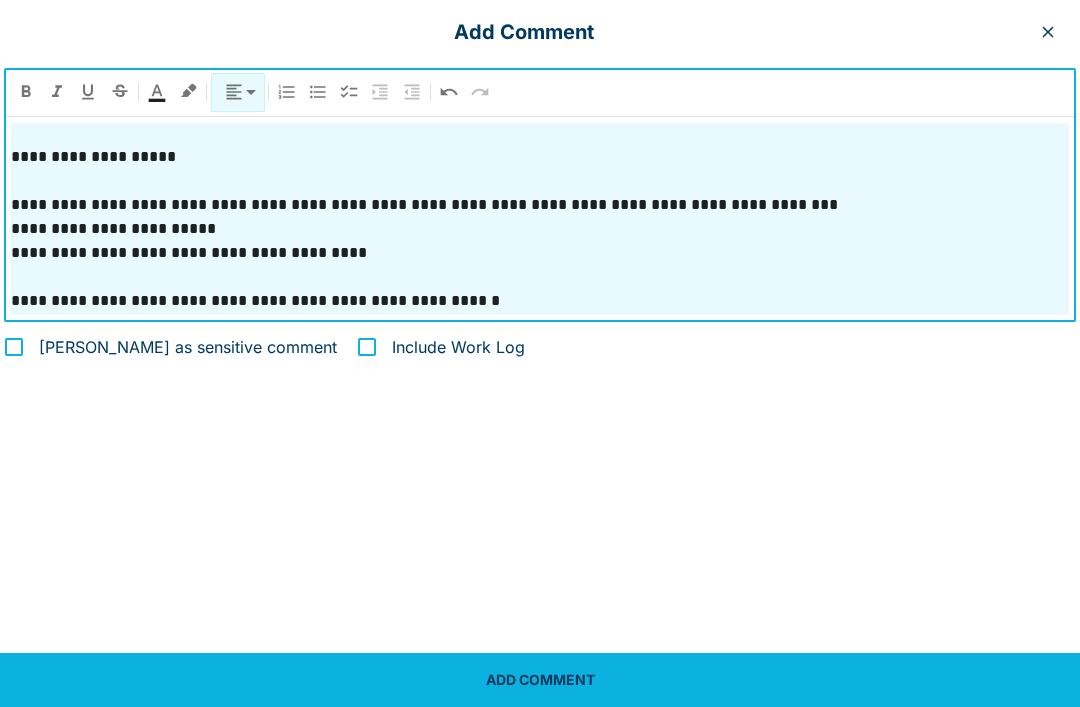 click at bounding box center (540, 277) 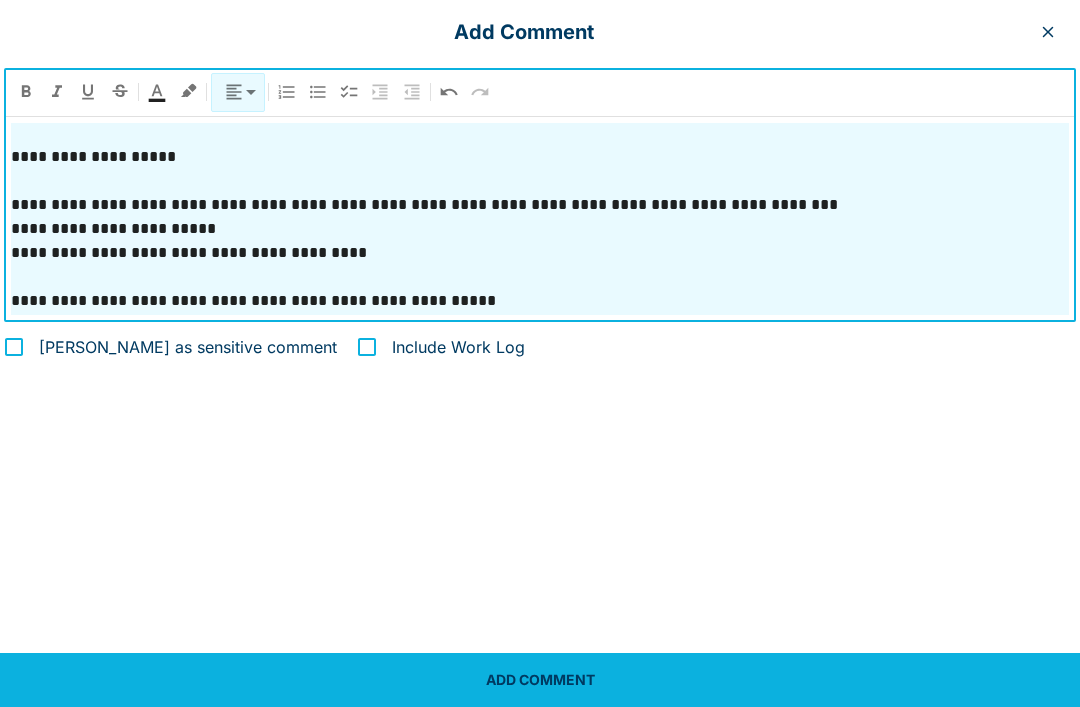 click on "**********" at bounding box center (540, 301) 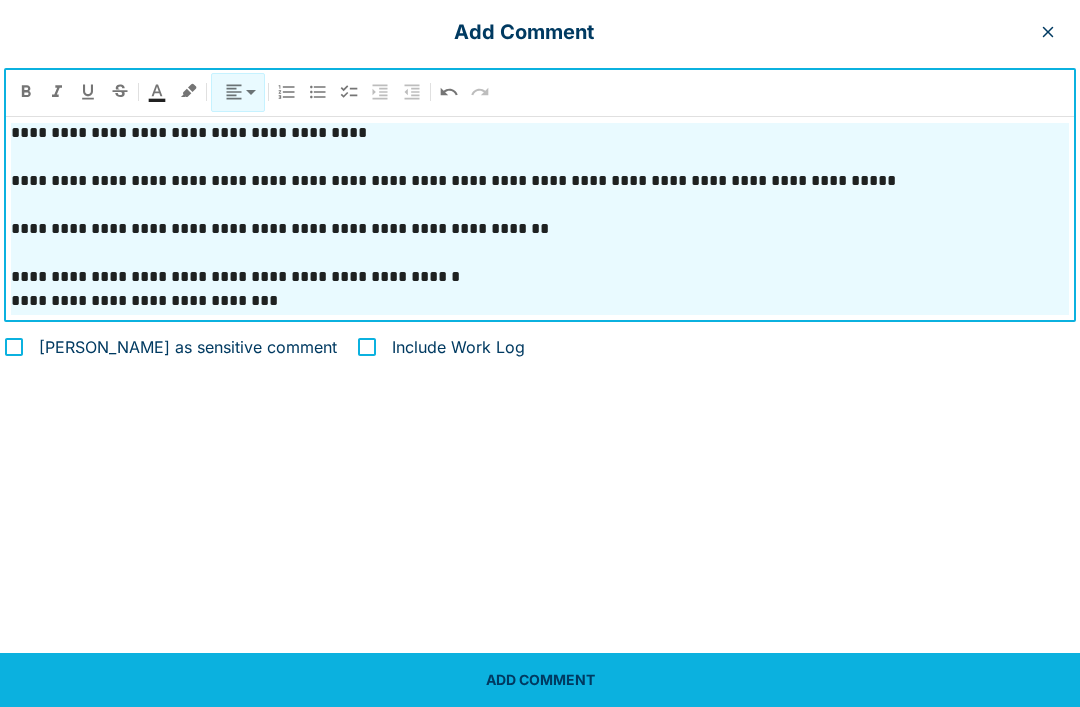 scroll, scrollTop: 1562, scrollLeft: 0, axis: vertical 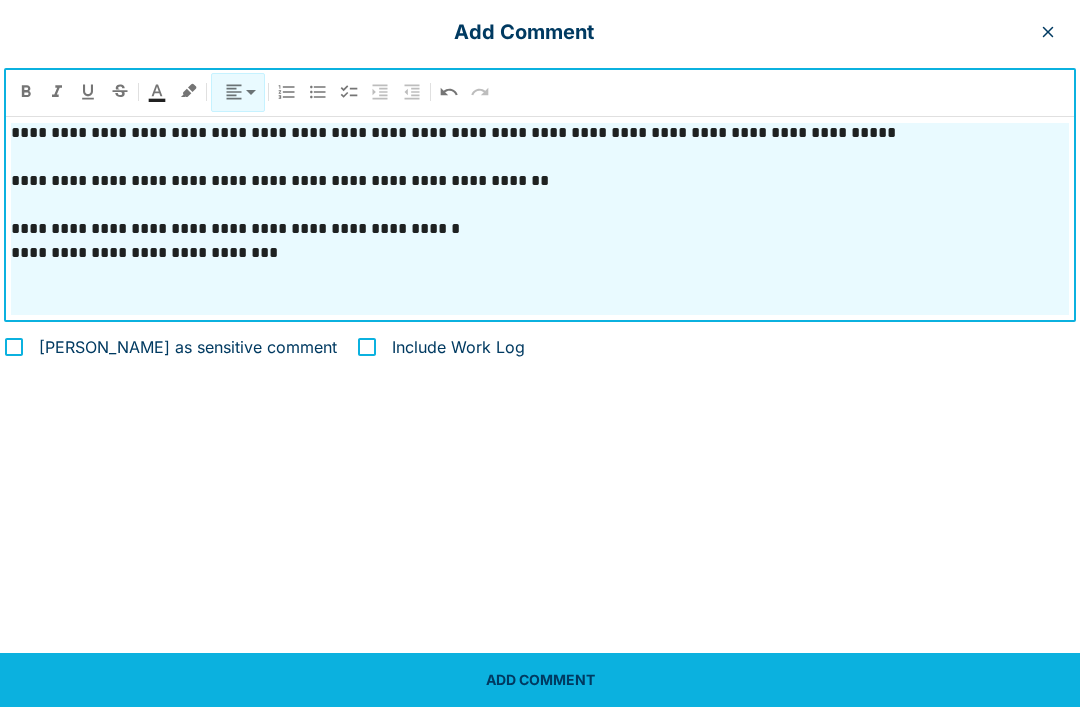 click at bounding box center [540, 277] 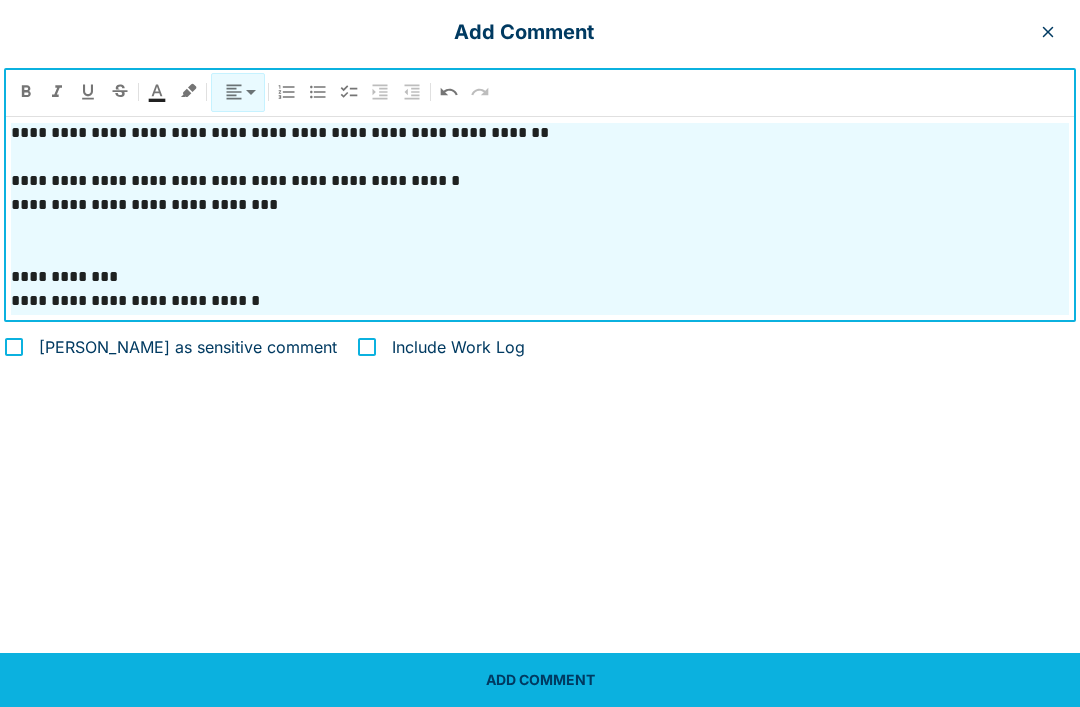 scroll, scrollTop: 1634, scrollLeft: 0, axis: vertical 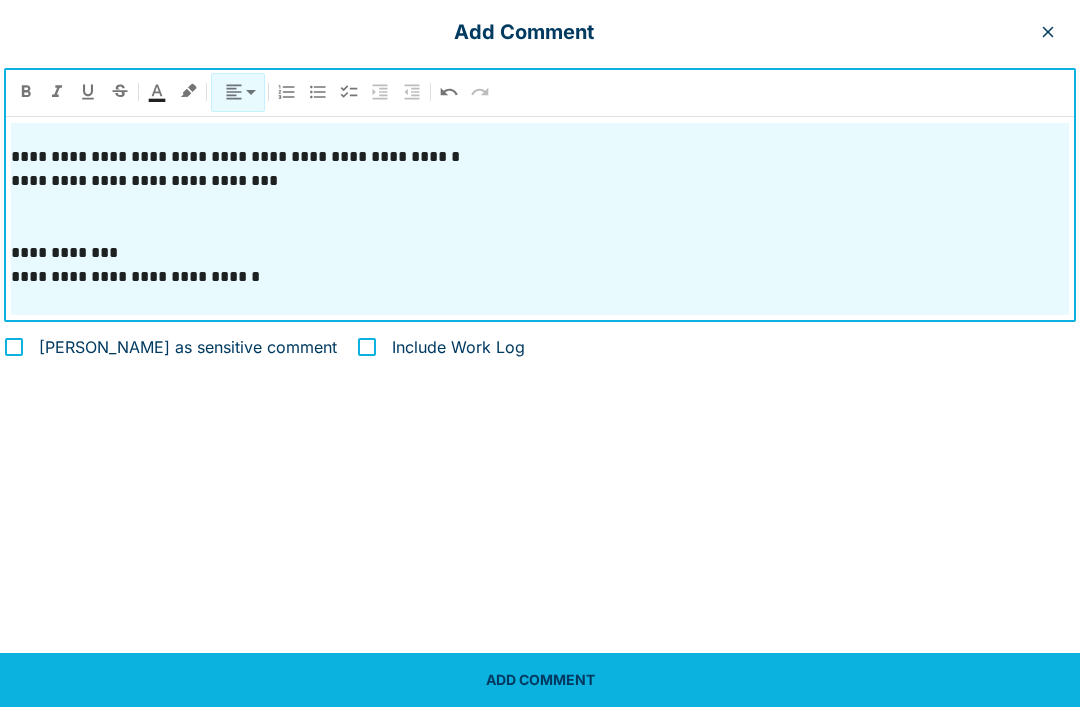 click on "**********" at bounding box center [540, 277] 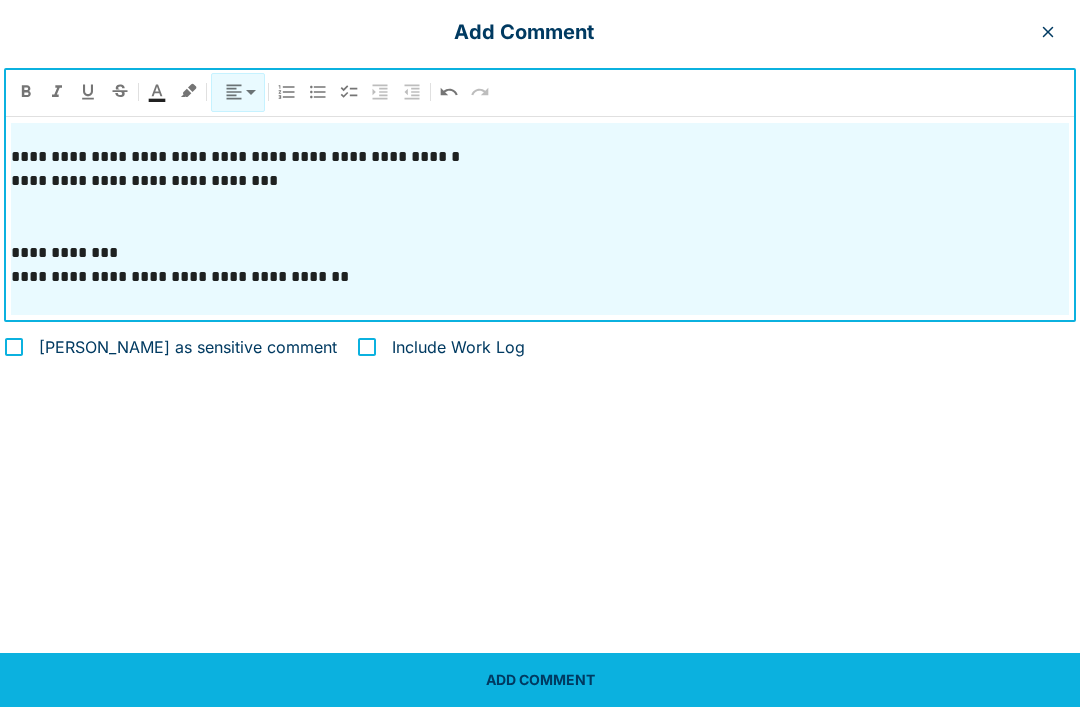scroll, scrollTop: 1658, scrollLeft: 0, axis: vertical 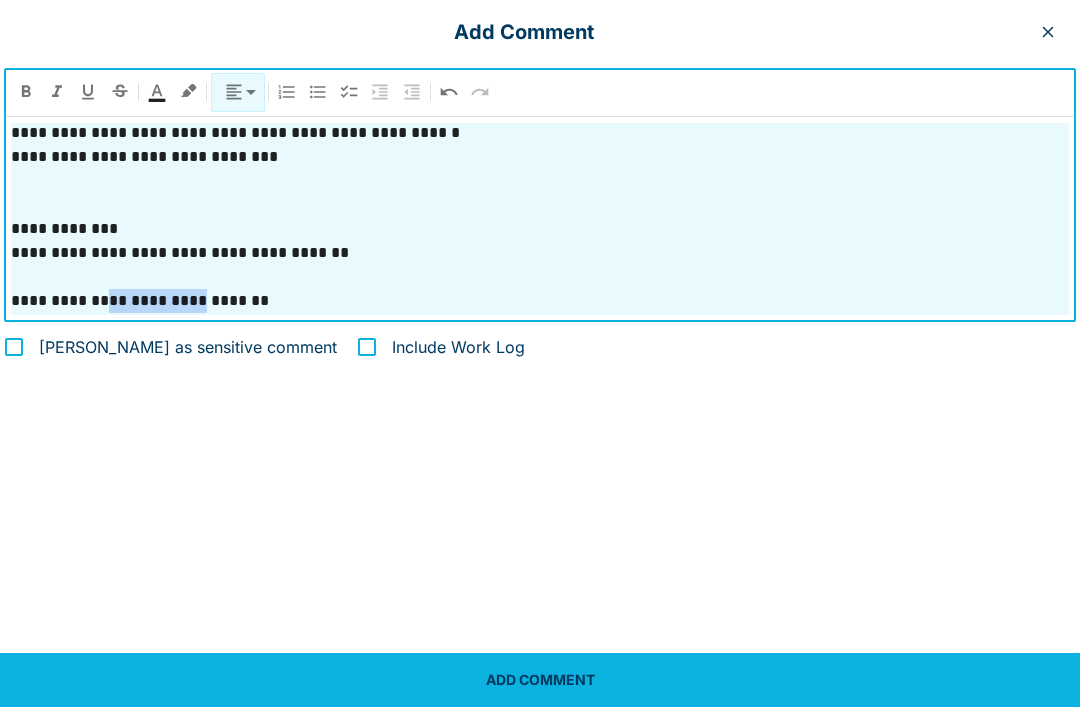 click on "**********" at bounding box center [540, 301] 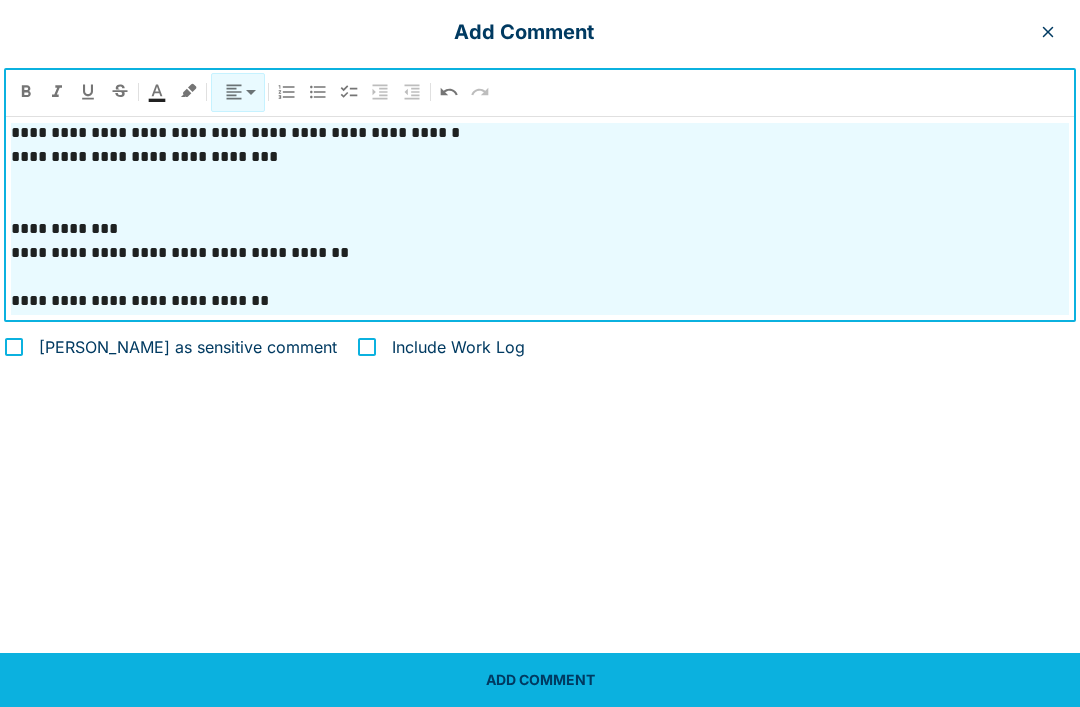 click at bounding box center (540, 325) 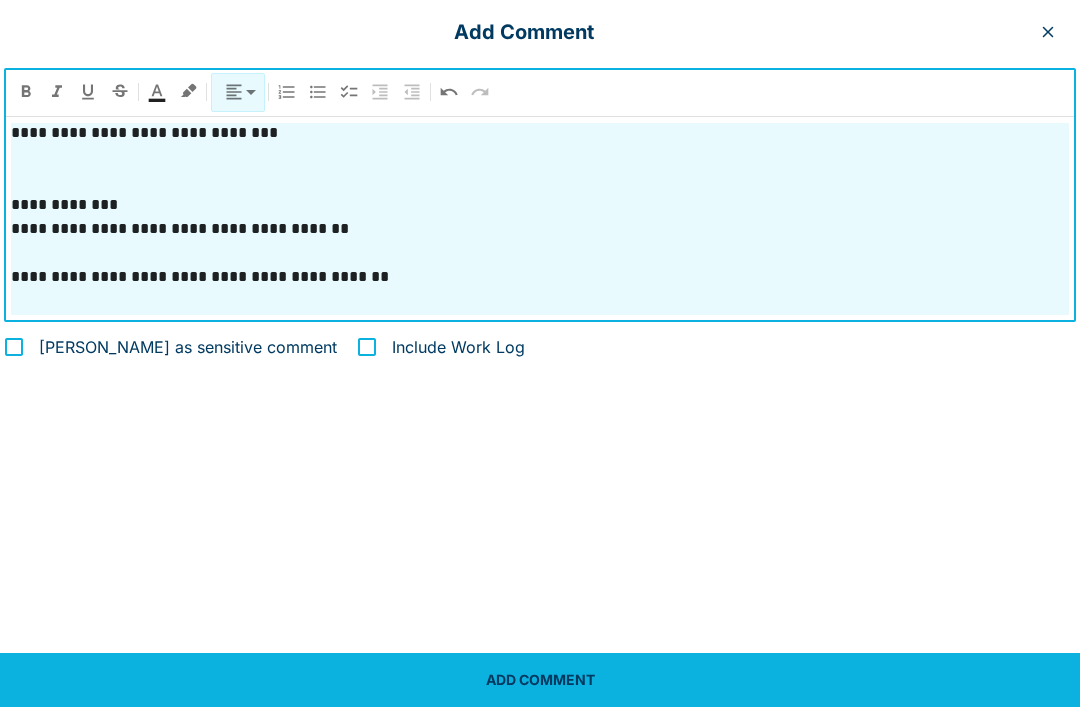 scroll, scrollTop: 1706, scrollLeft: 0, axis: vertical 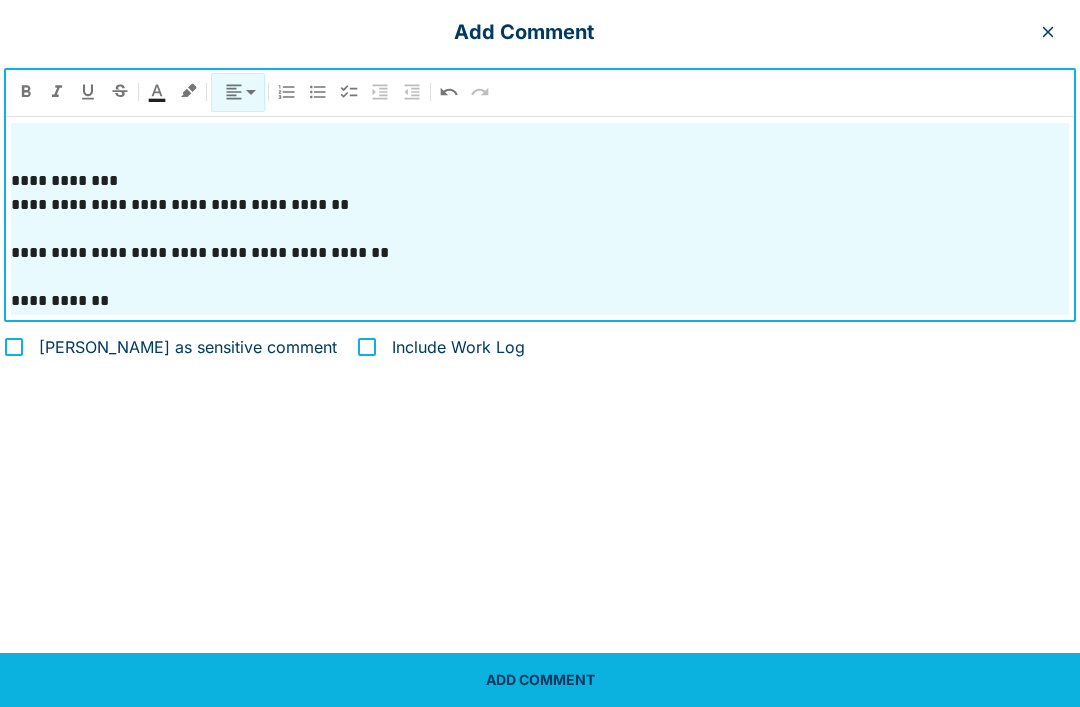 click on "**********" at bounding box center (540, 253) 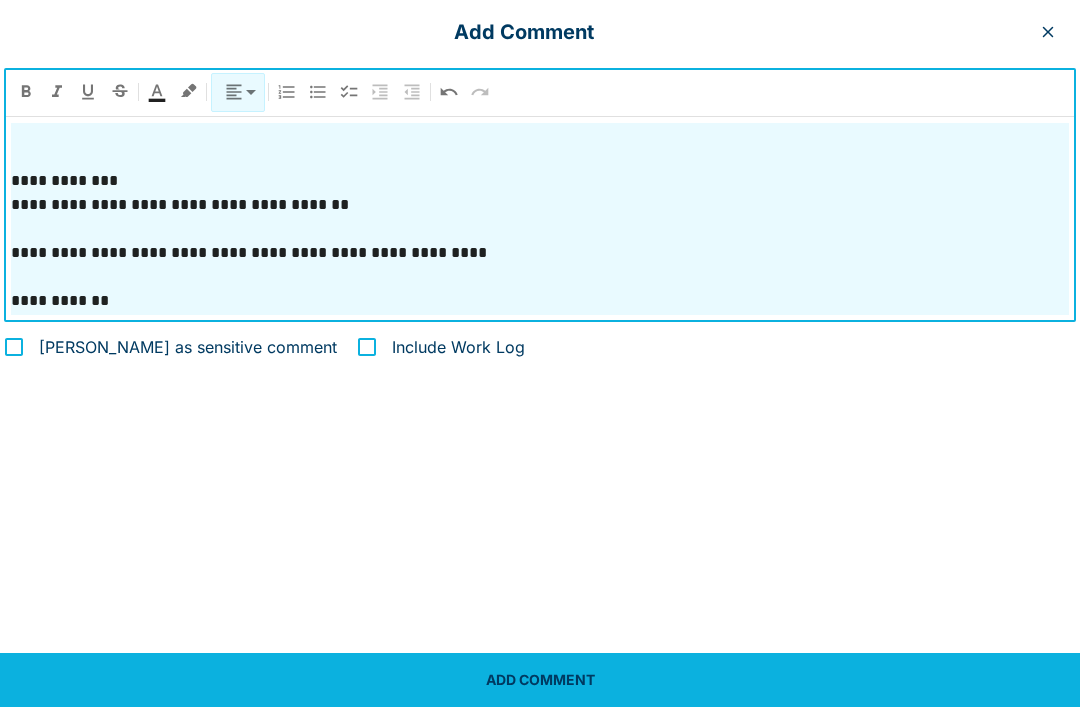 click at bounding box center (540, 325) 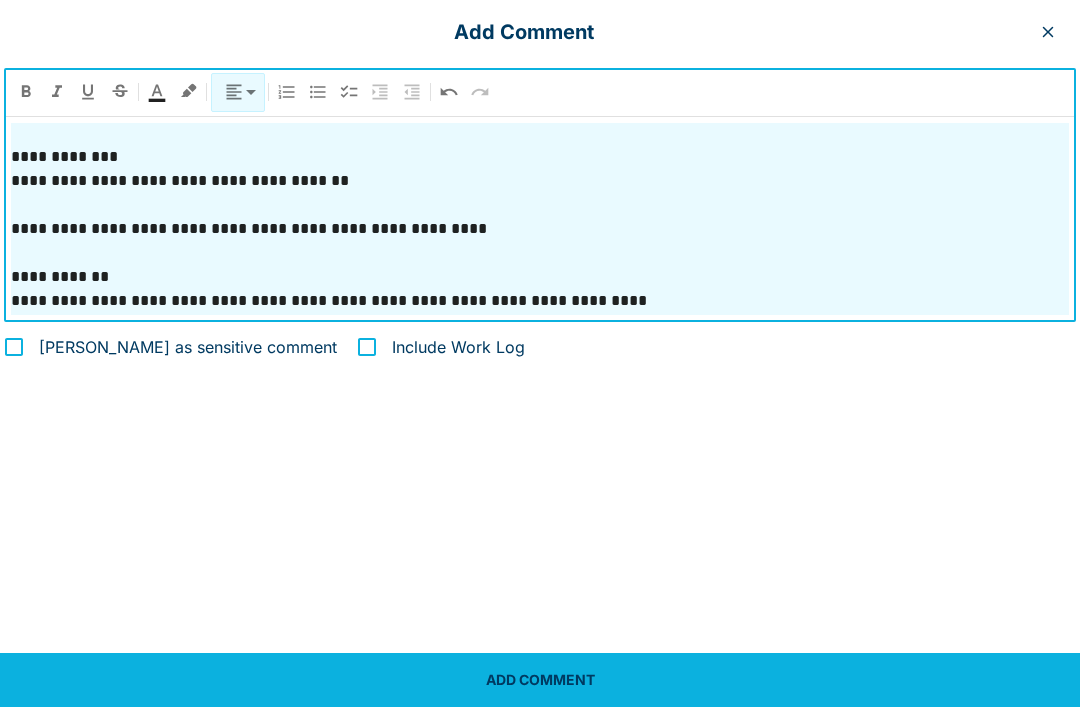 scroll, scrollTop: 1754, scrollLeft: 0, axis: vertical 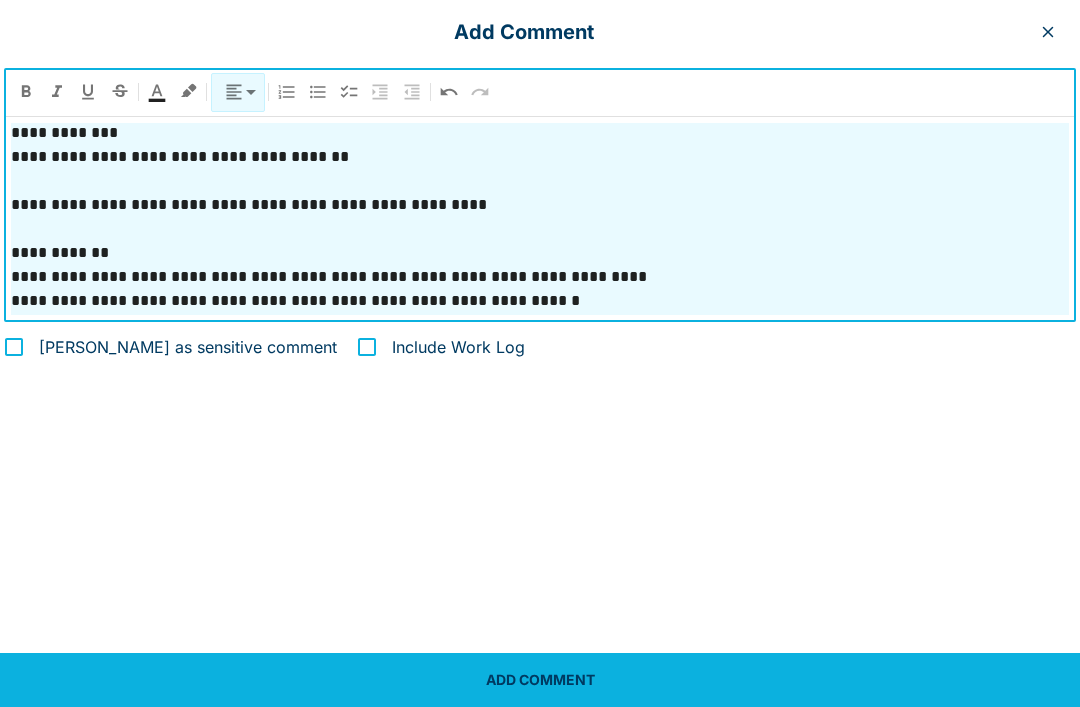 click on "**********" at bounding box center [540, 301] 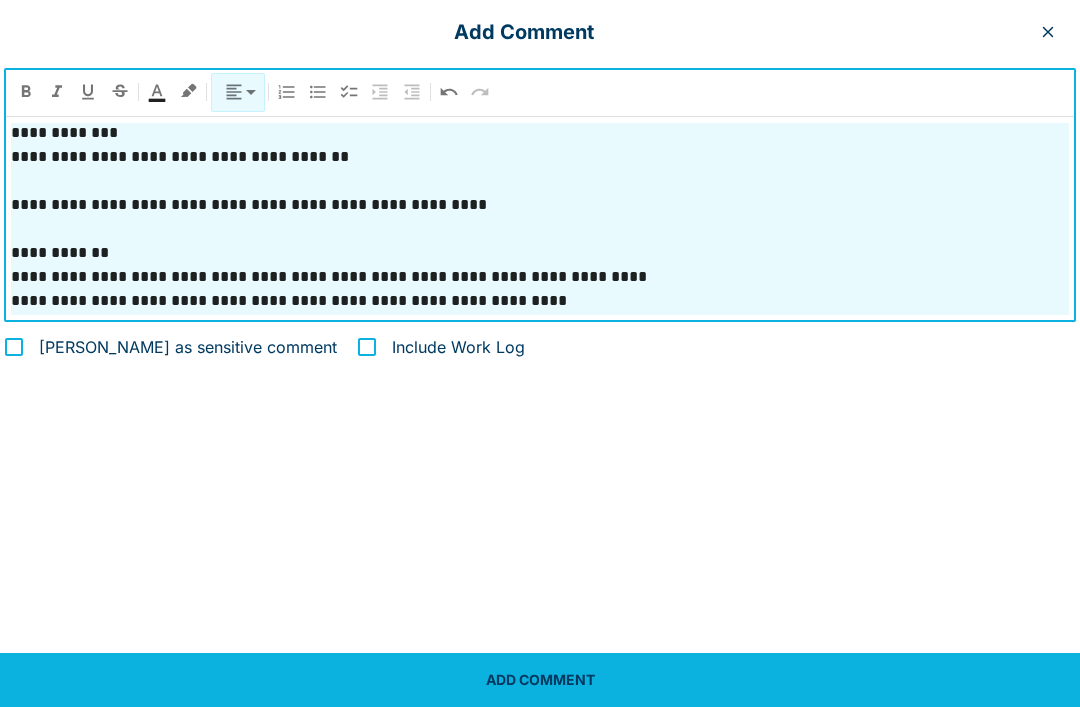 click on "**********" at bounding box center (540, 301) 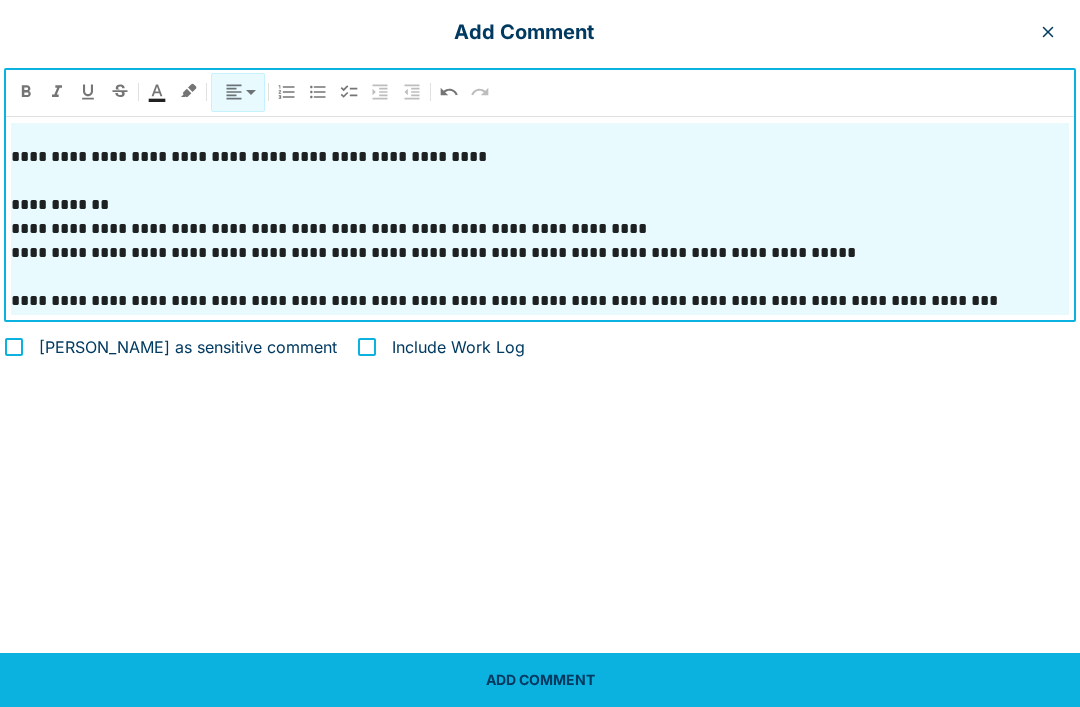 scroll, scrollTop: 1801, scrollLeft: 0, axis: vertical 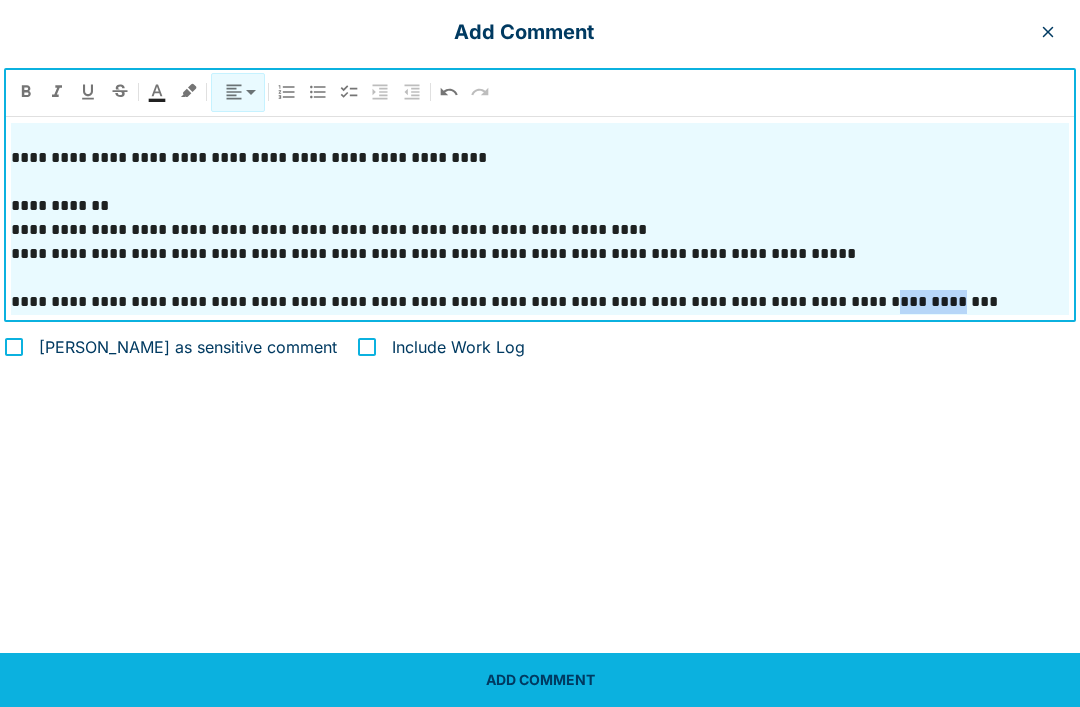 click on "**********" at bounding box center [540, 302] 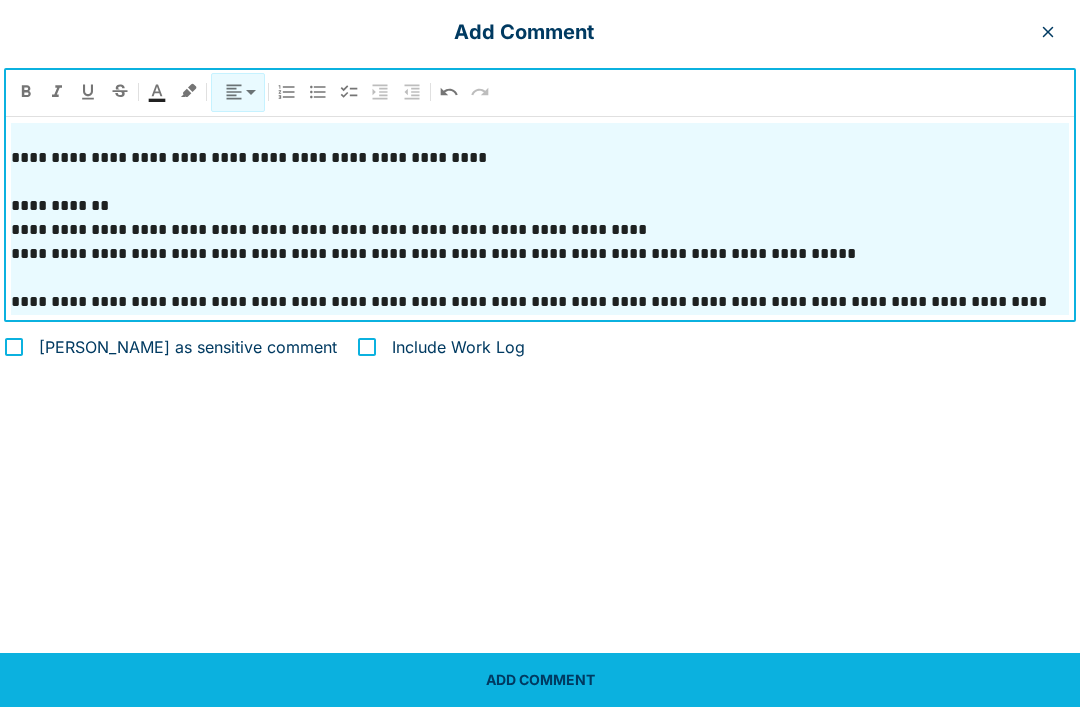 click on "**********" at bounding box center [540, 302] 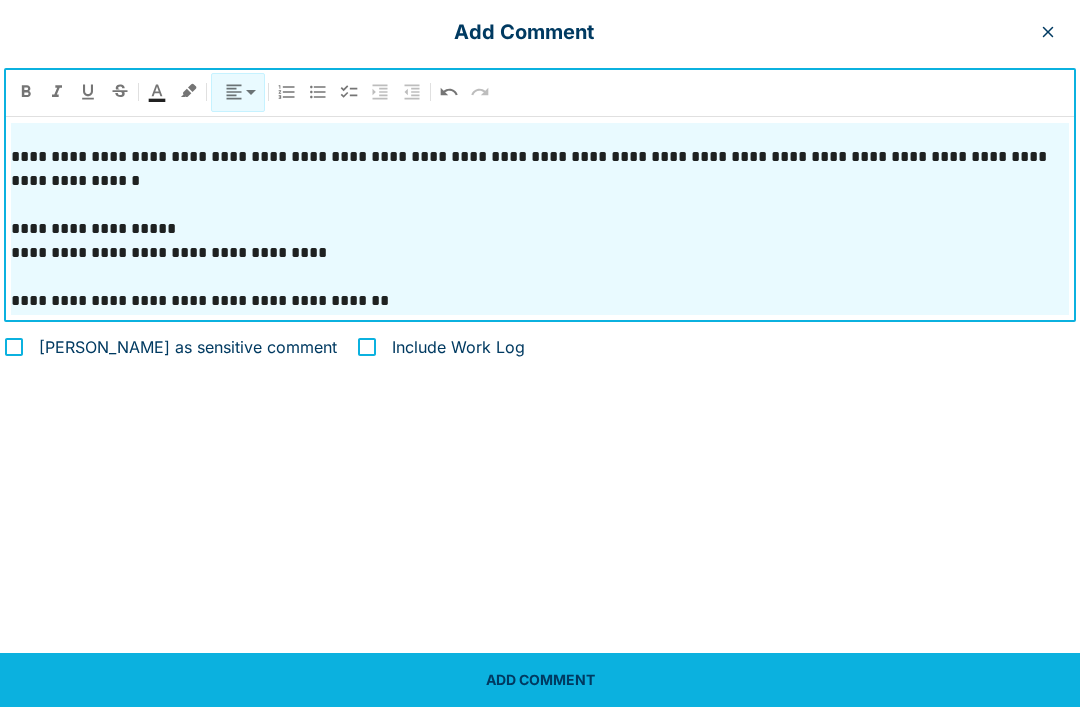 scroll, scrollTop: 1970, scrollLeft: 0, axis: vertical 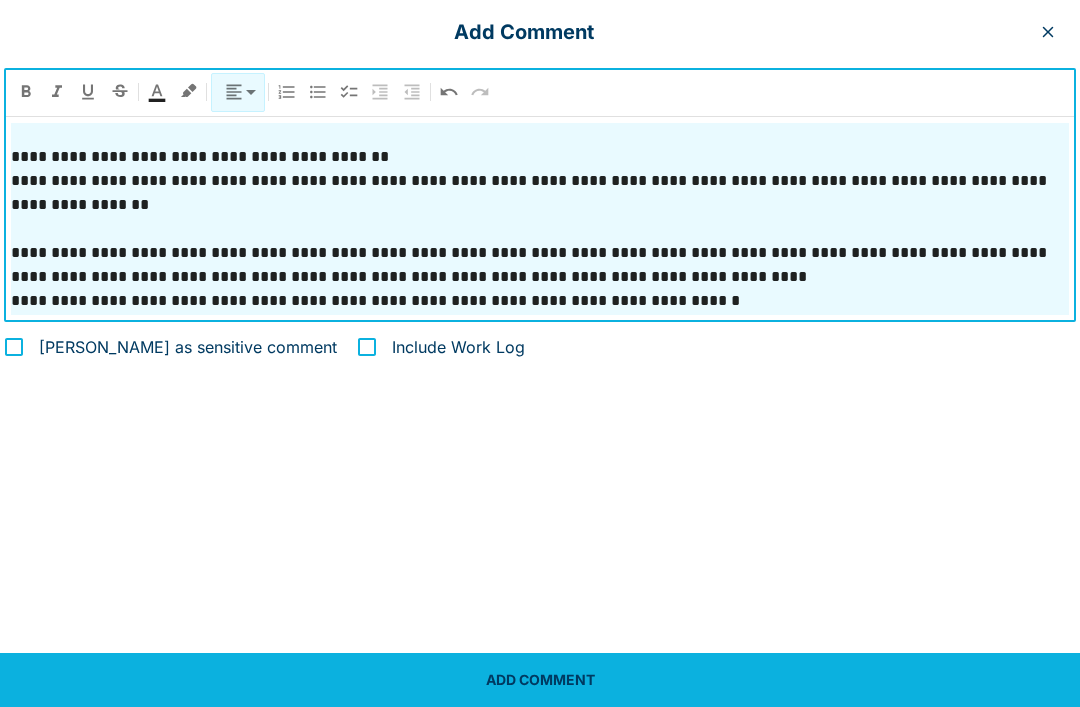 click at bounding box center (540, 325) 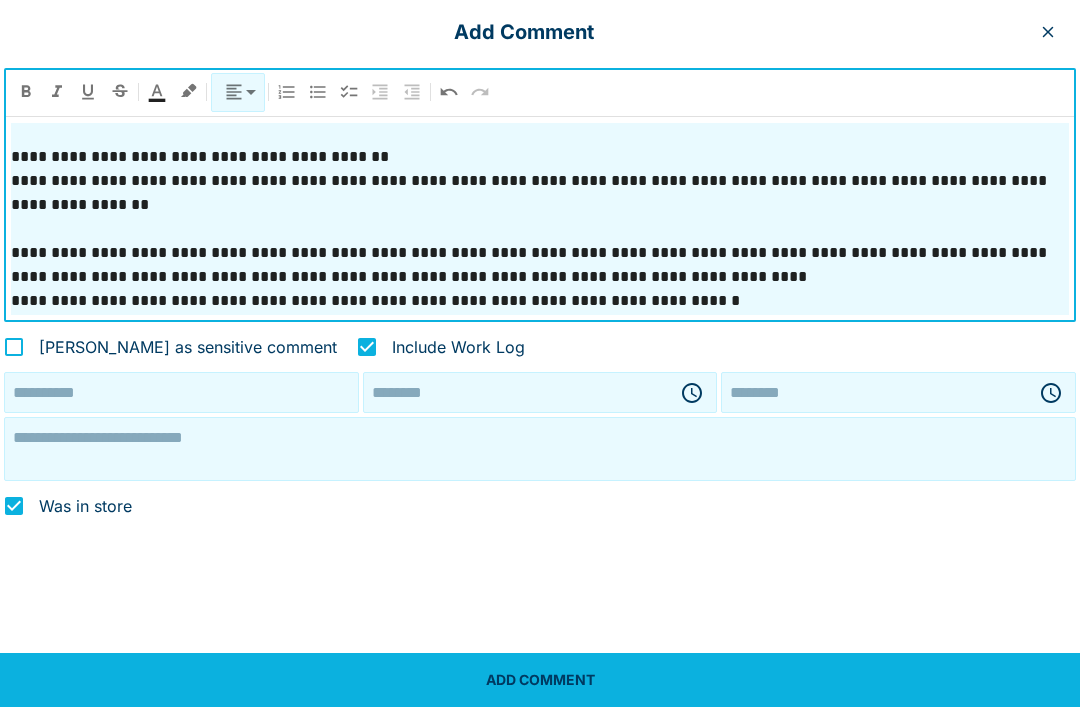 type on "**********" 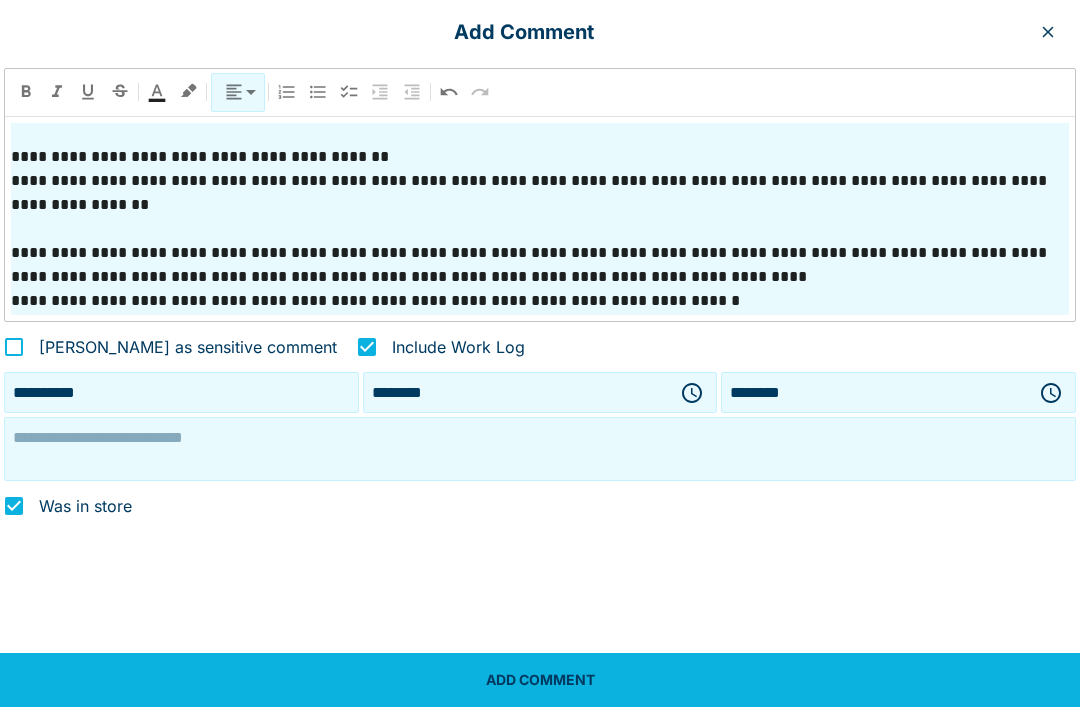 click 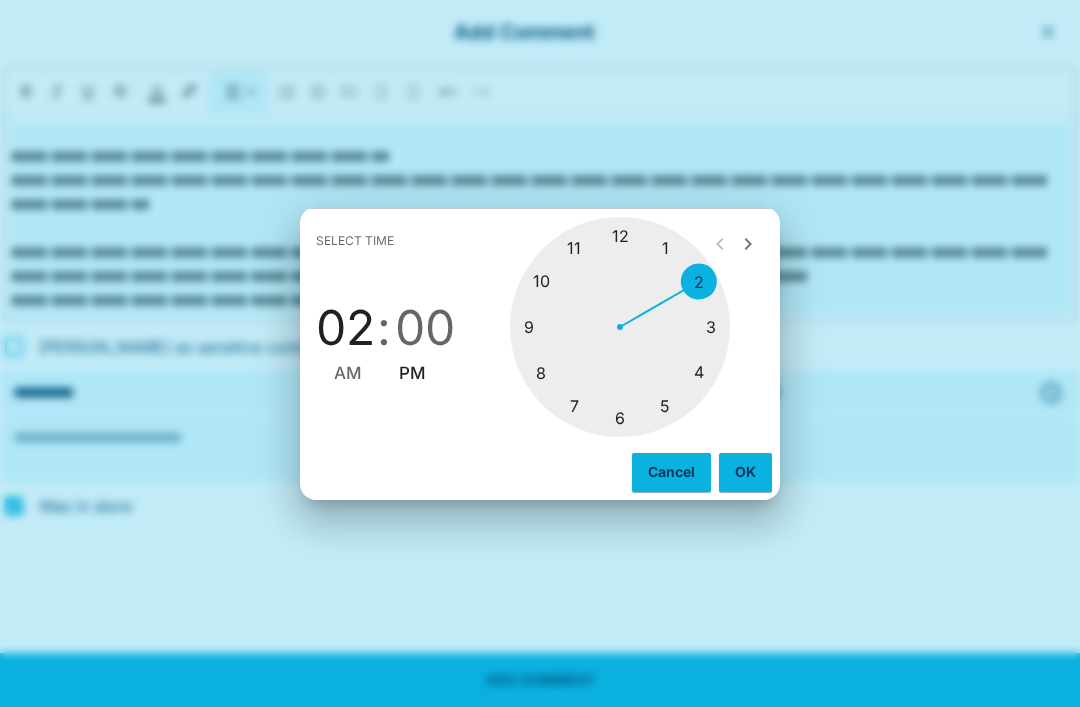click at bounding box center [620, 327] 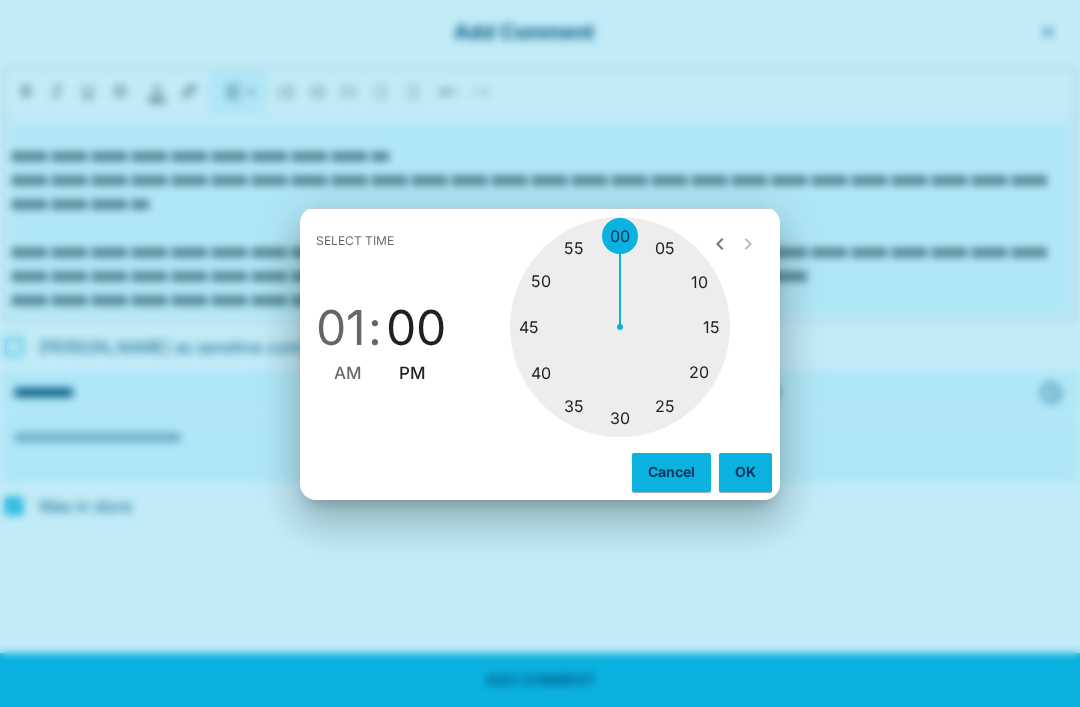 click on "01" at bounding box center [341, 328] 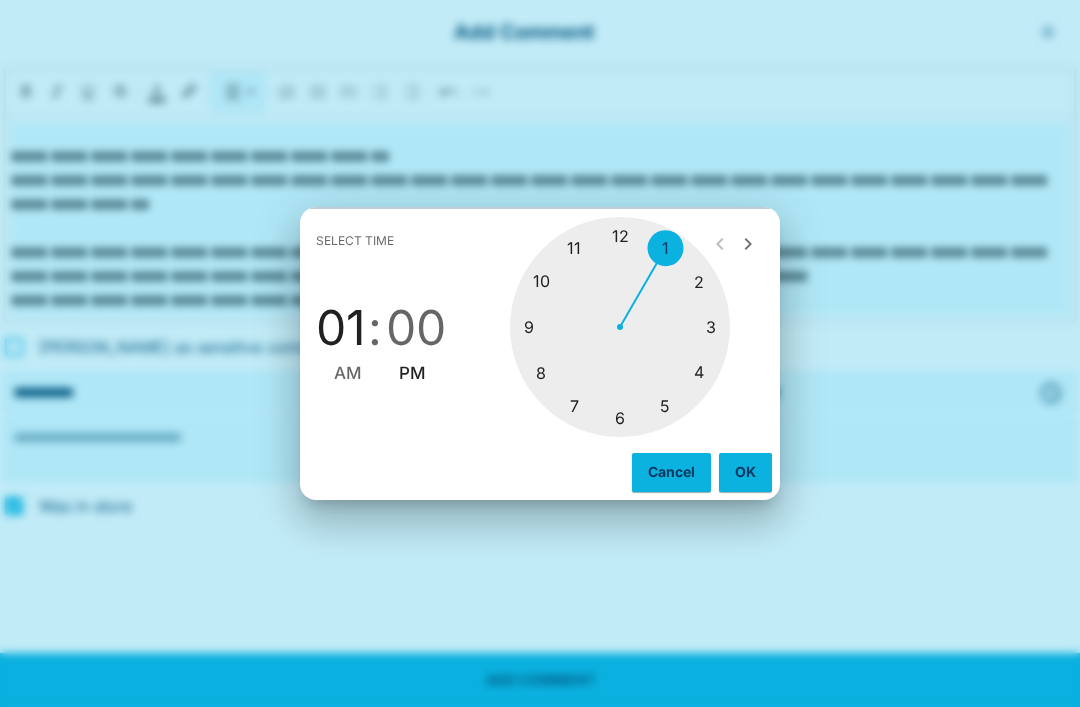 click at bounding box center (620, 327) 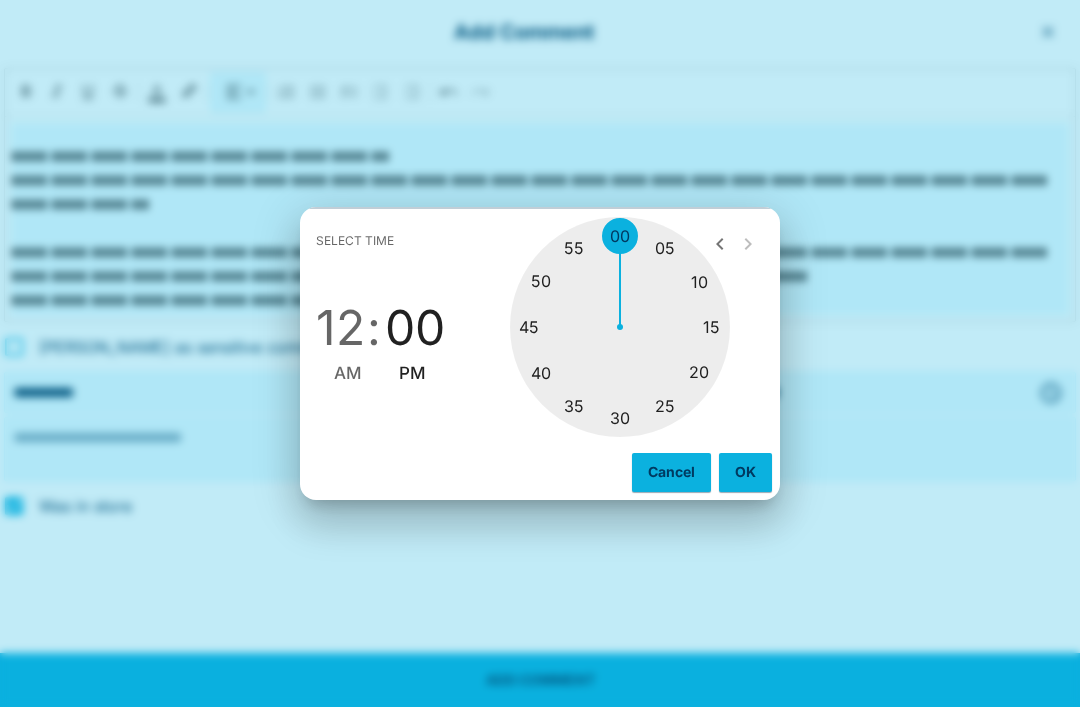 click at bounding box center [620, 327] 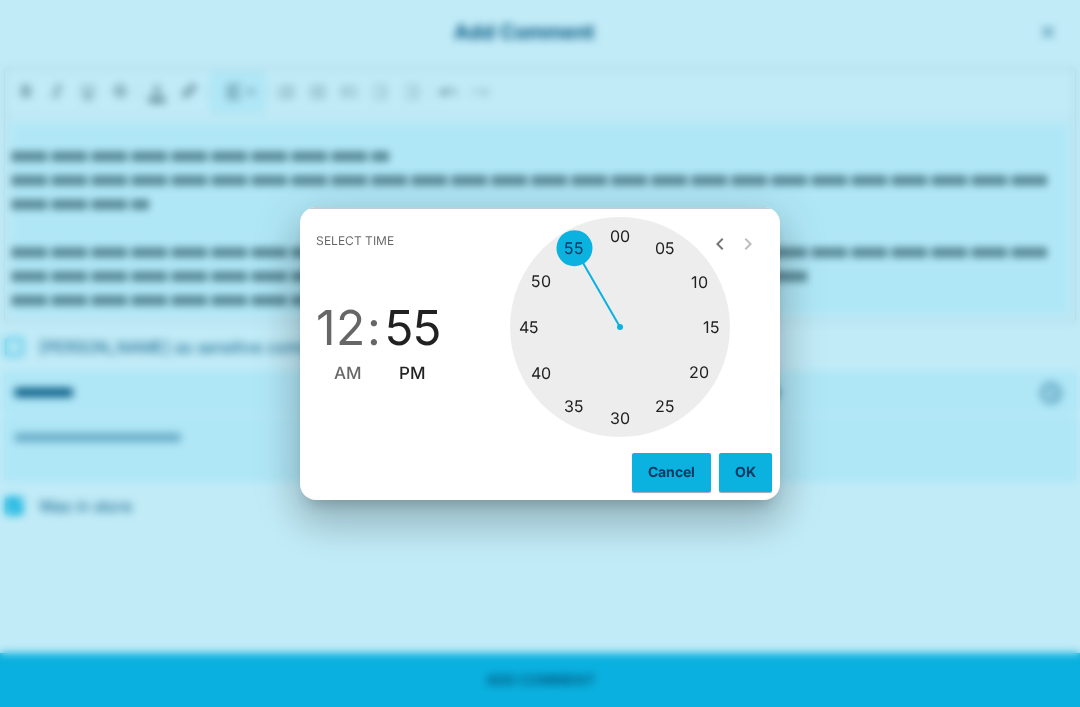 click on "OK" at bounding box center (745, 472) 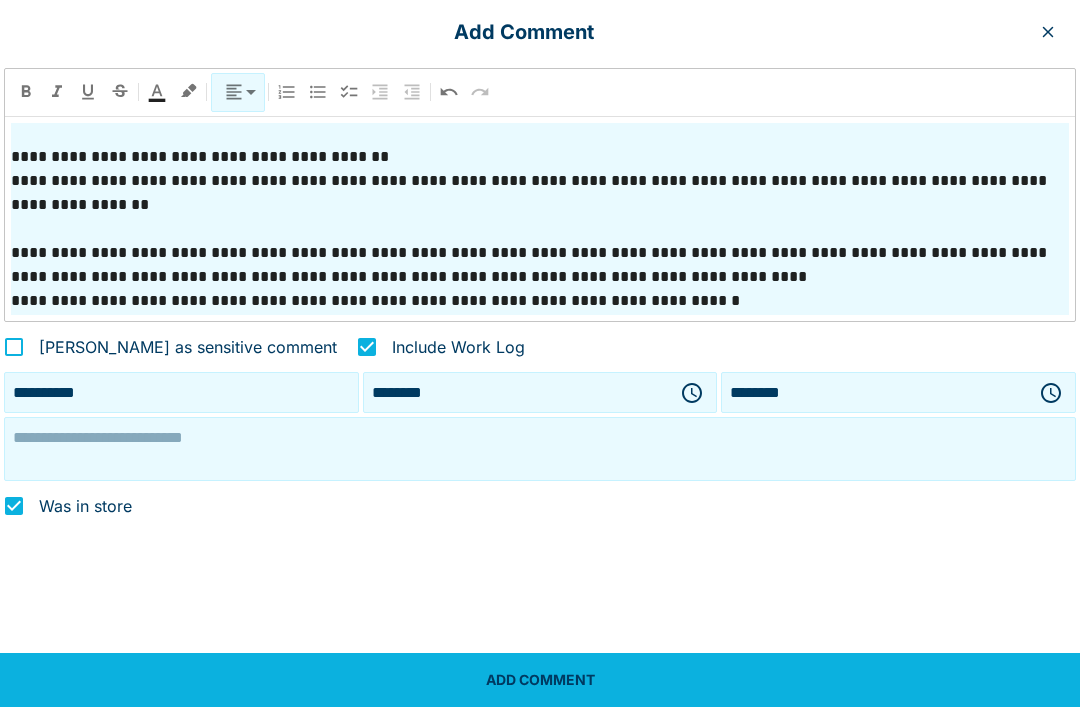 click 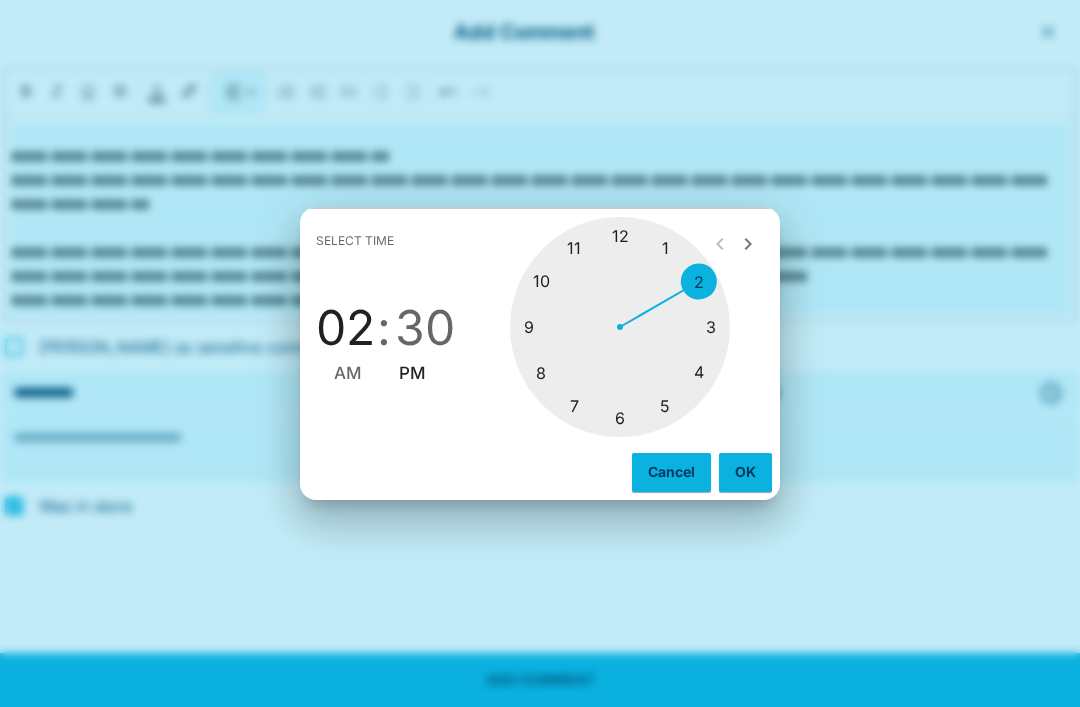 click at bounding box center [620, 327] 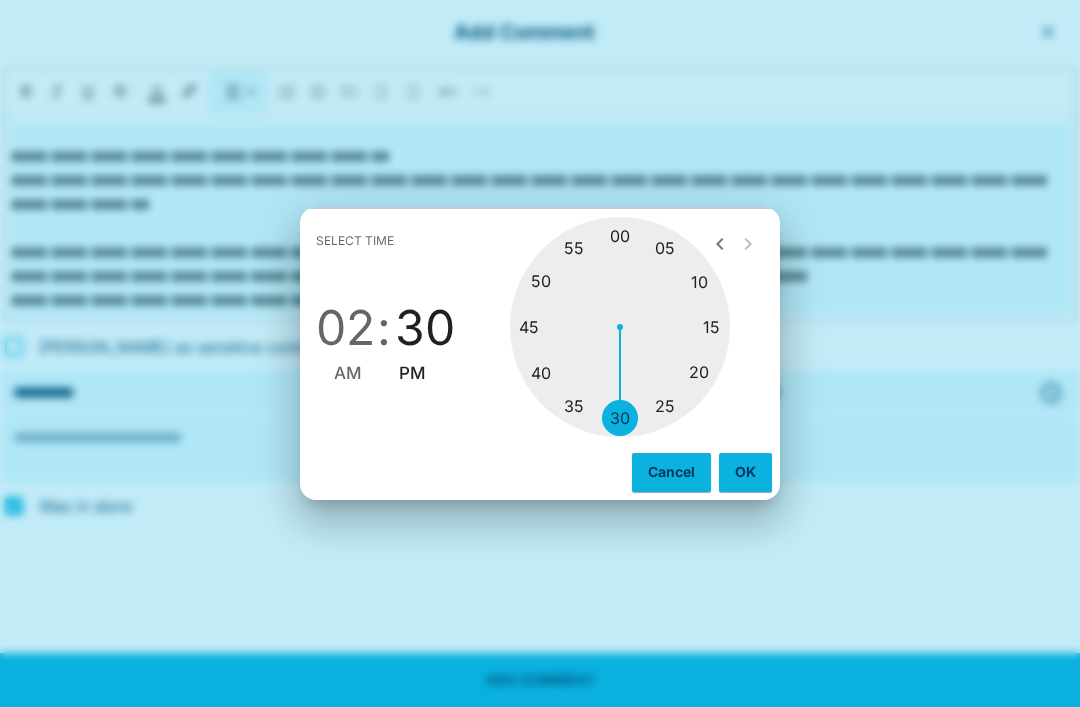 click at bounding box center [620, 327] 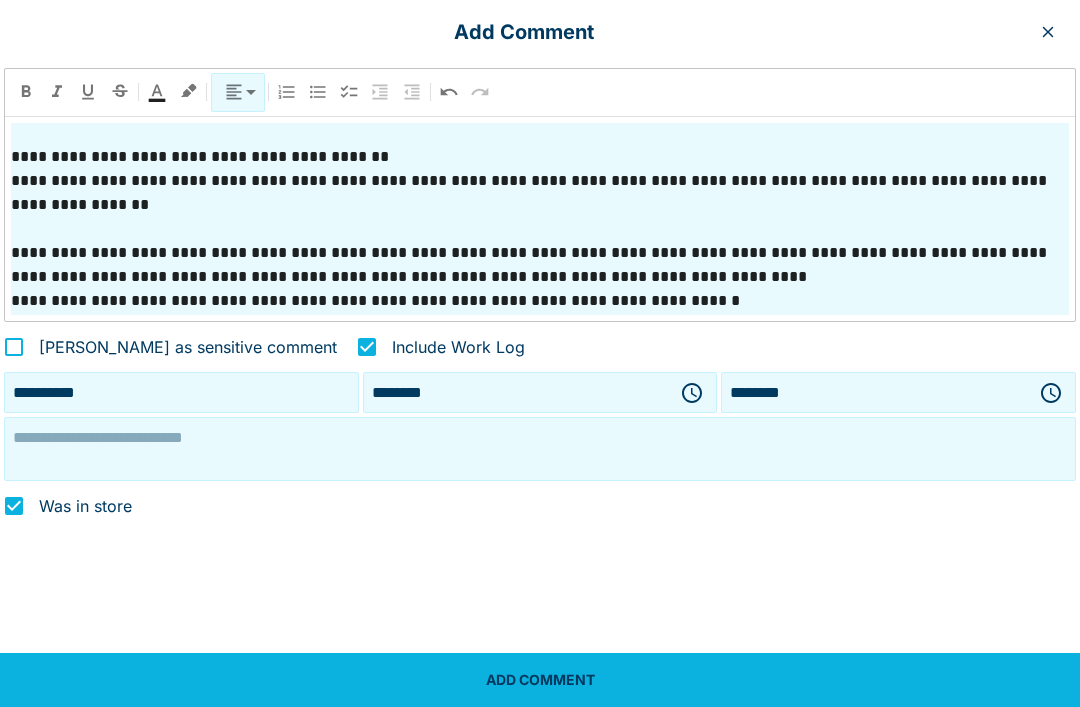 click at bounding box center (540, 449) 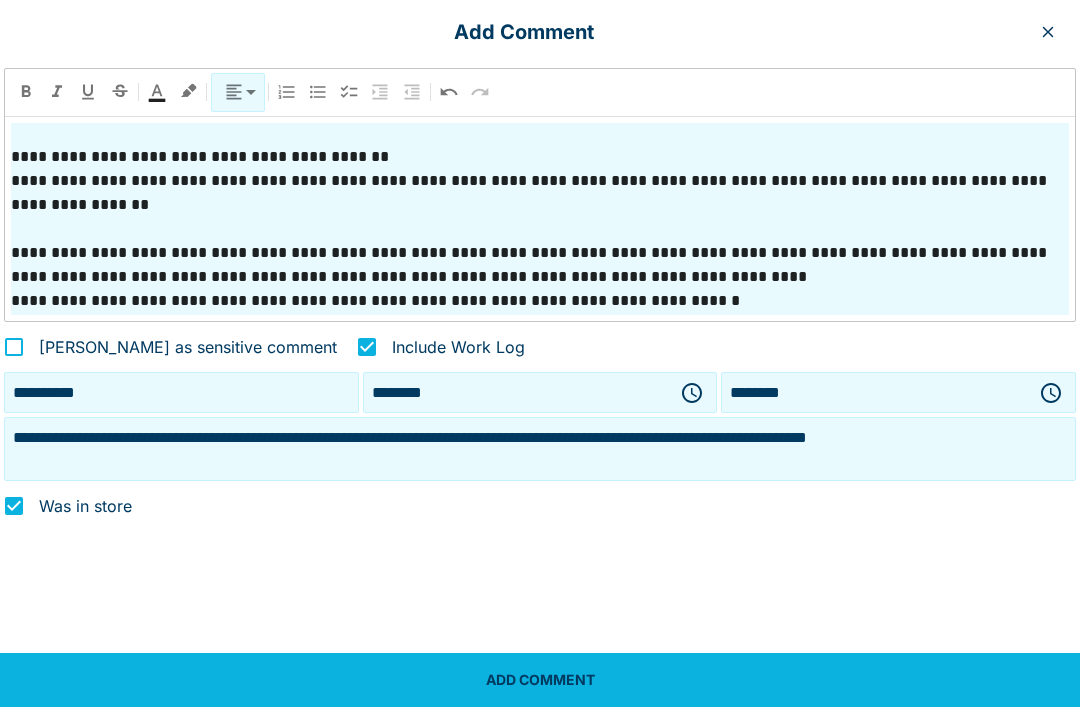 scroll, scrollTop: 15, scrollLeft: 0, axis: vertical 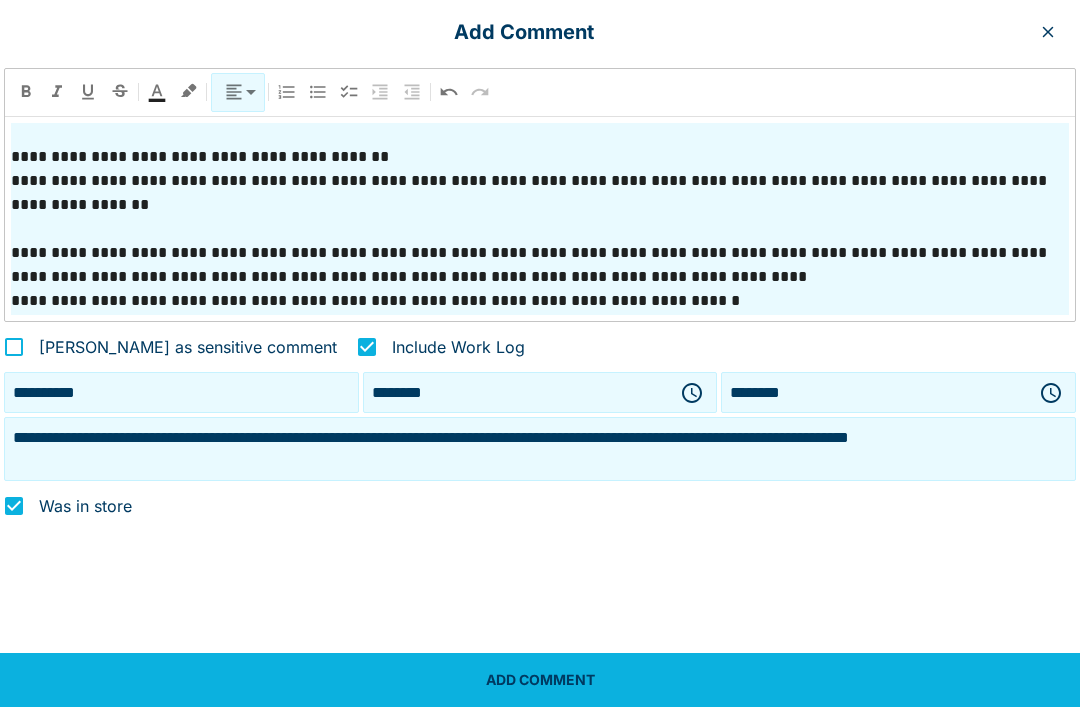 type on "**********" 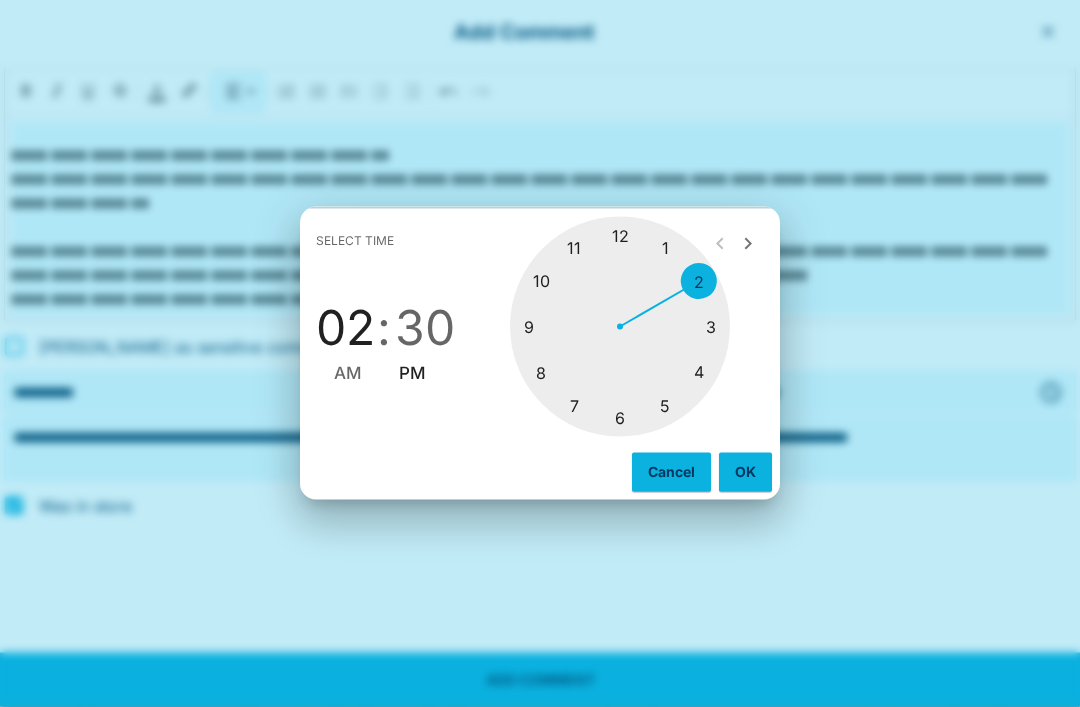 click at bounding box center (620, 327) 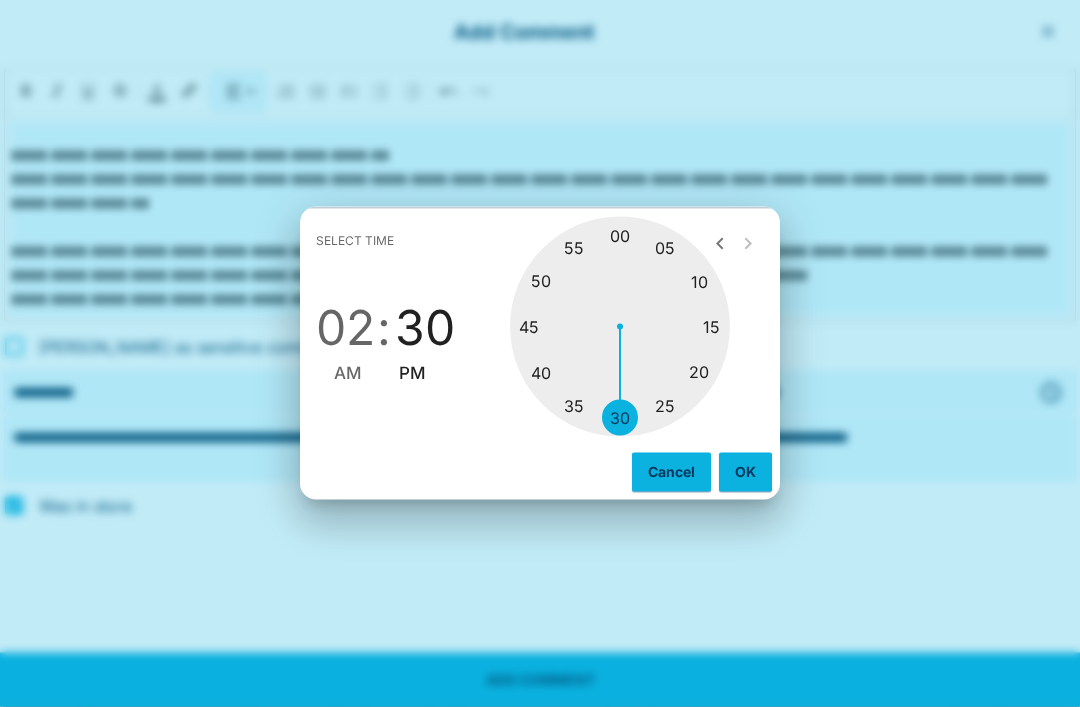 scroll, scrollTop: 16, scrollLeft: 0, axis: vertical 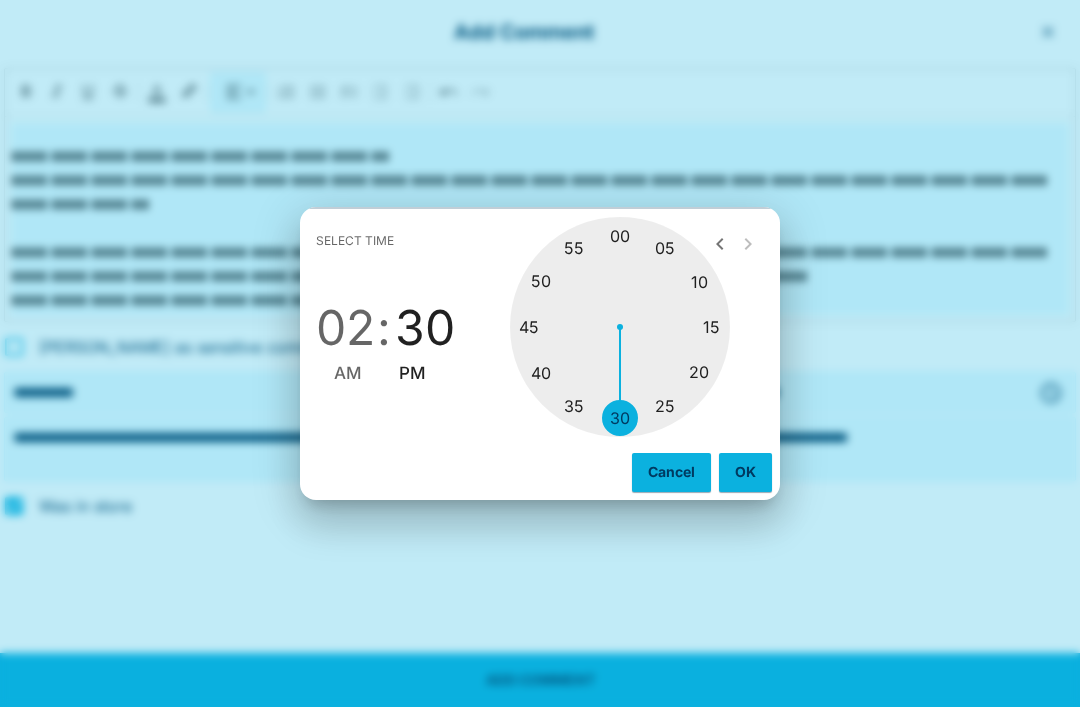 click at bounding box center (620, 327) 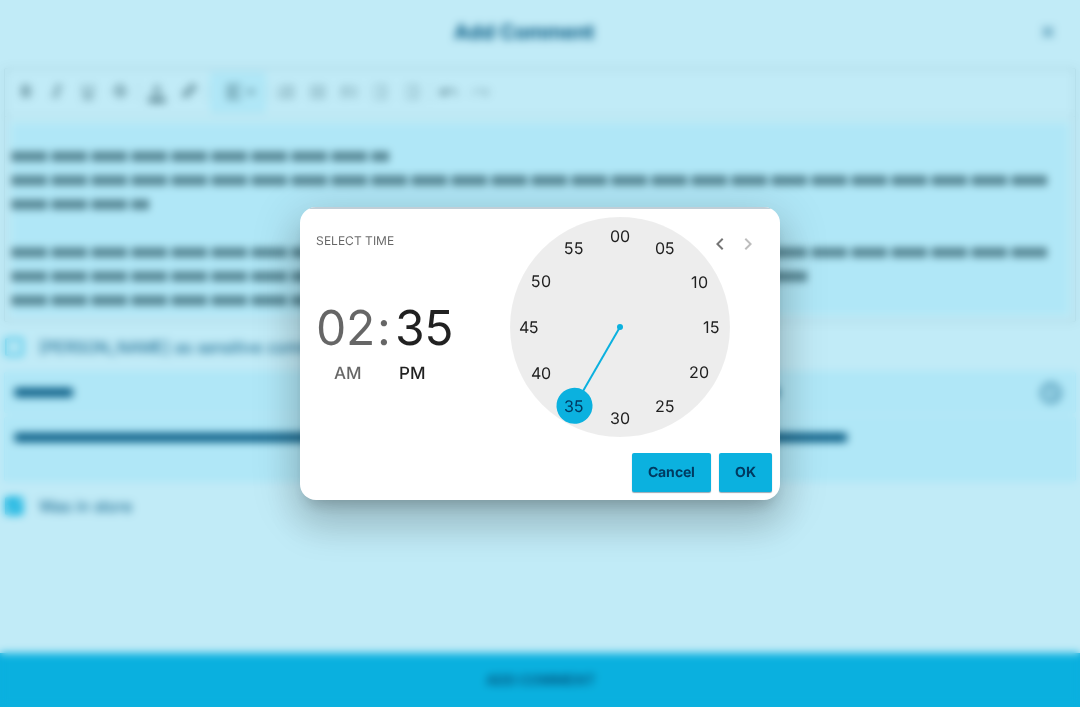 click on "OK" at bounding box center [745, 472] 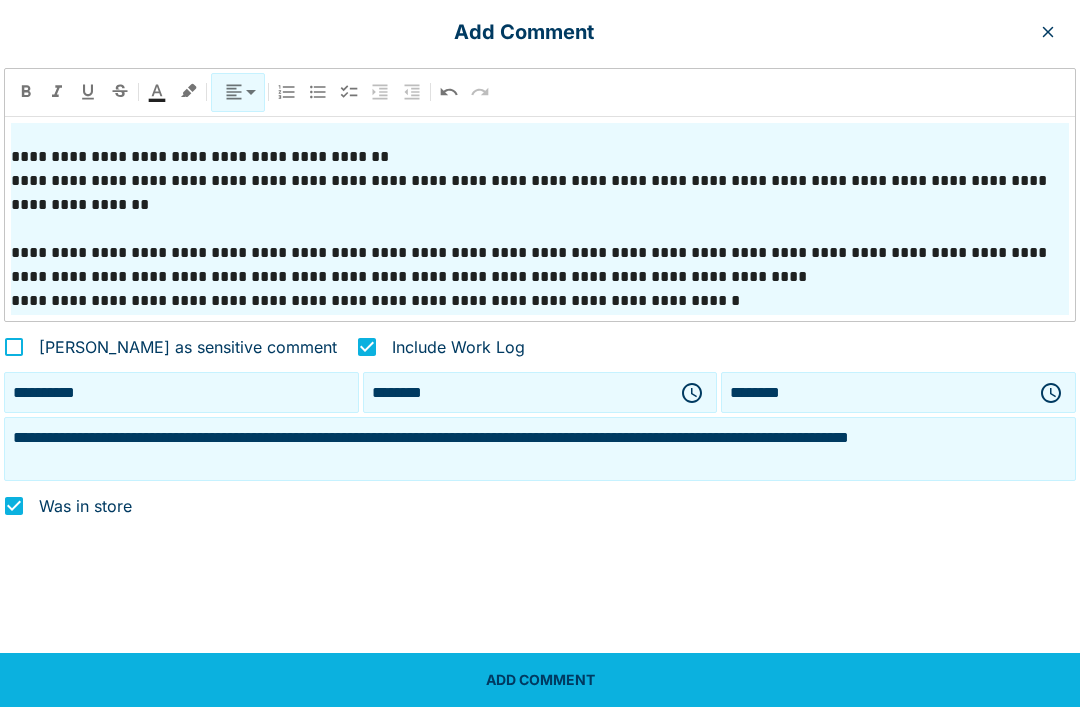 click on "ADD COMMENT" at bounding box center (540, 680) 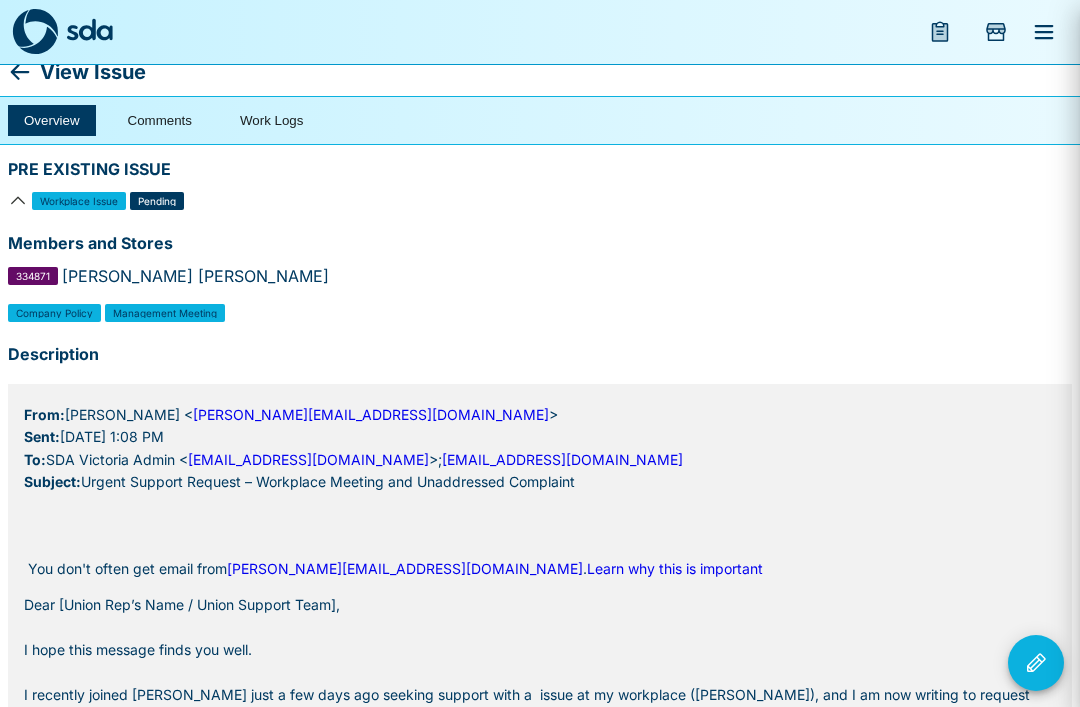 scroll, scrollTop: 0, scrollLeft: 0, axis: both 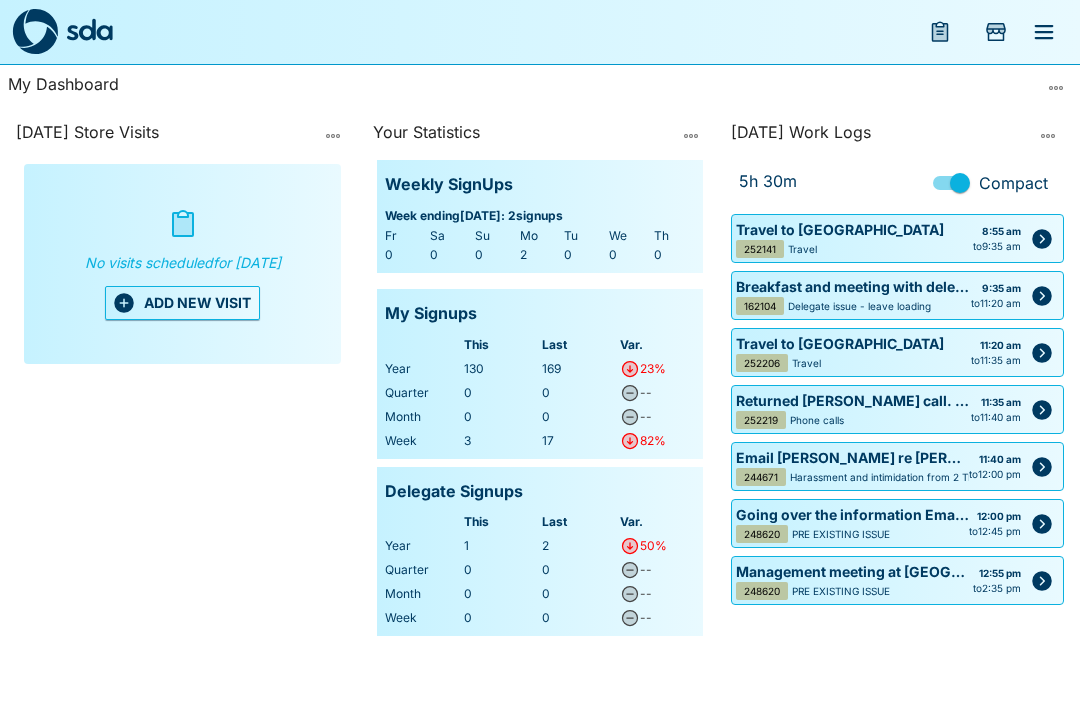click 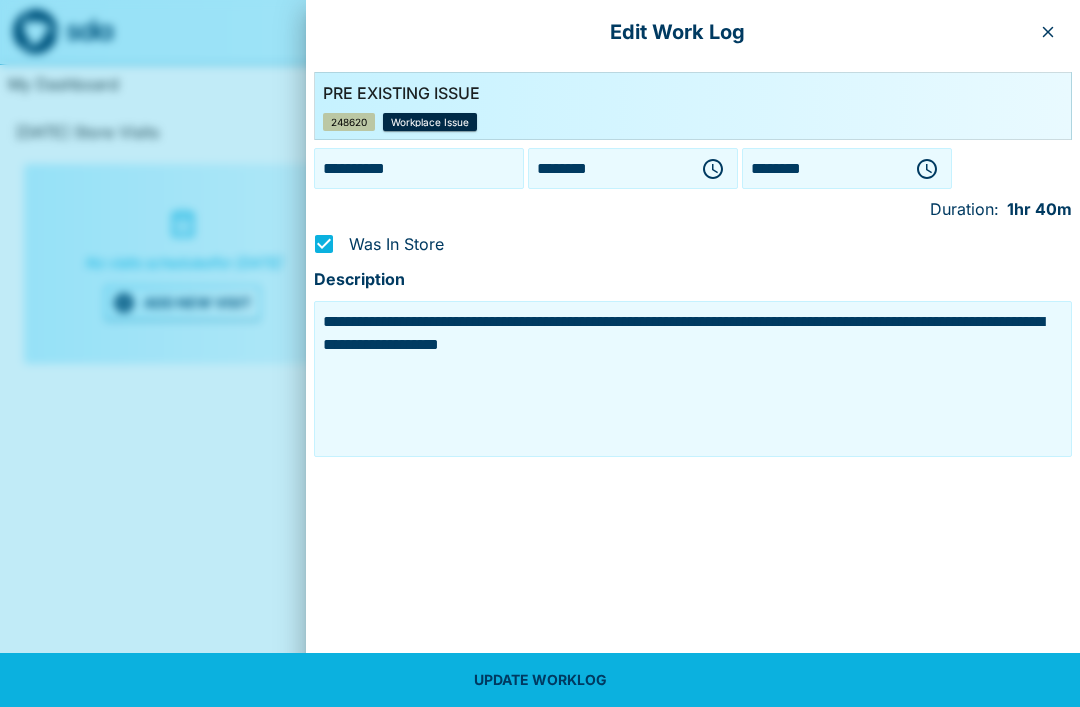 click 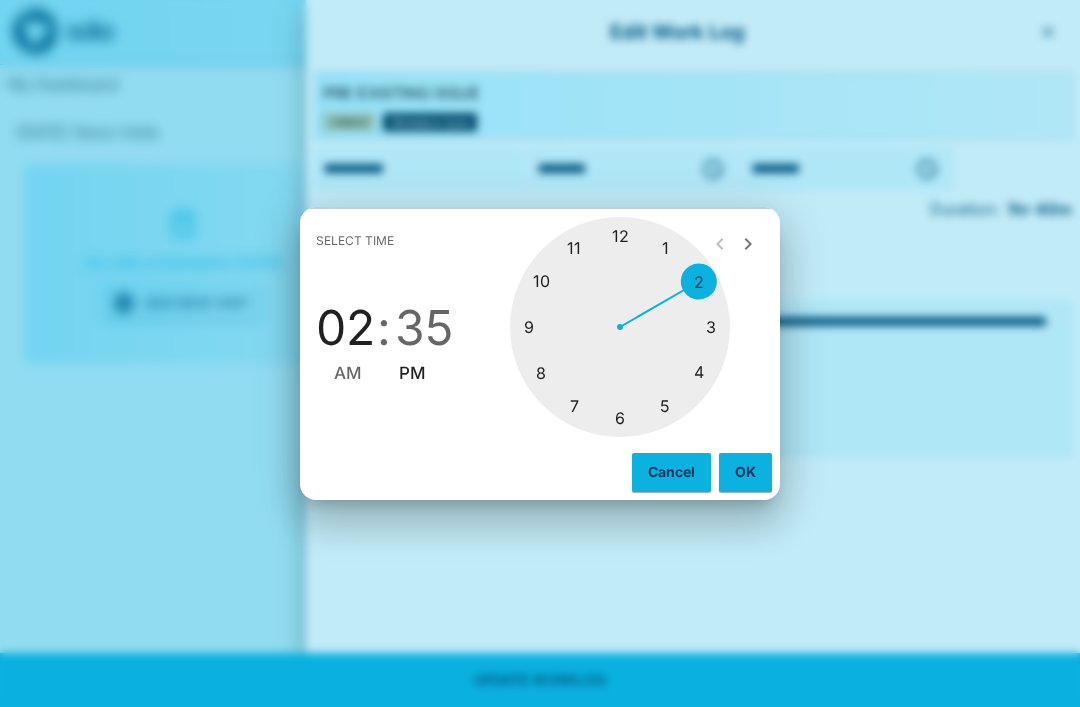 click at bounding box center [620, 327] 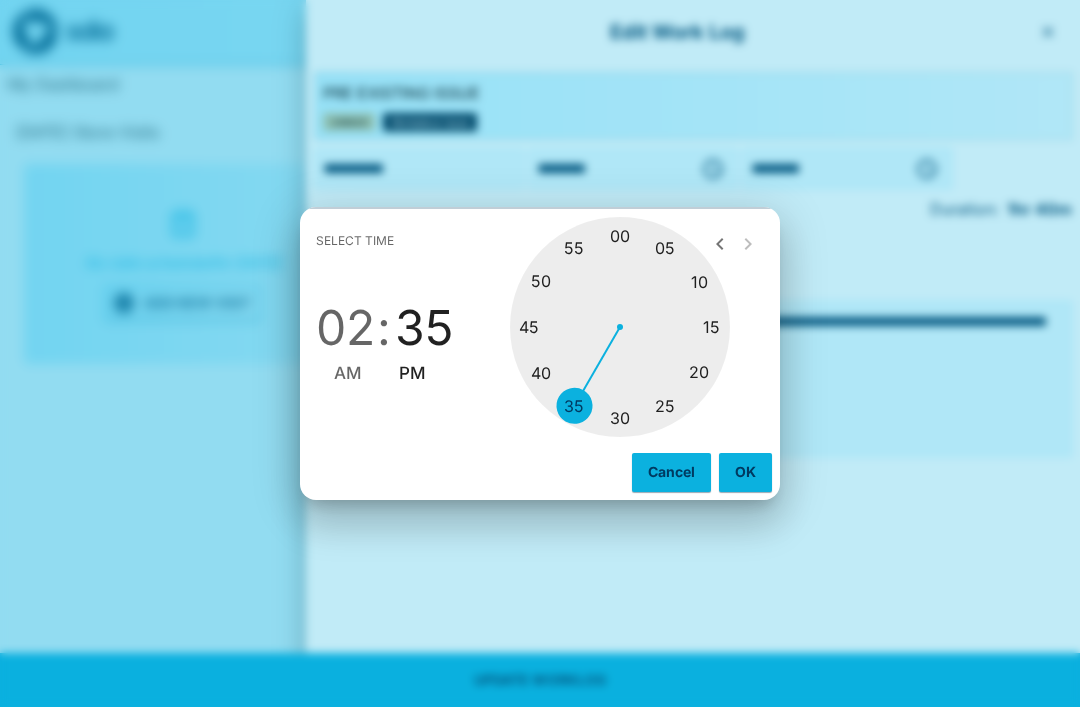 type on "********" 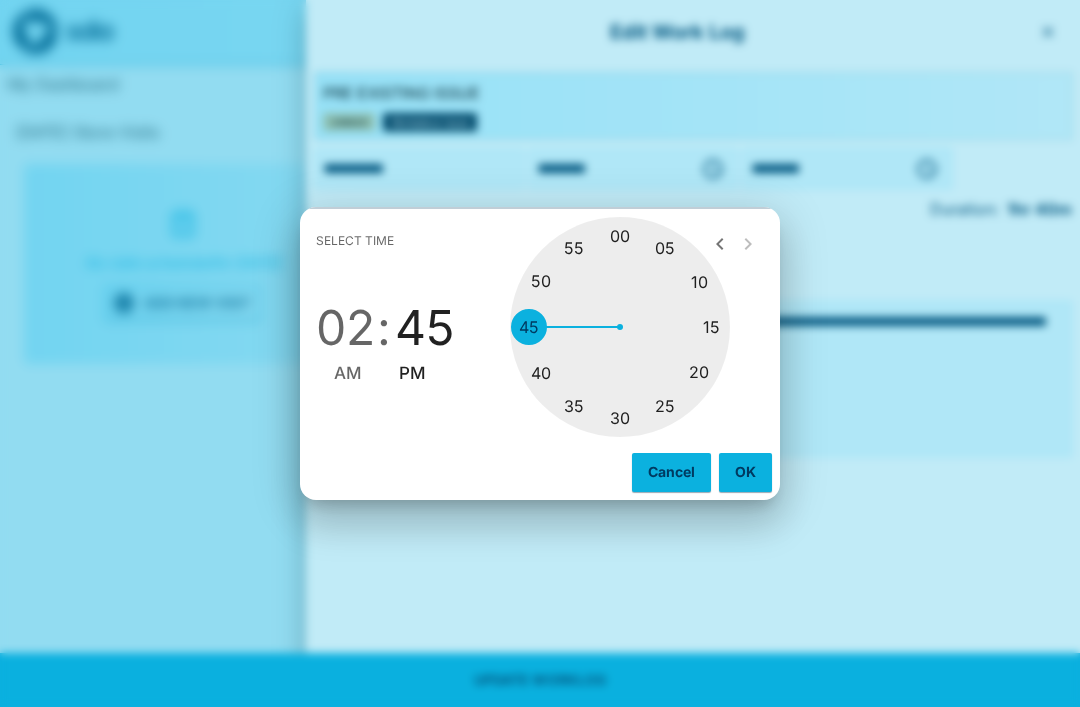 click at bounding box center [620, 327] 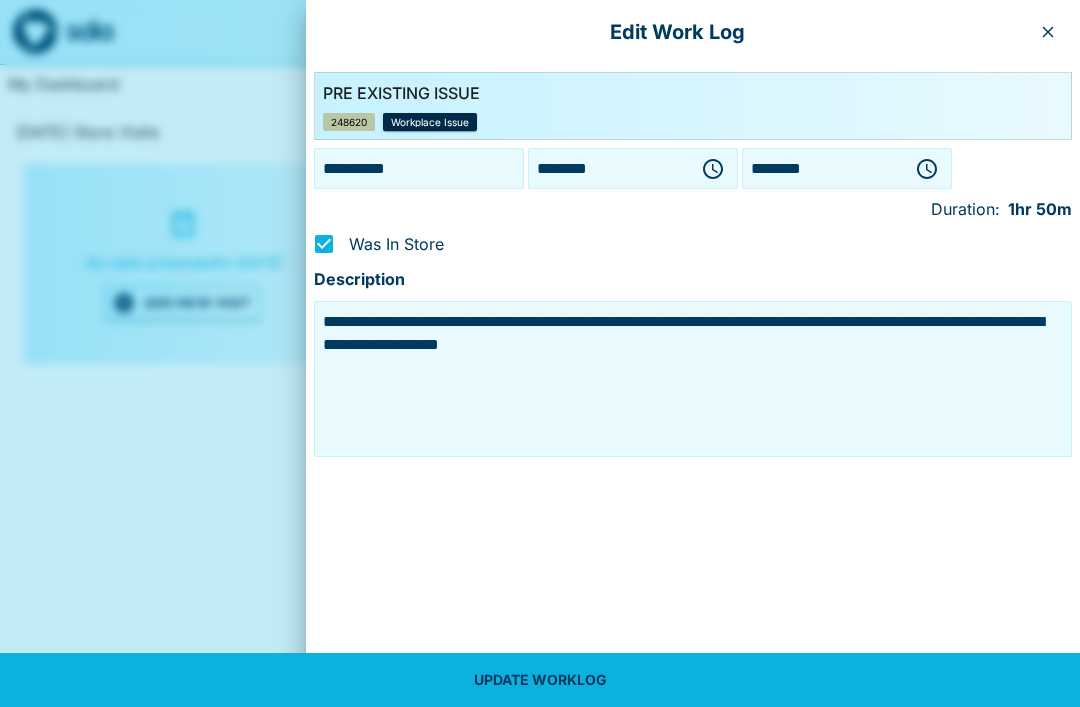click on "UPDATE WORKLOG" at bounding box center [540, 680] 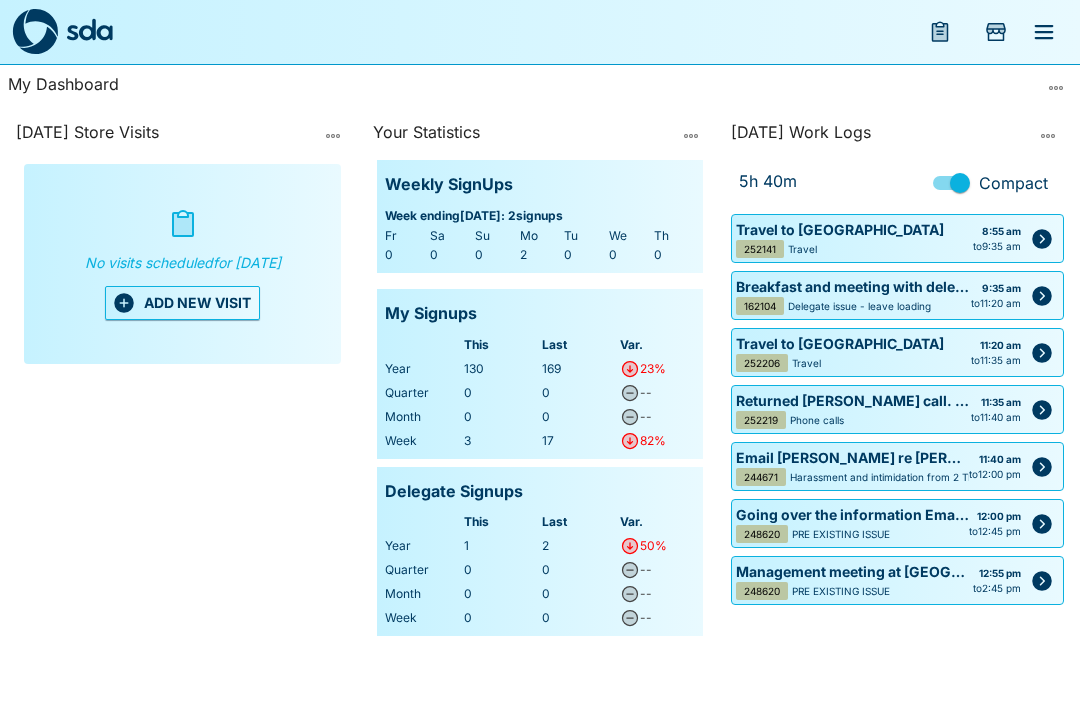 click 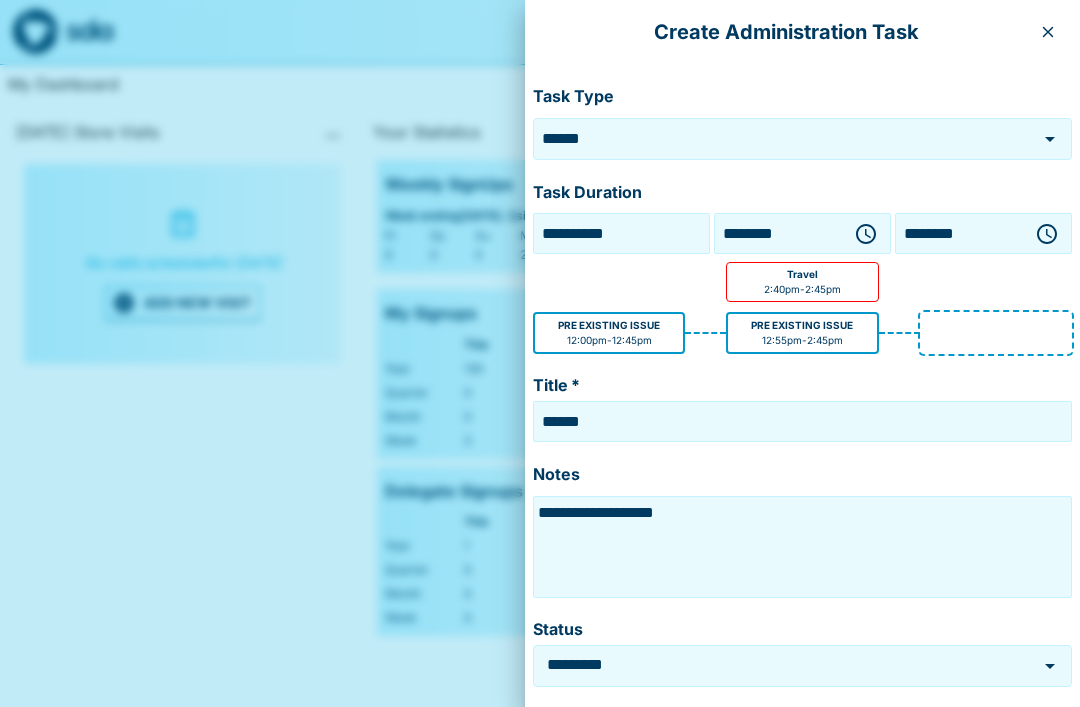 click at bounding box center [1050, 139] 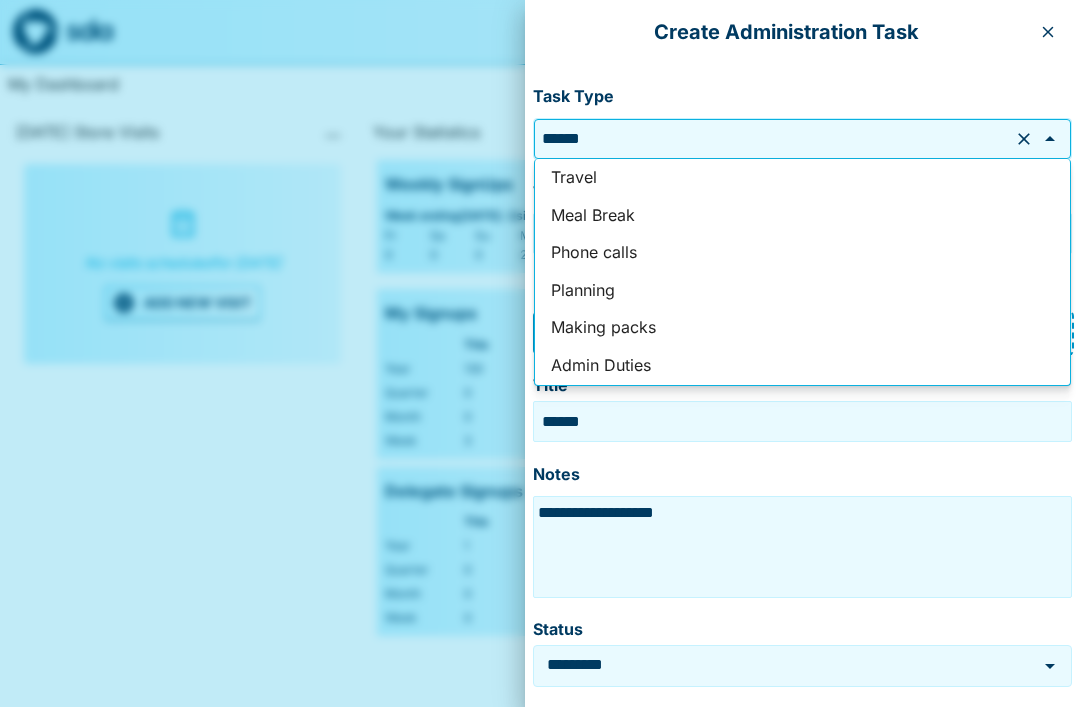 click on "Phone calls" at bounding box center [802, 253] 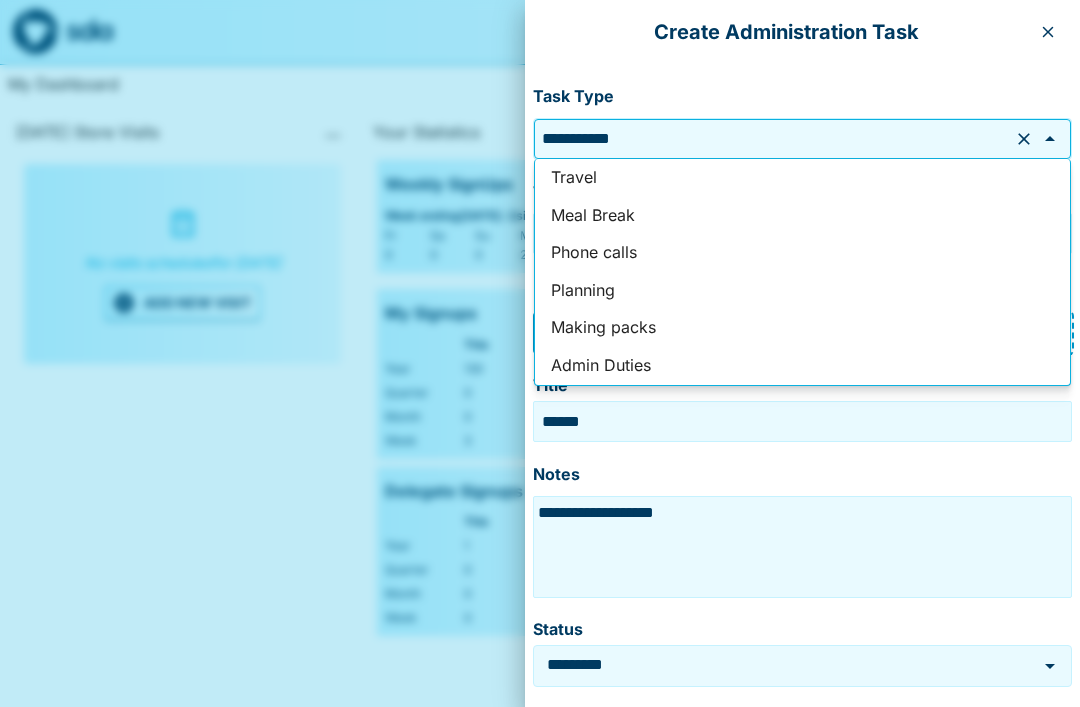 type on "**********" 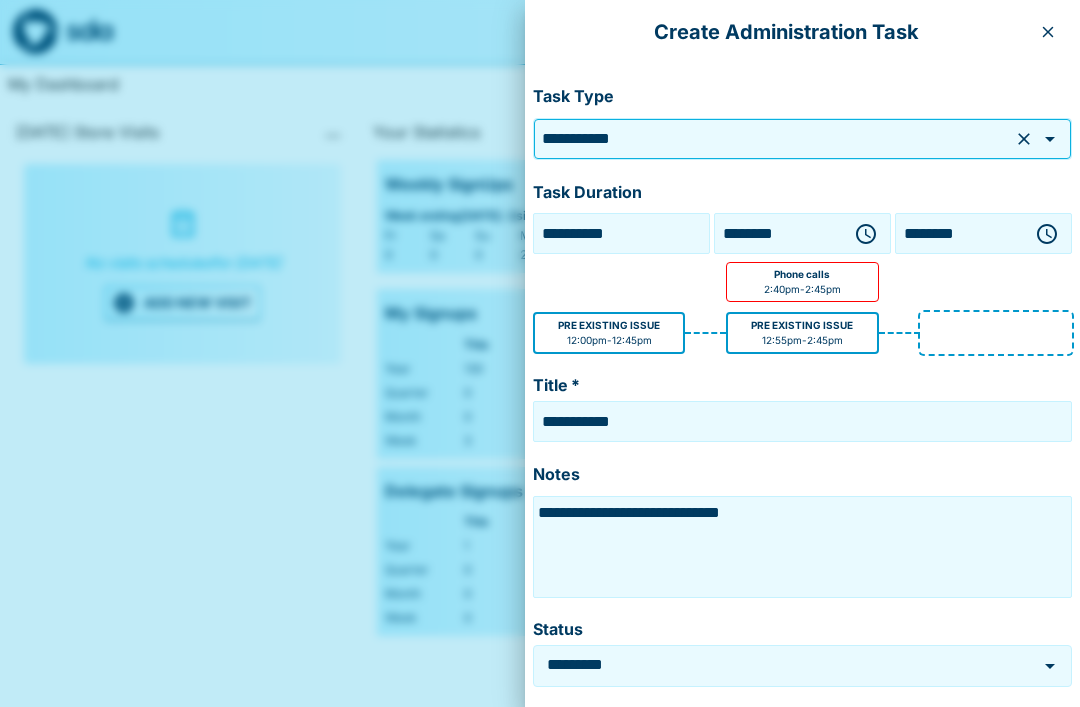 click on "**********" at bounding box center (802, 547) 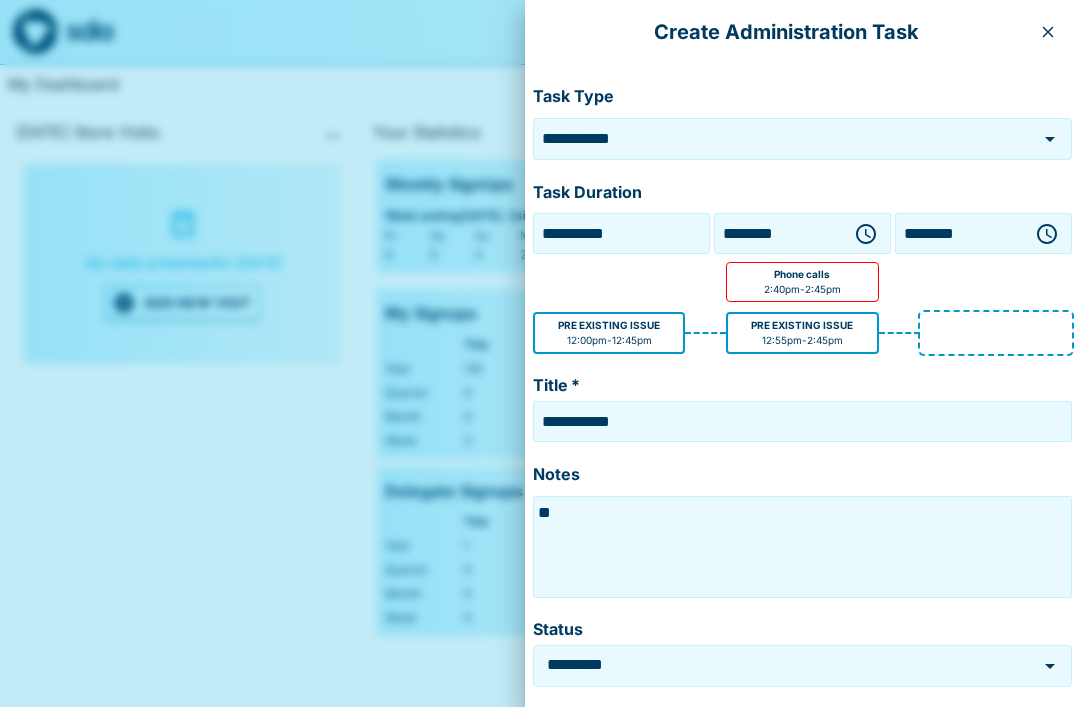 type on "*" 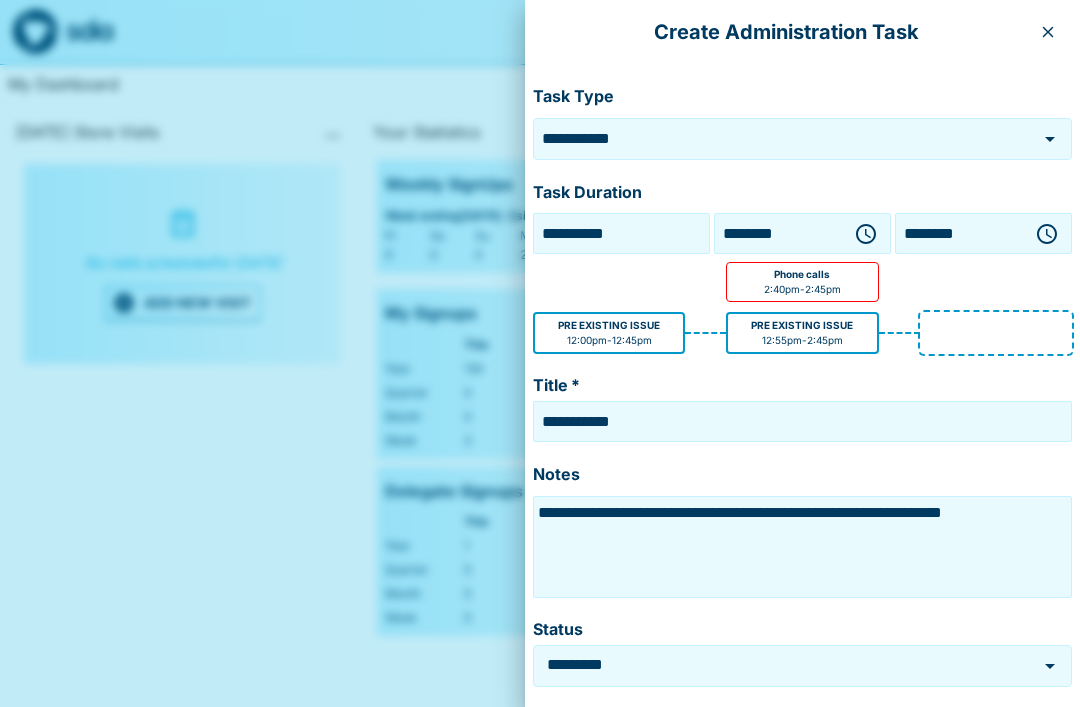 type on "**********" 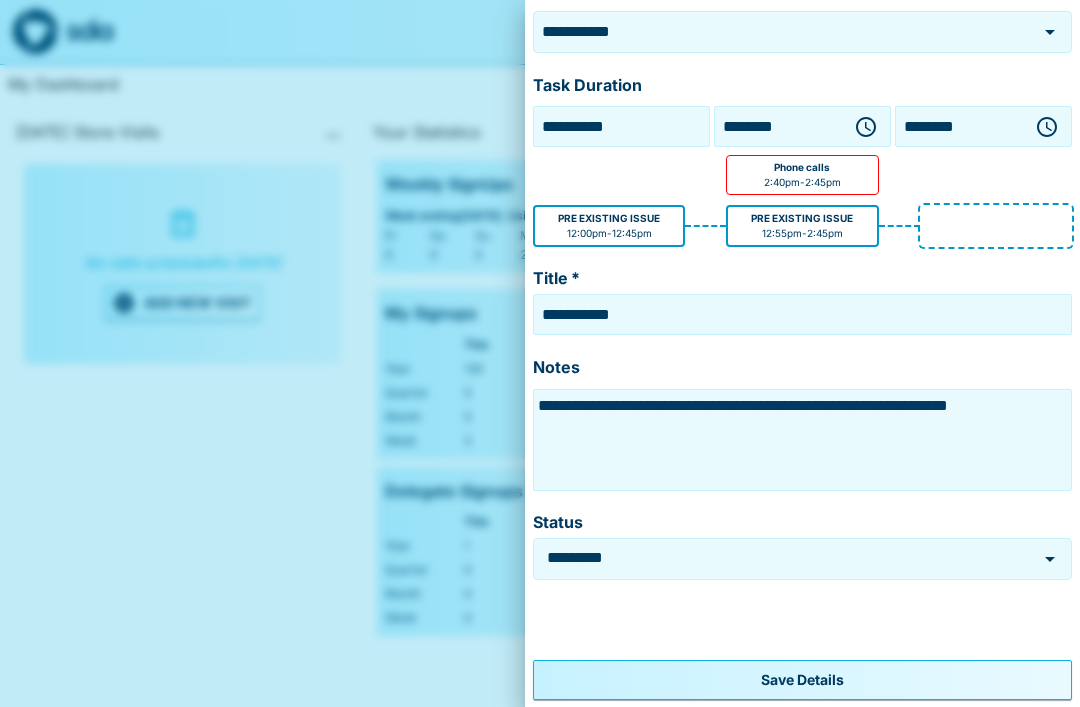 scroll, scrollTop: 106, scrollLeft: 0, axis: vertical 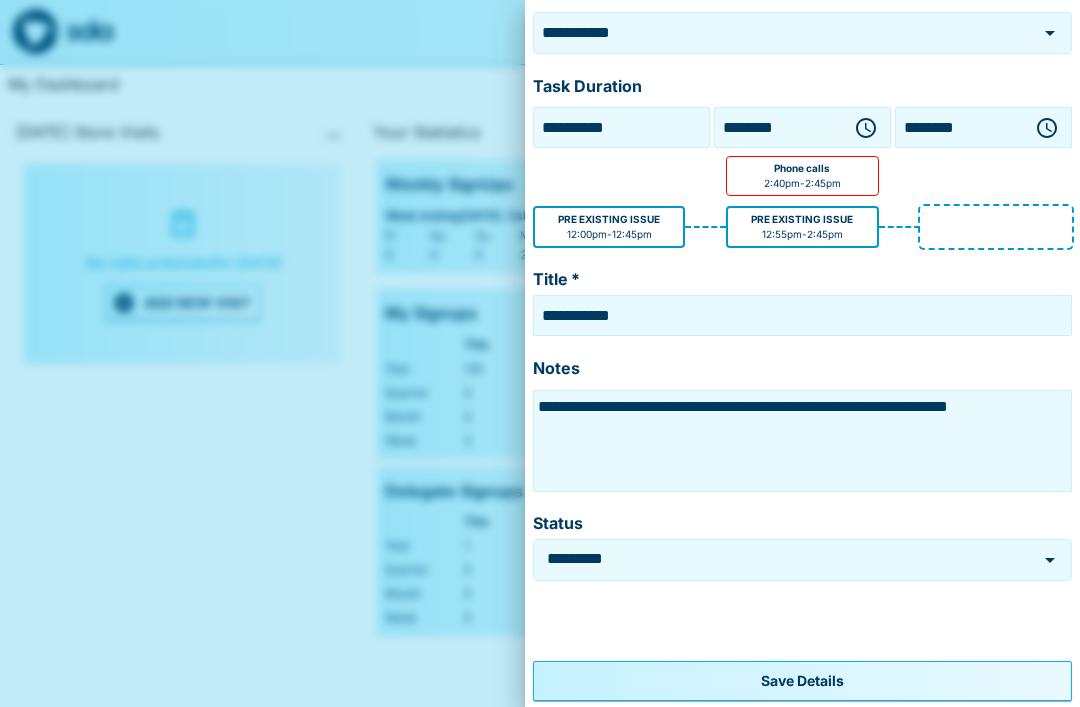 click on "Save Details" at bounding box center (802, 681) 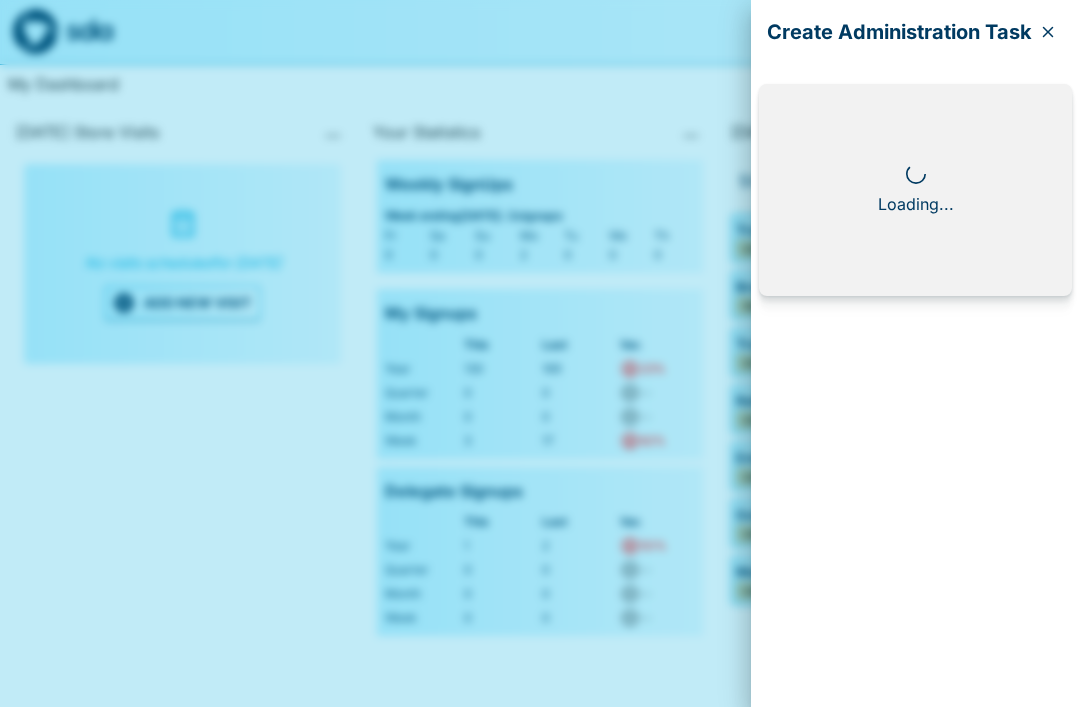scroll, scrollTop: 0, scrollLeft: 0, axis: both 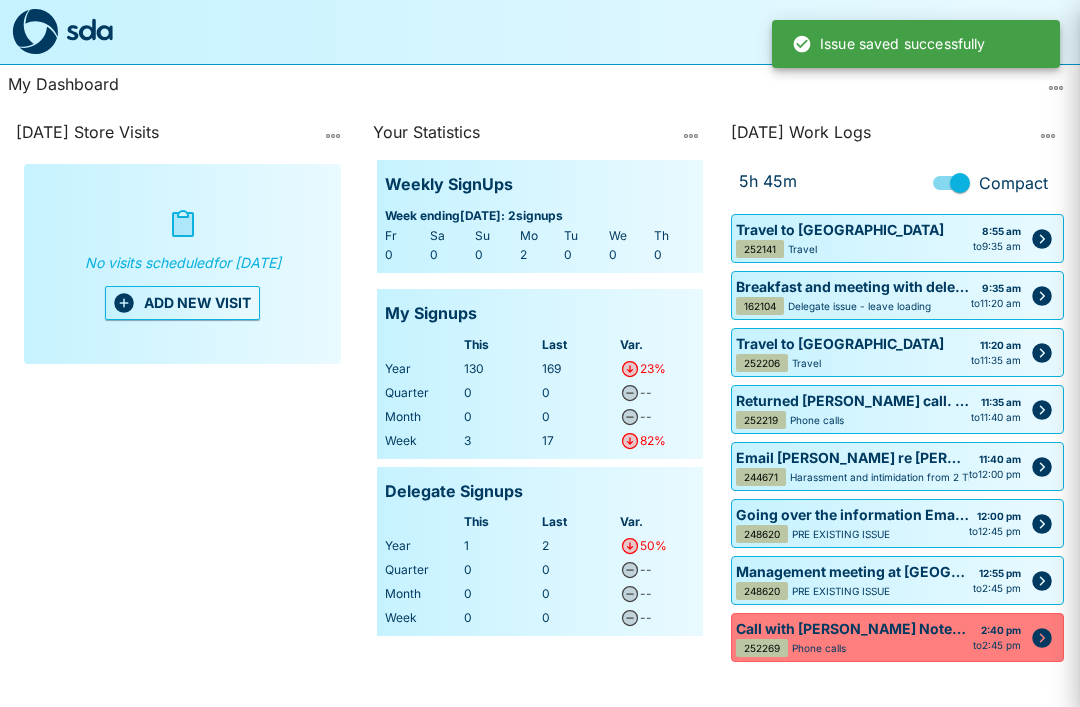 type on "**********" 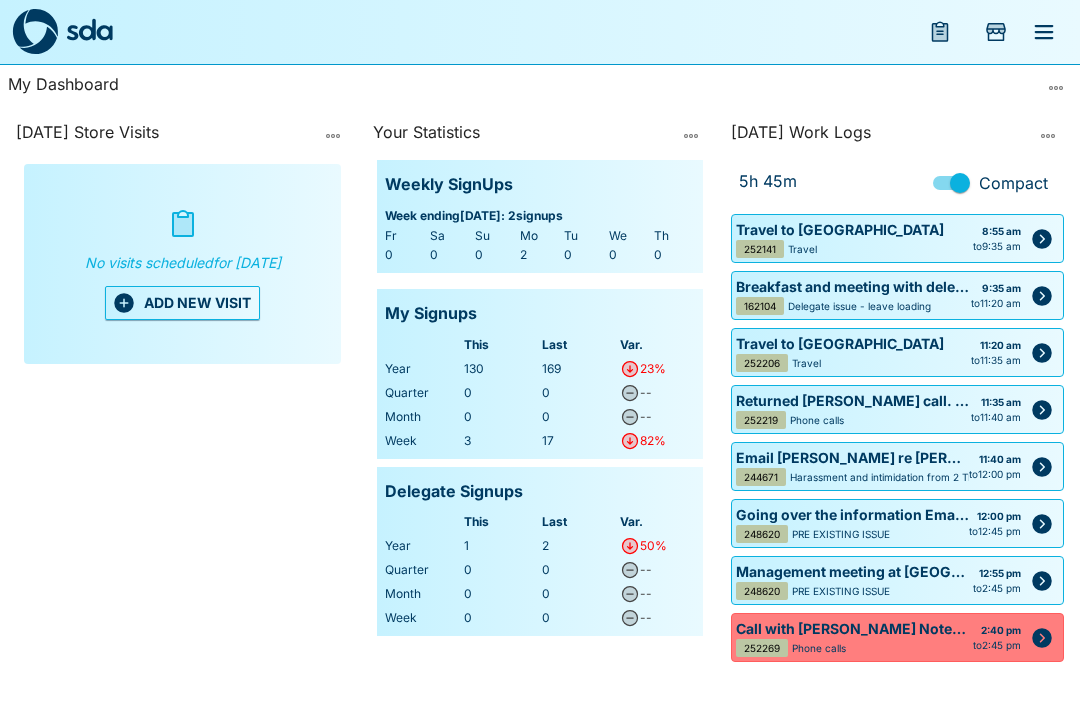 click 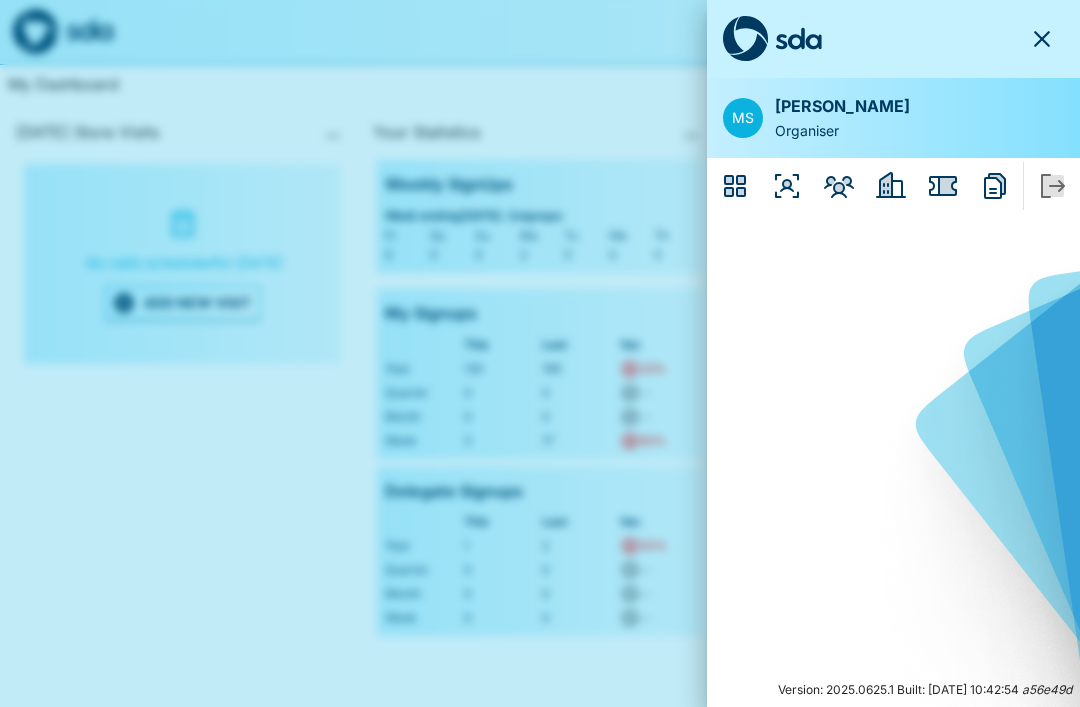 click 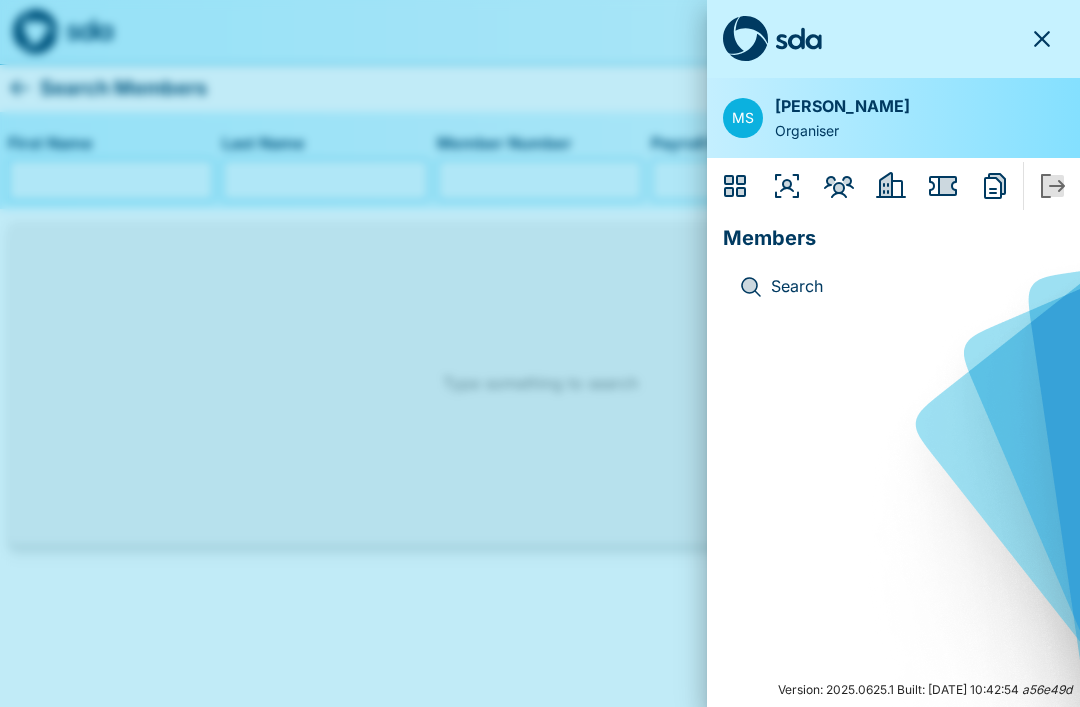 click 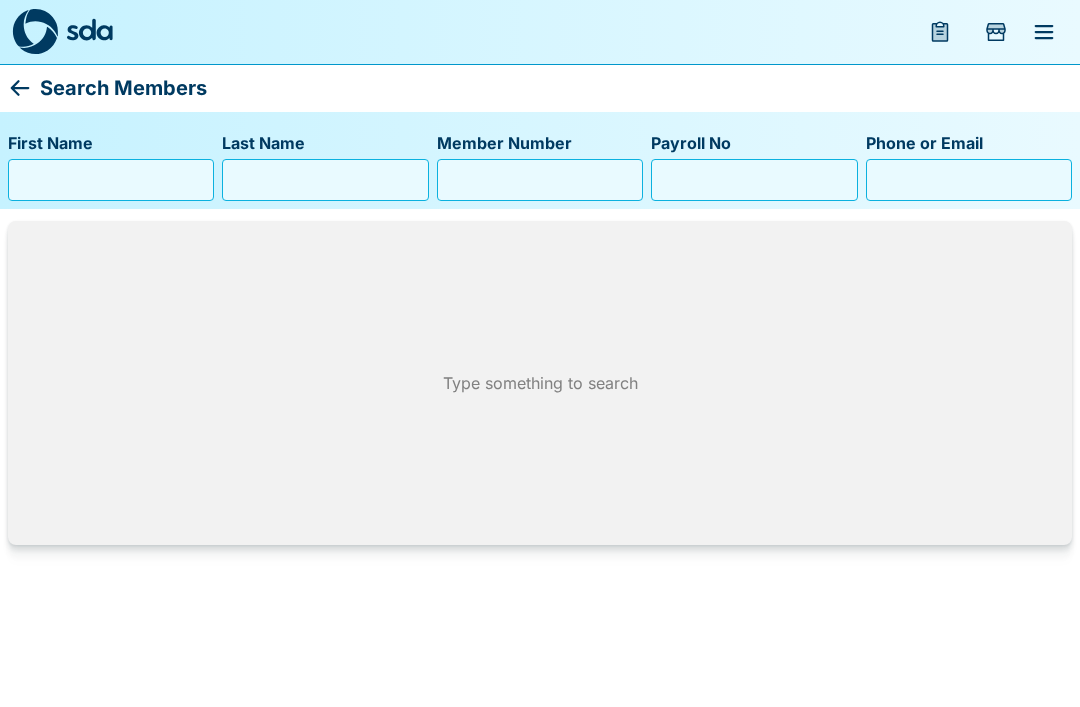 click on "First Name" at bounding box center [111, 180] 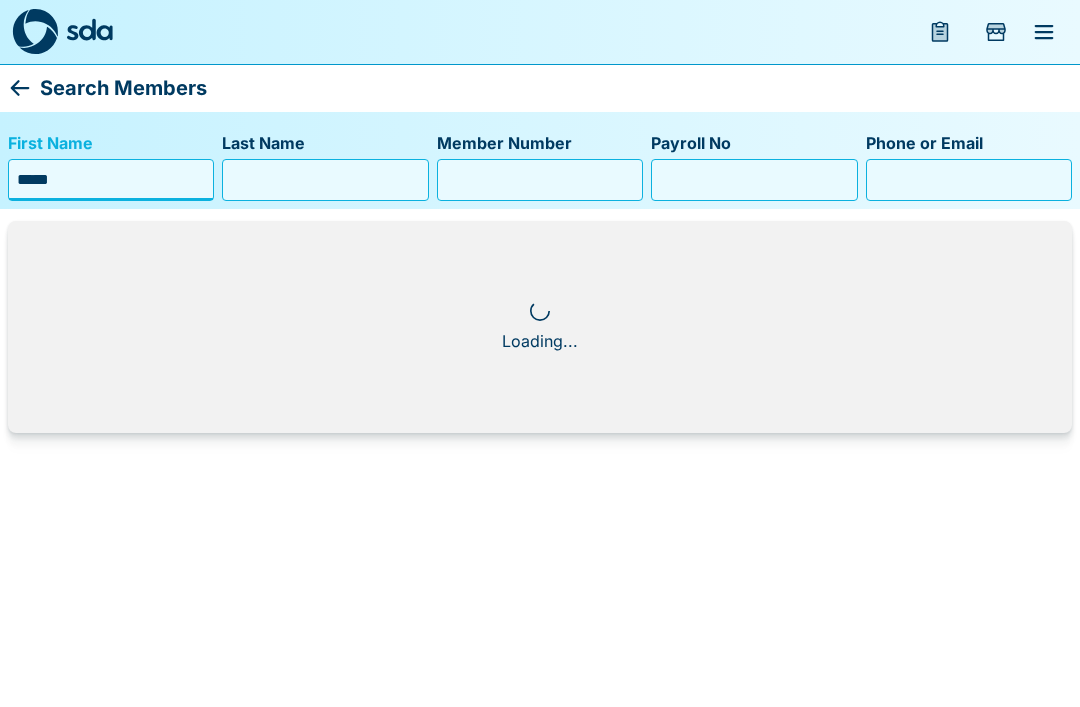 type on "*****" 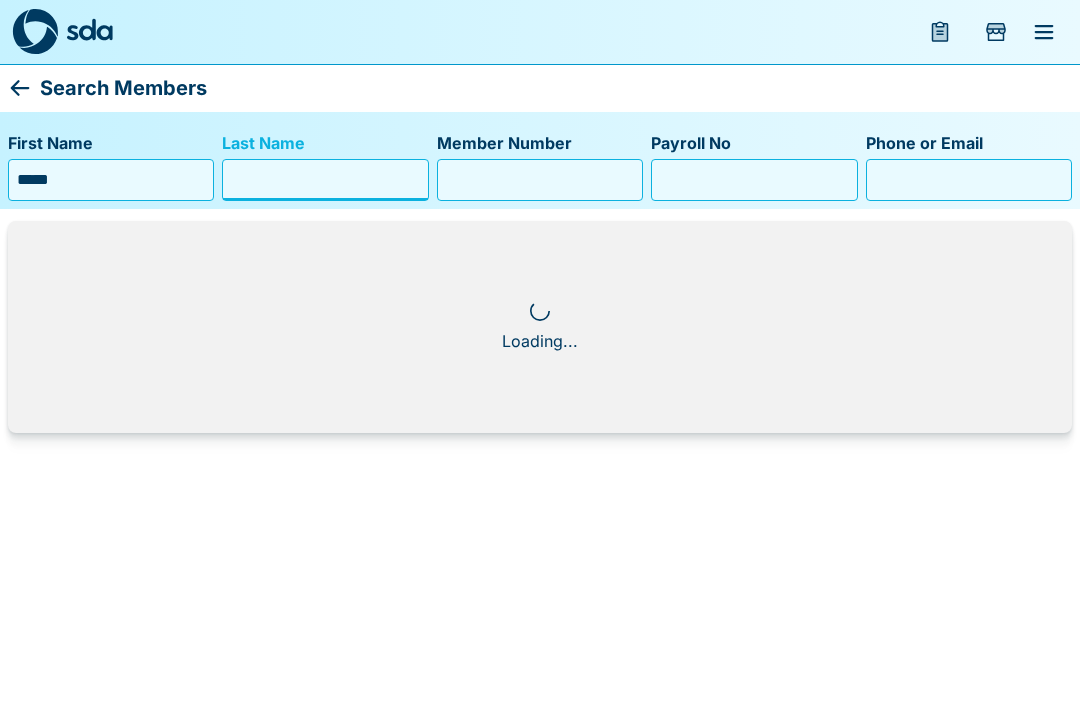 type on "*" 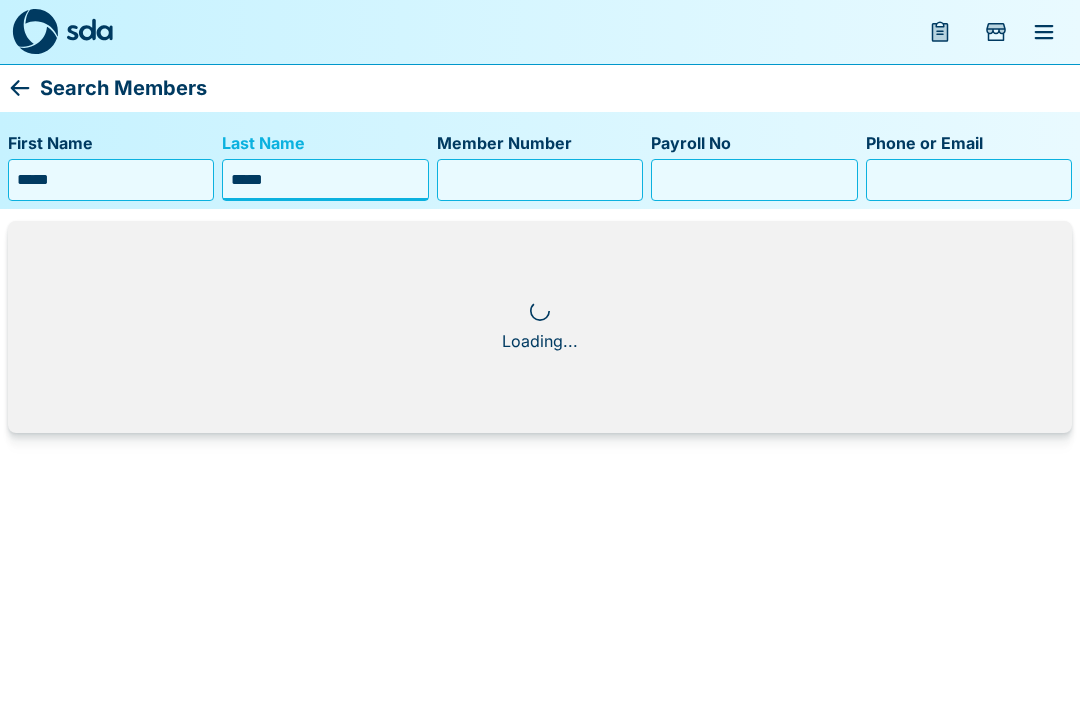 type on "******" 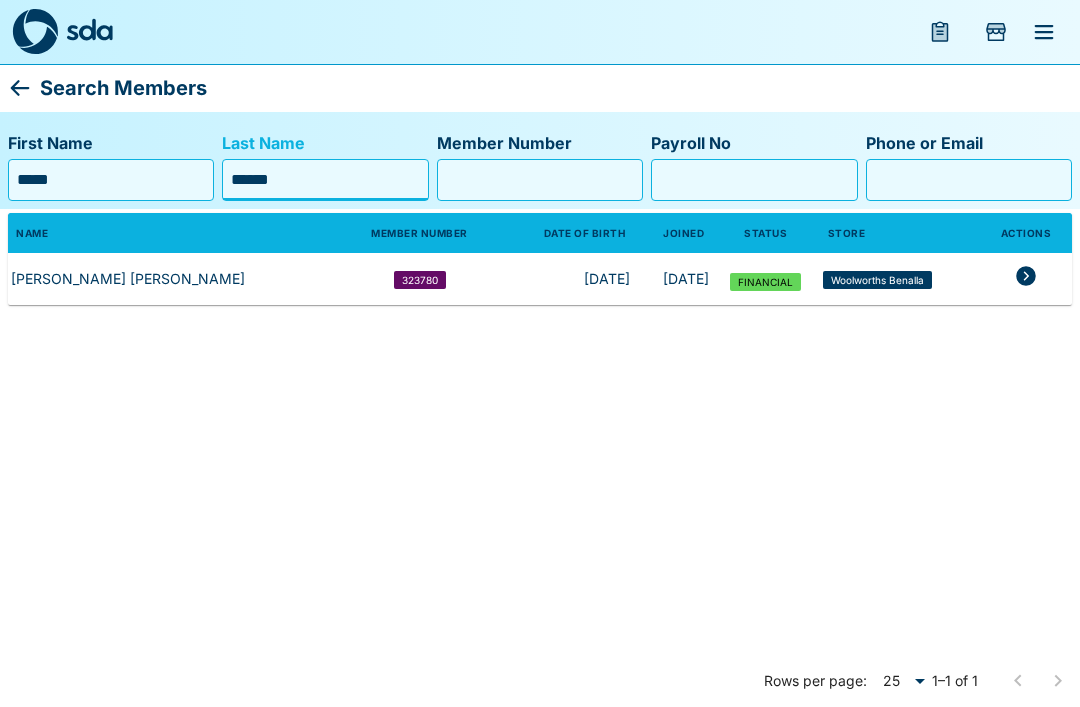 click 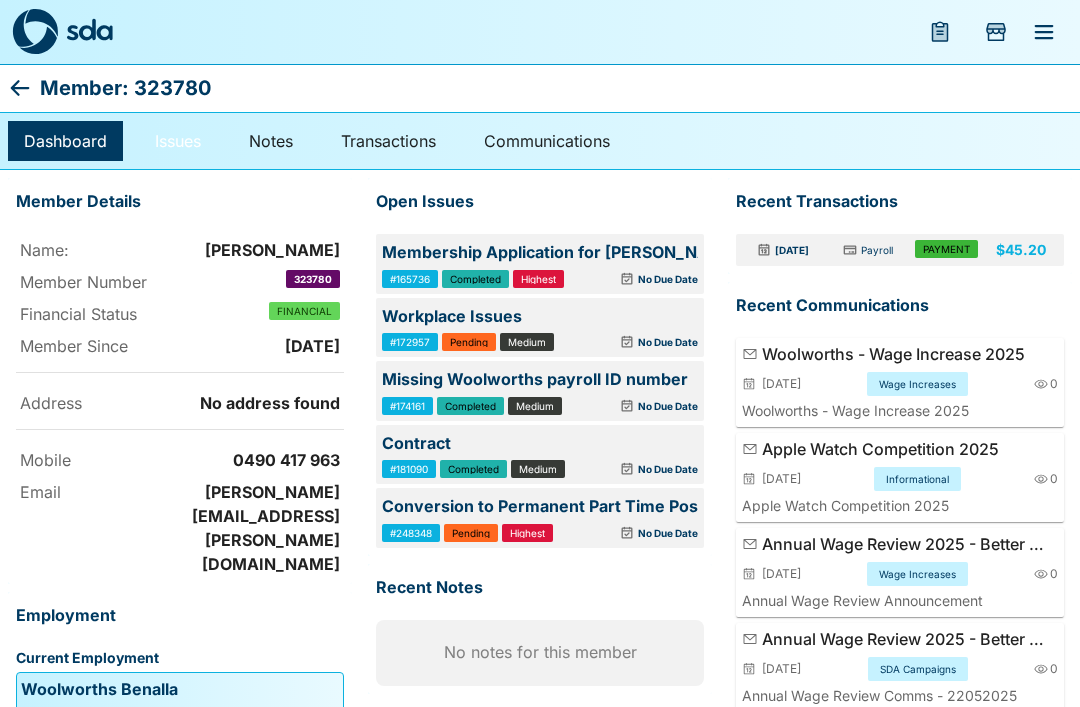 click on "Issues" at bounding box center (178, 141) 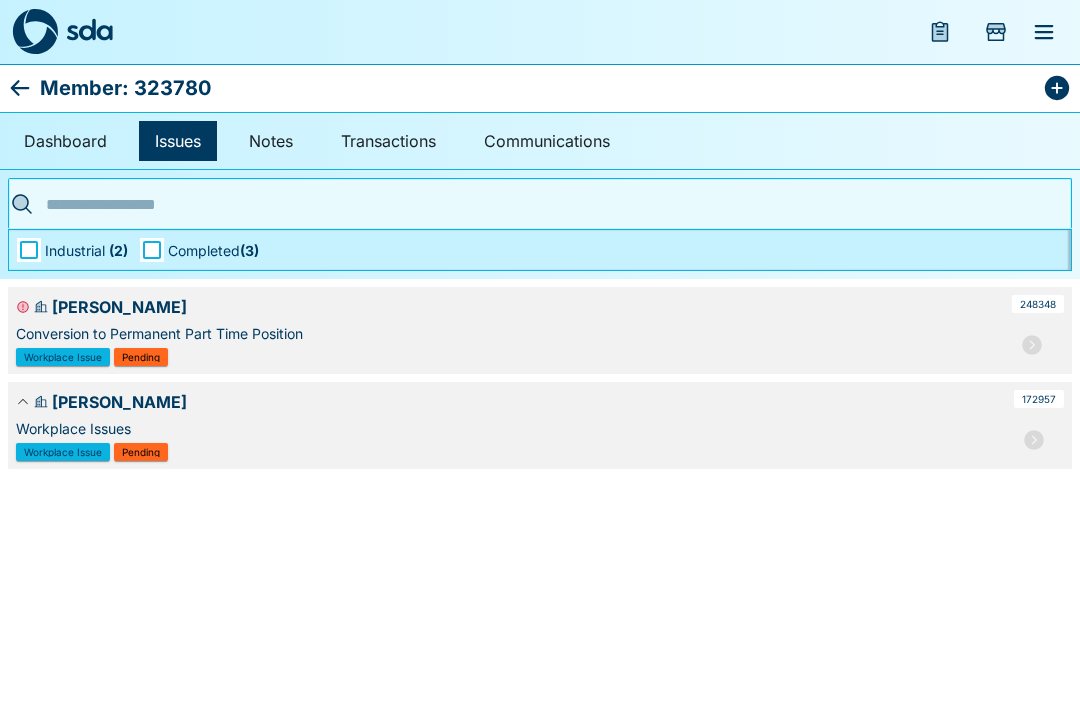 click 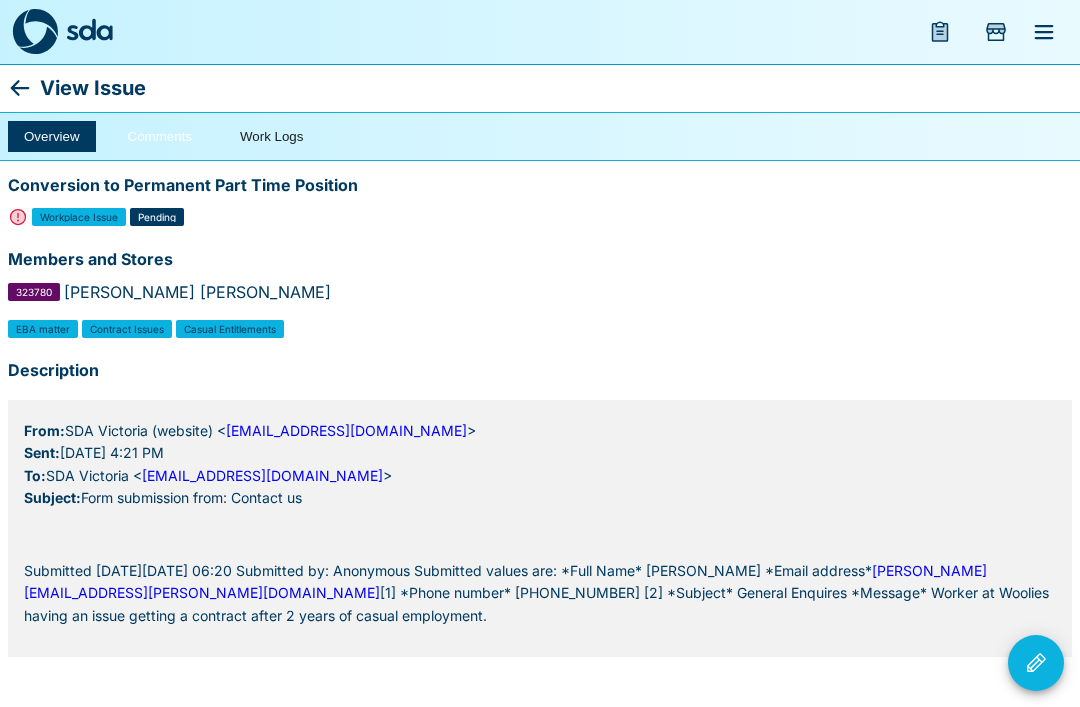 click on "Comments" at bounding box center (160, 136) 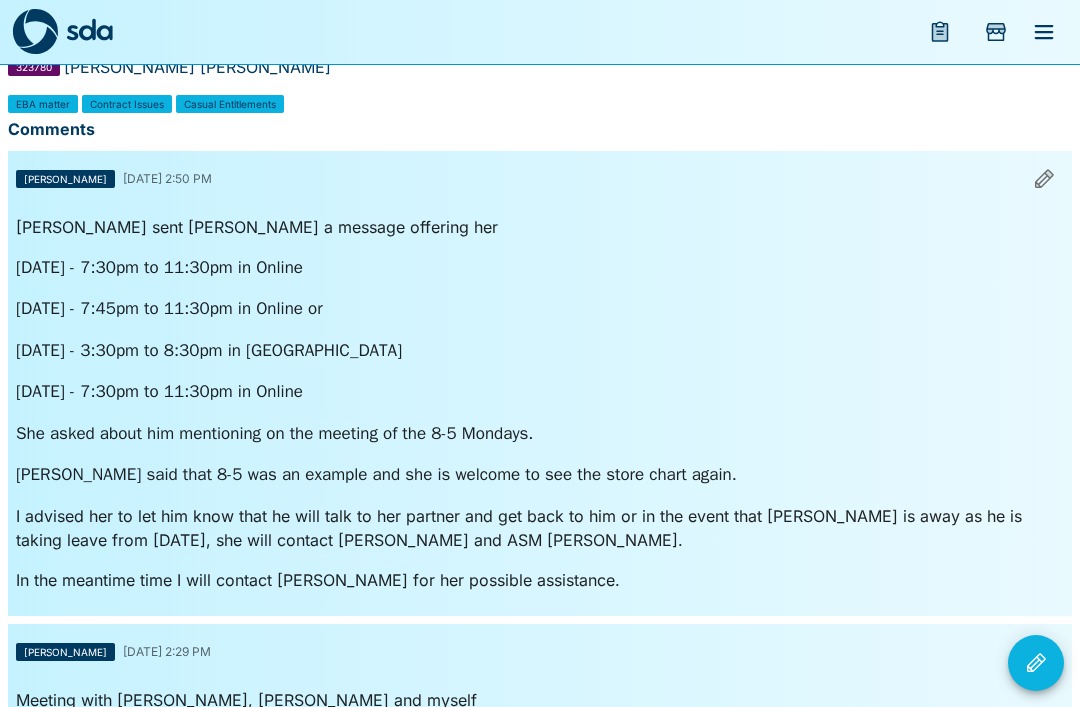 scroll, scrollTop: 0, scrollLeft: 0, axis: both 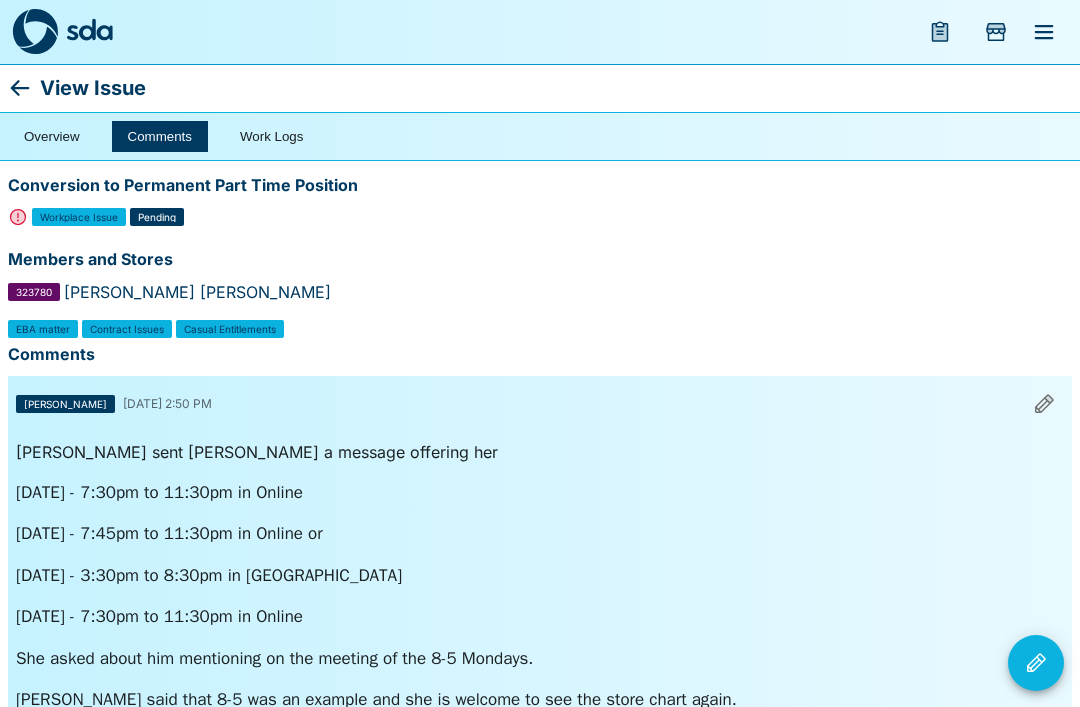 click 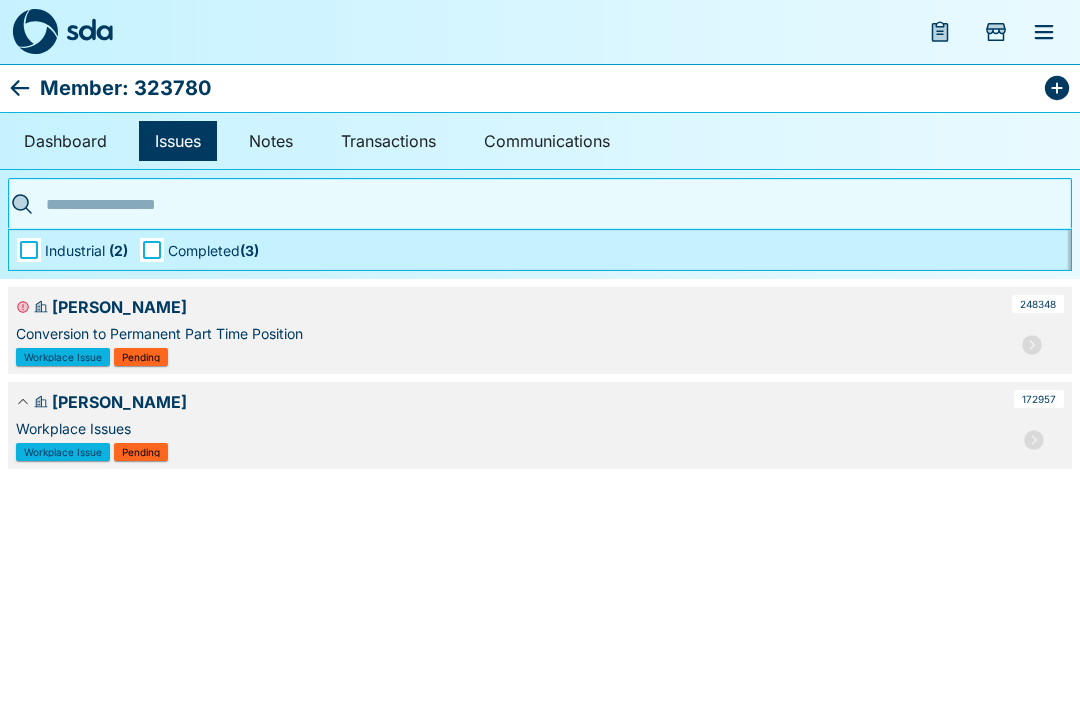 click 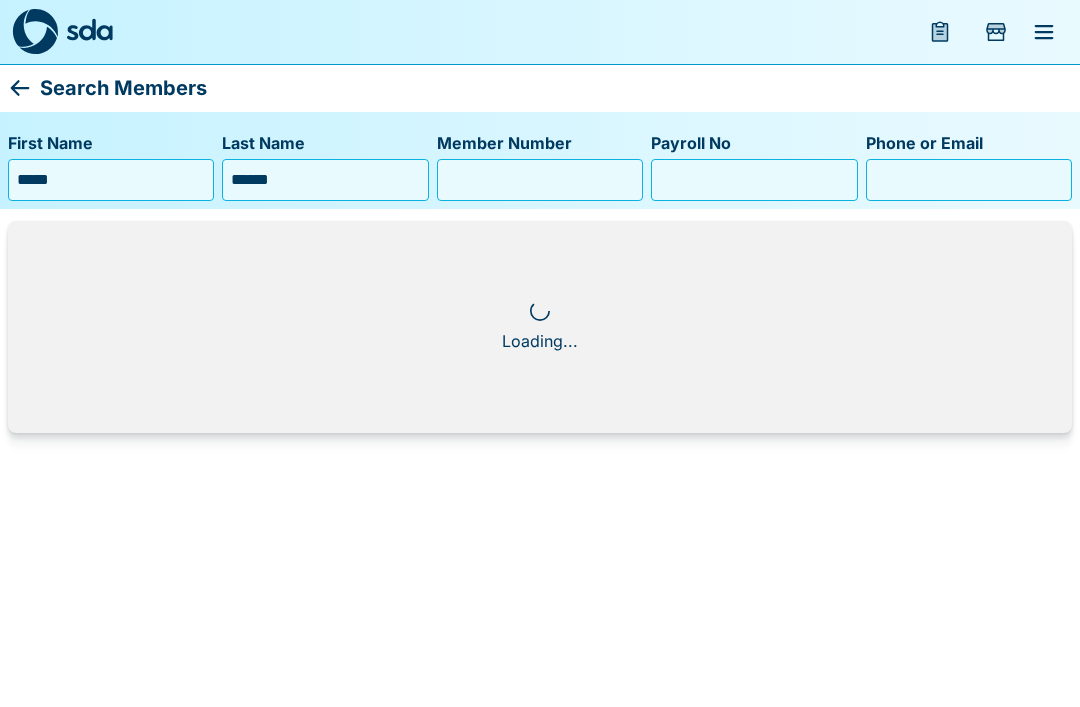 click on "*****" at bounding box center (111, 180) 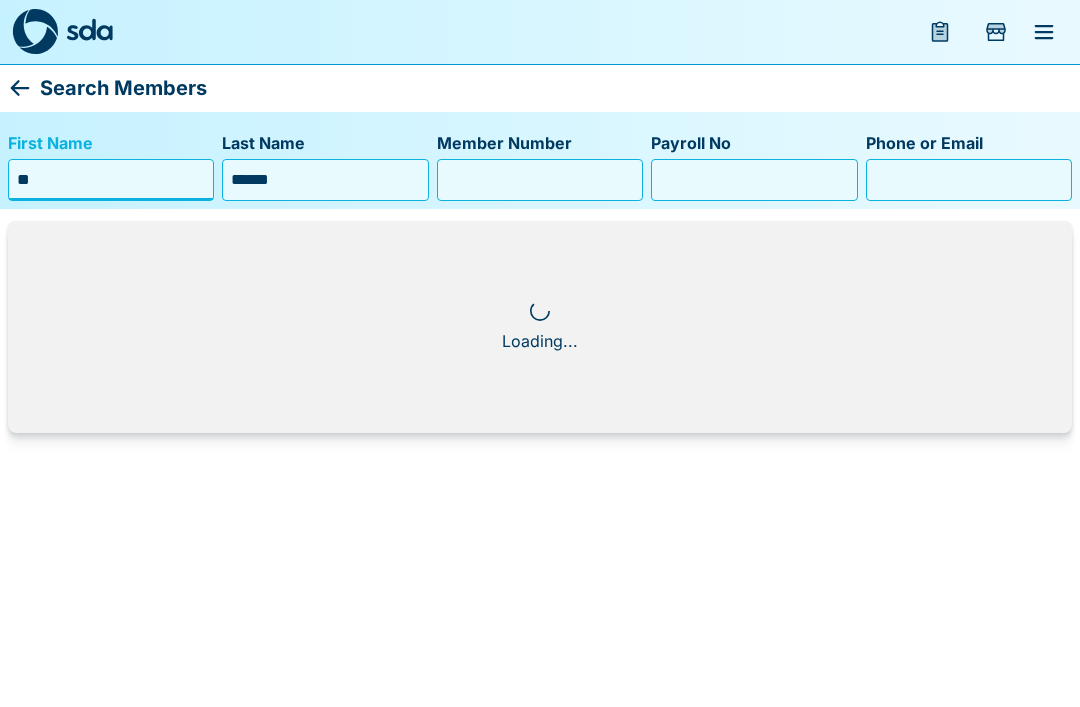 type on "*" 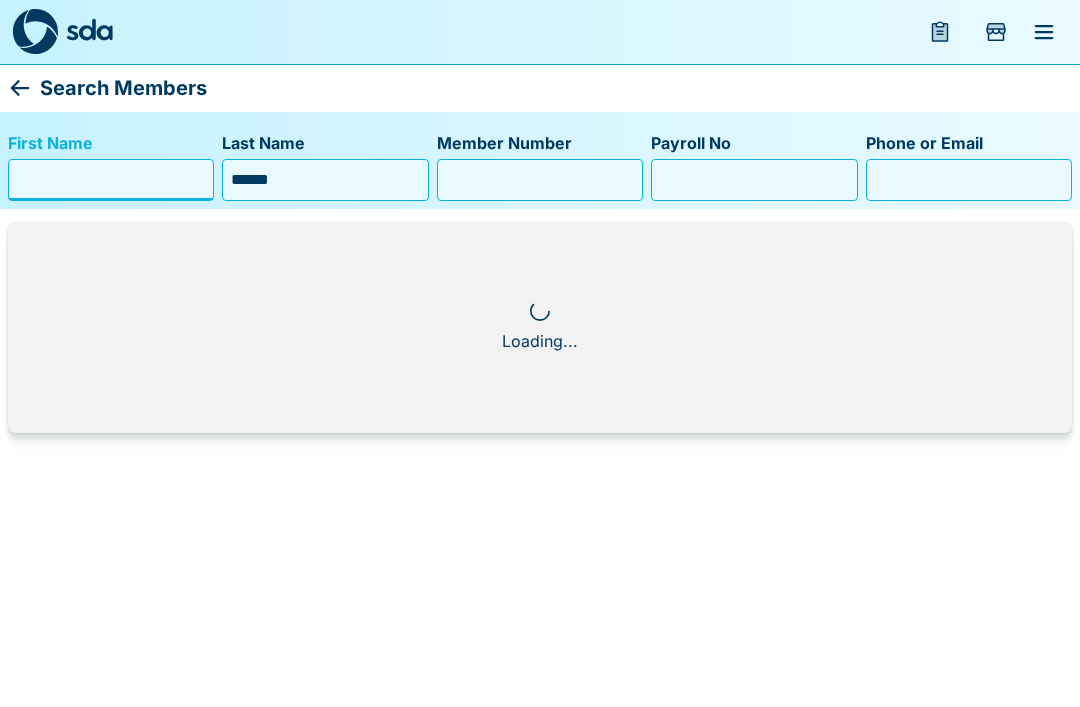 type 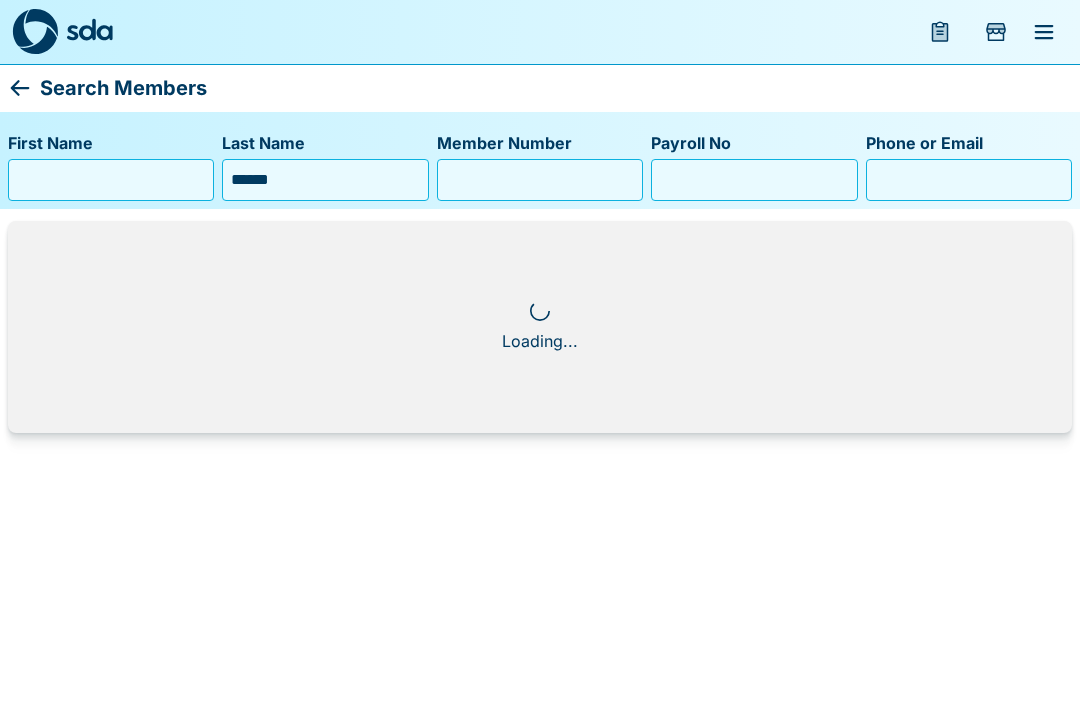 click 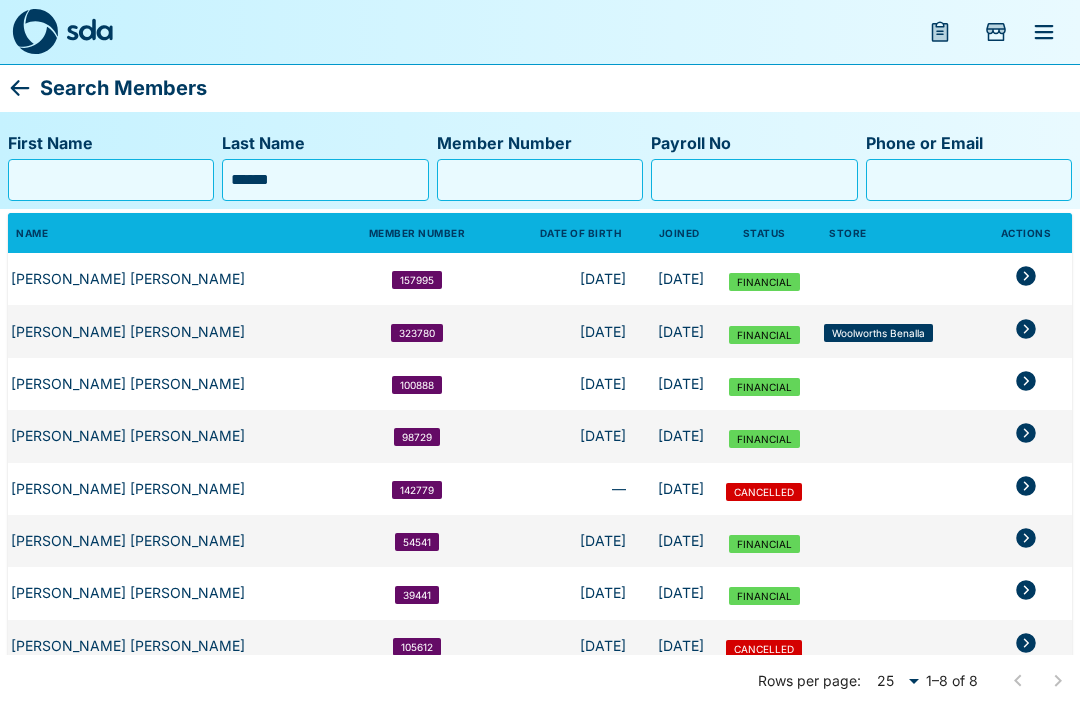 click at bounding box center [35, 32] 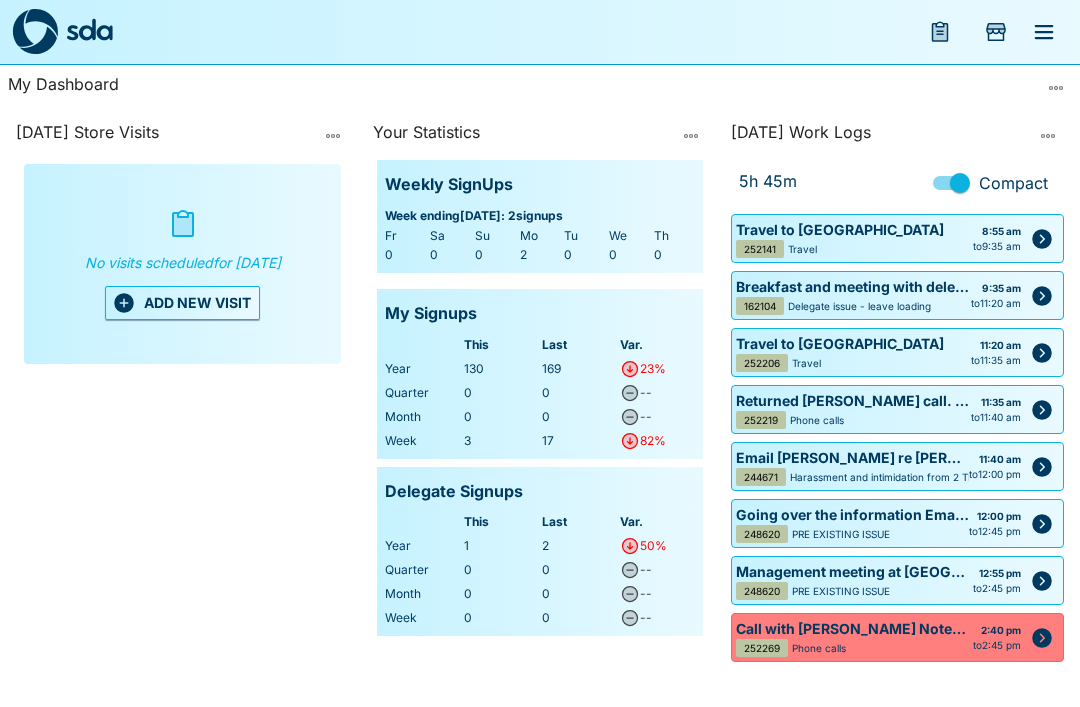 click 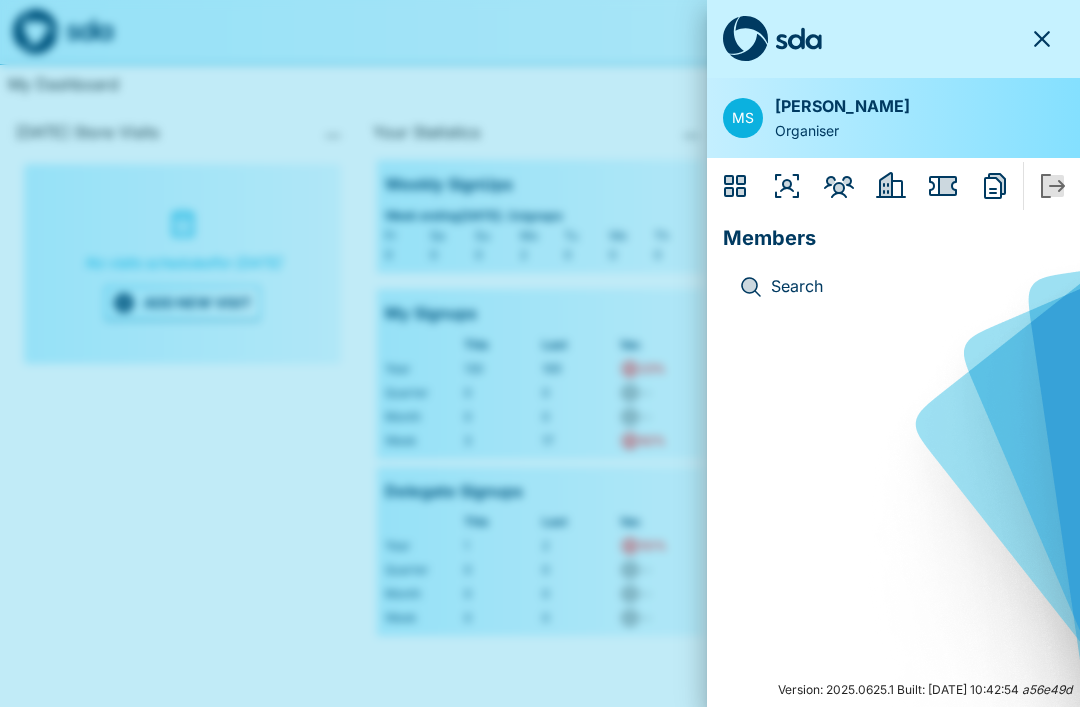 click 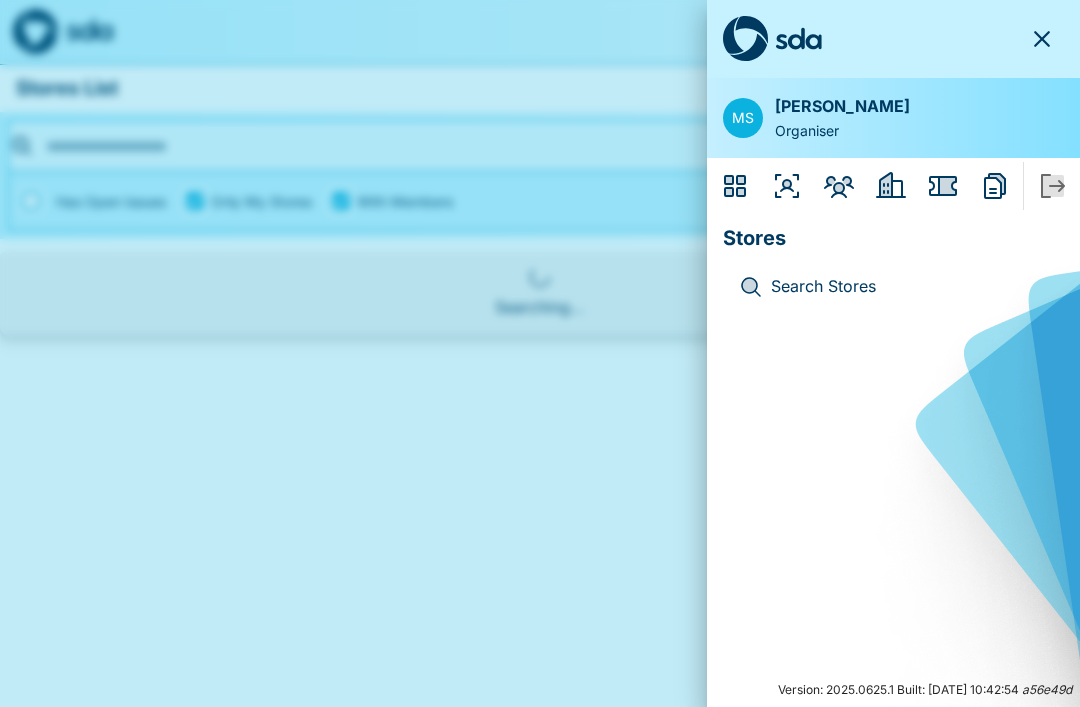click on "Search Stores" at bounding box center [909, 287] 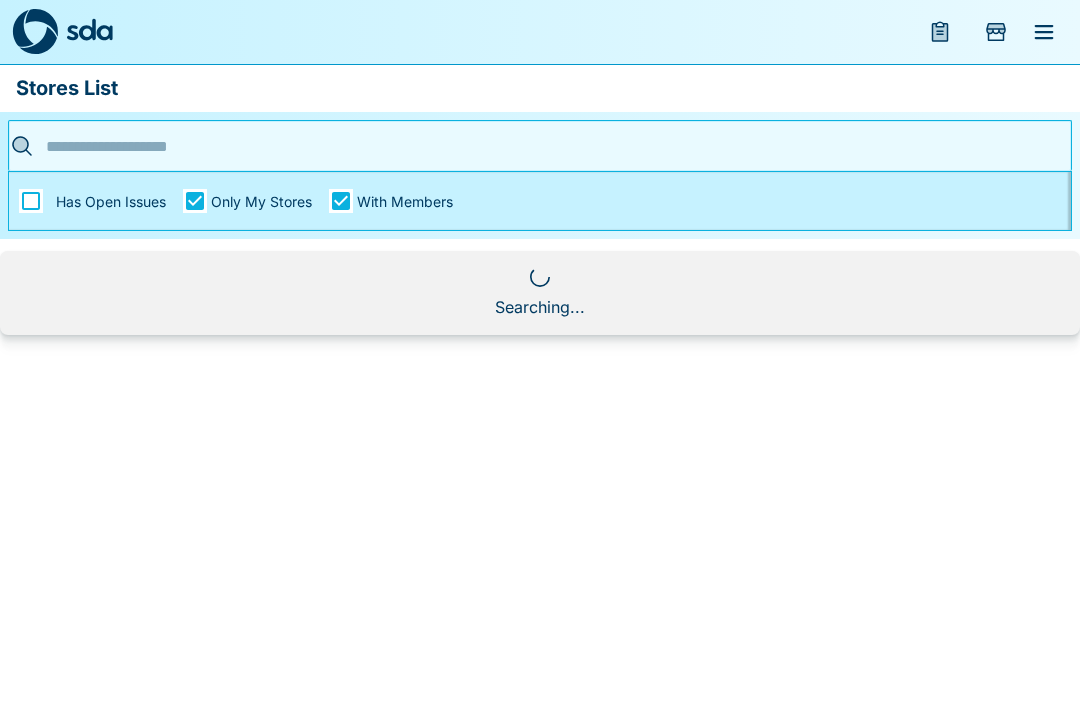 type 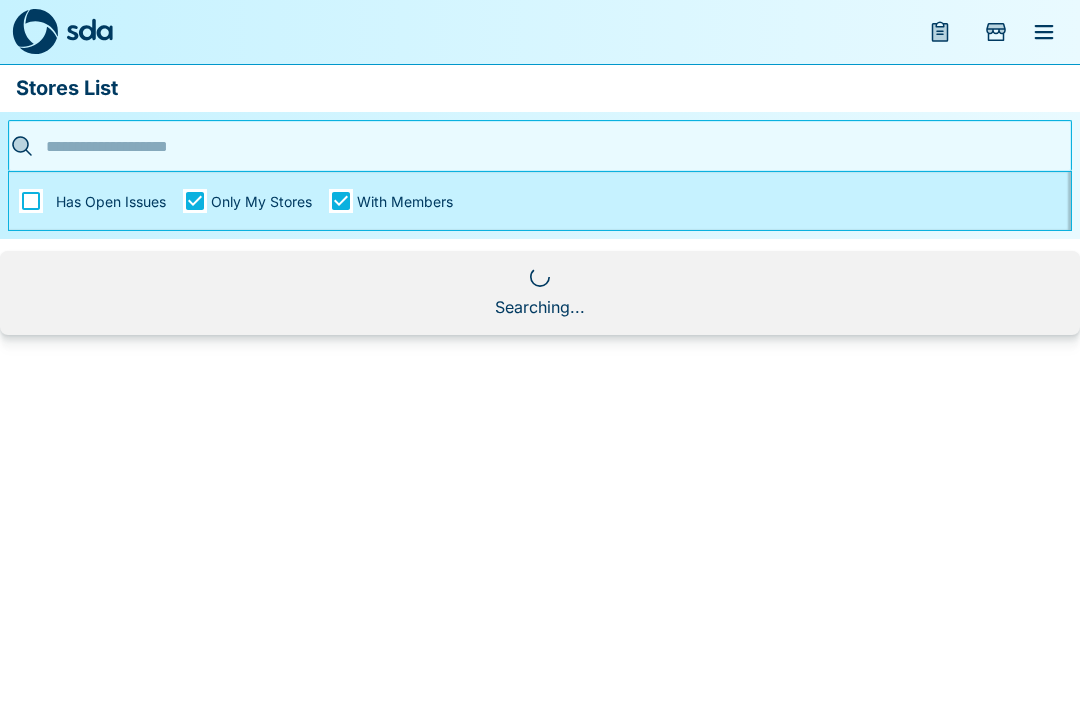 click at bounding box center [534, 146] 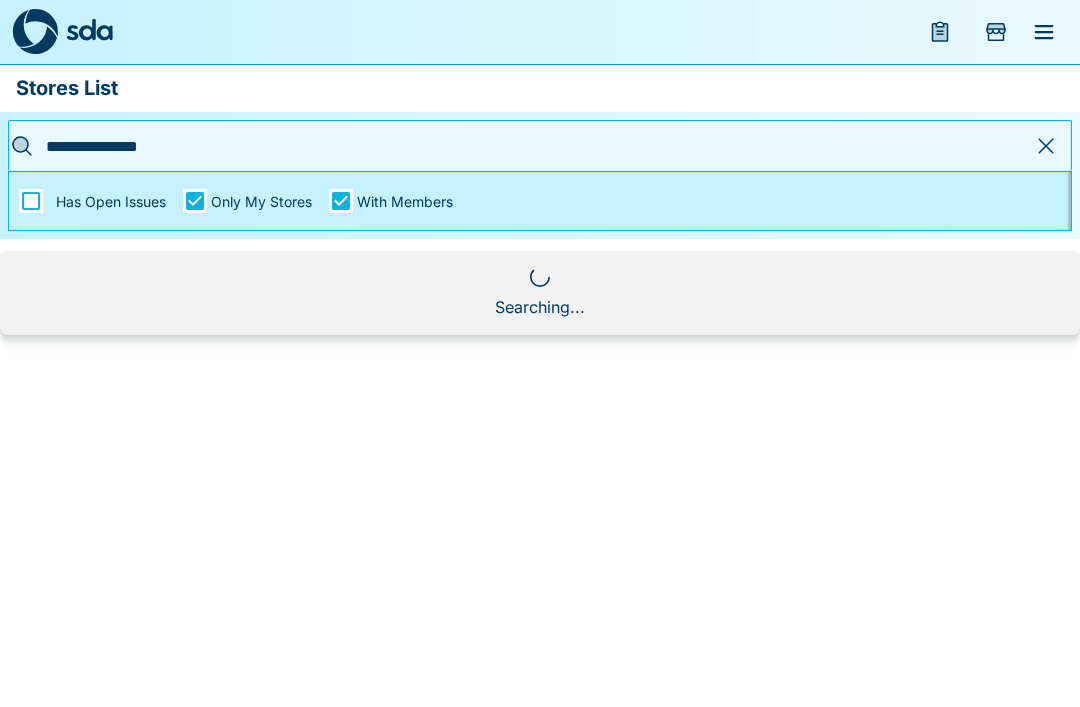 type on "**********" 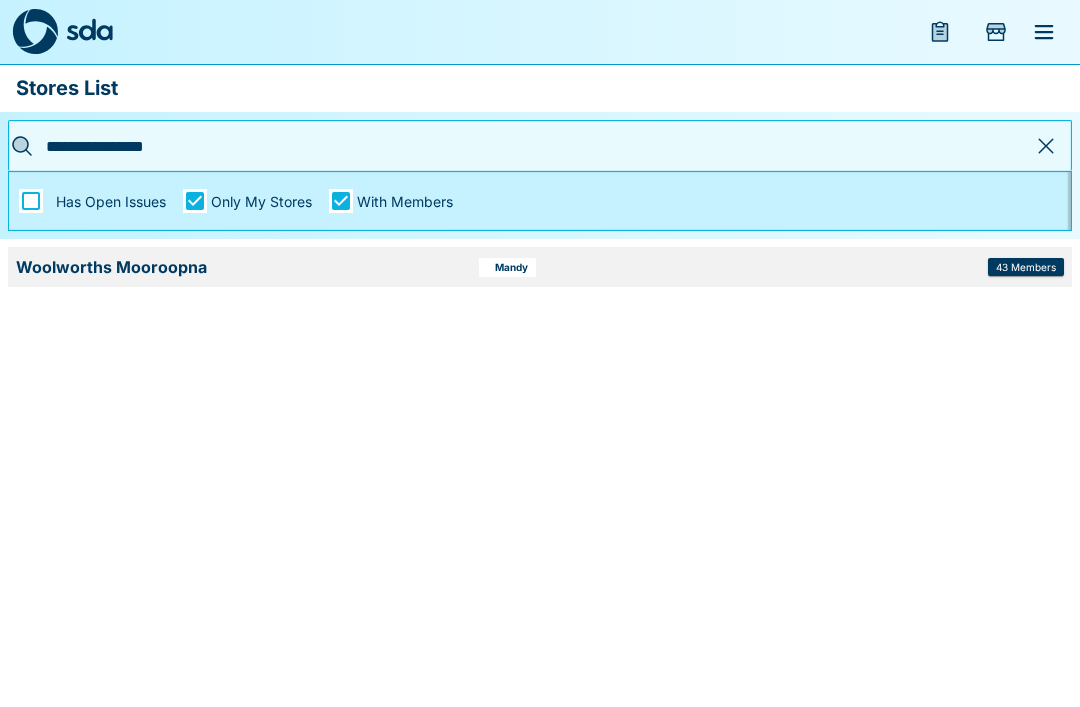 click on "43 Members" at bounding box center [1026, 267] 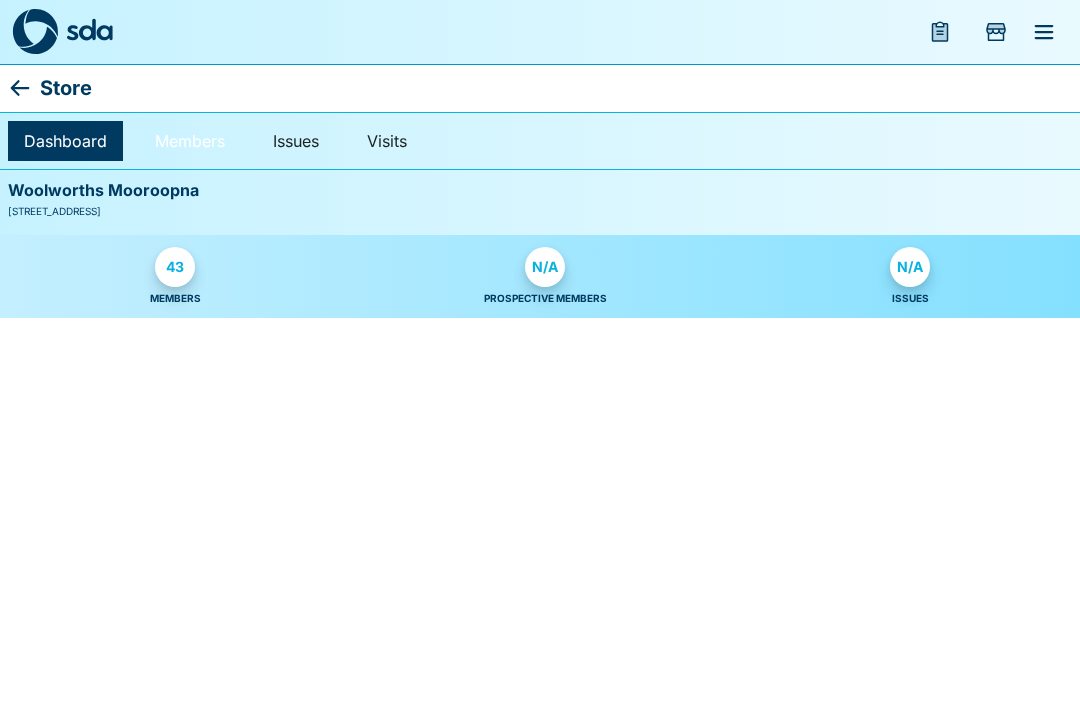 click on "Members" at bounding box center [190, 141] 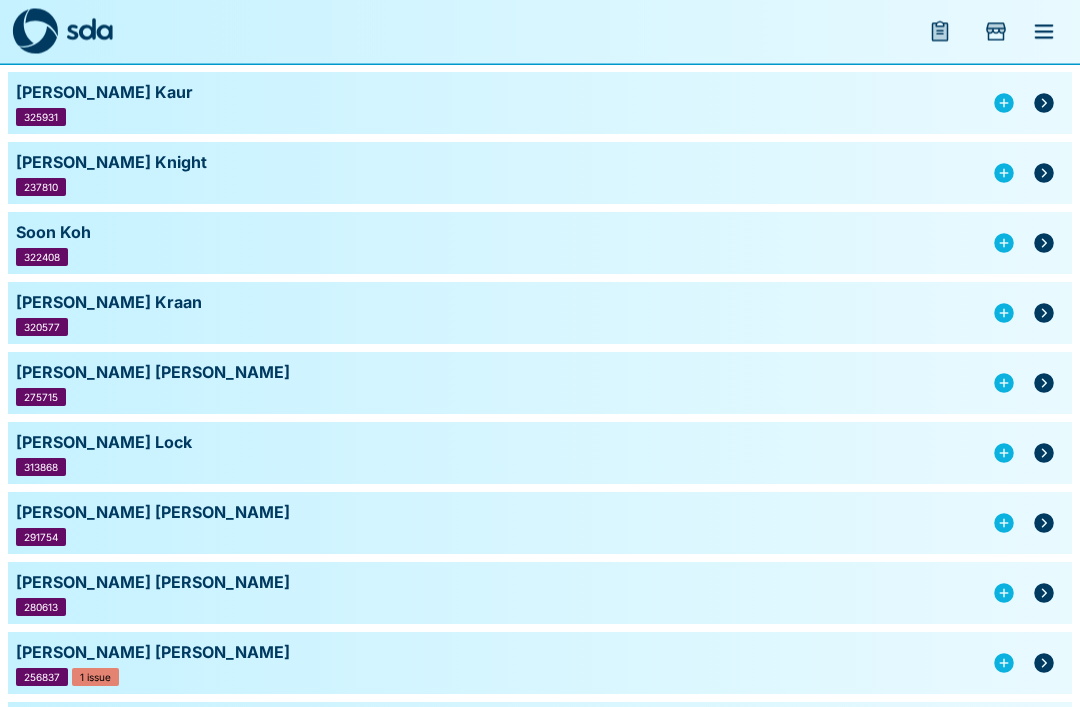 scroll, scrollTop: 1314, scrollLeft: 0, axis: vertical 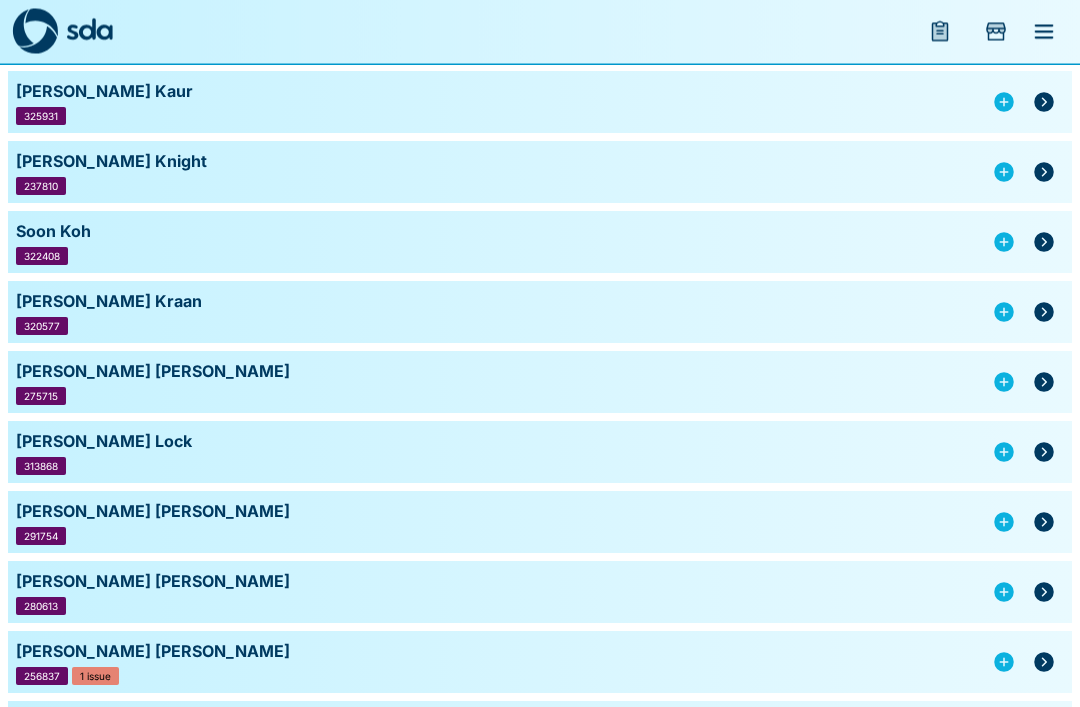 click 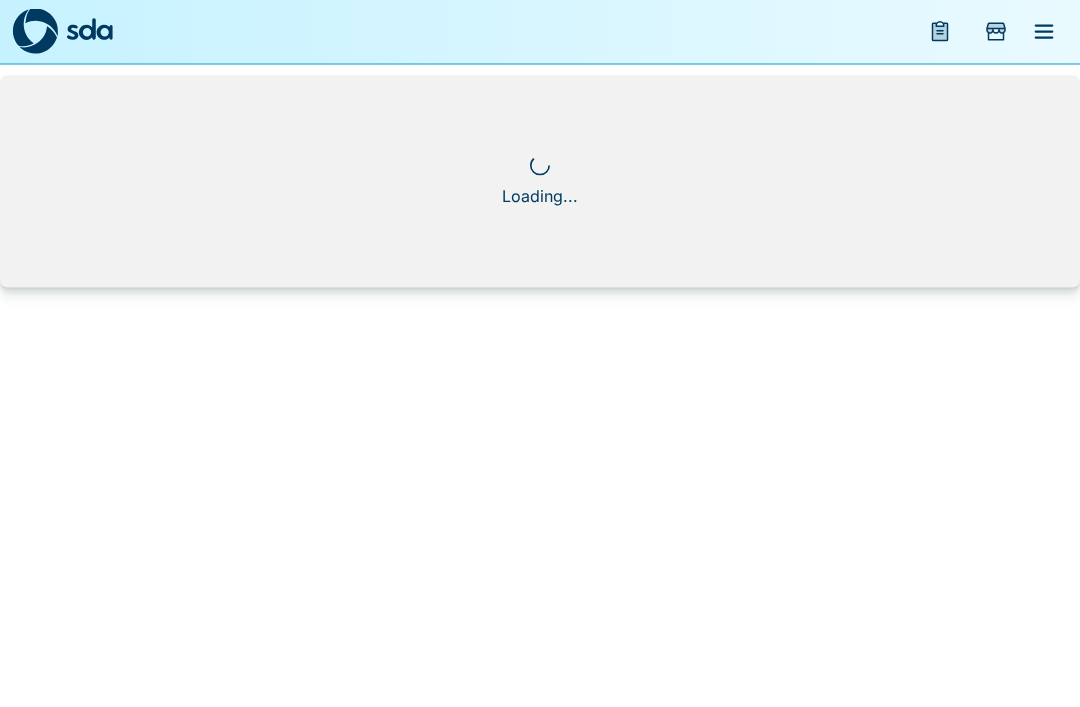 scroll, scrollTop: 0, scrollLeft: 0, axis: both 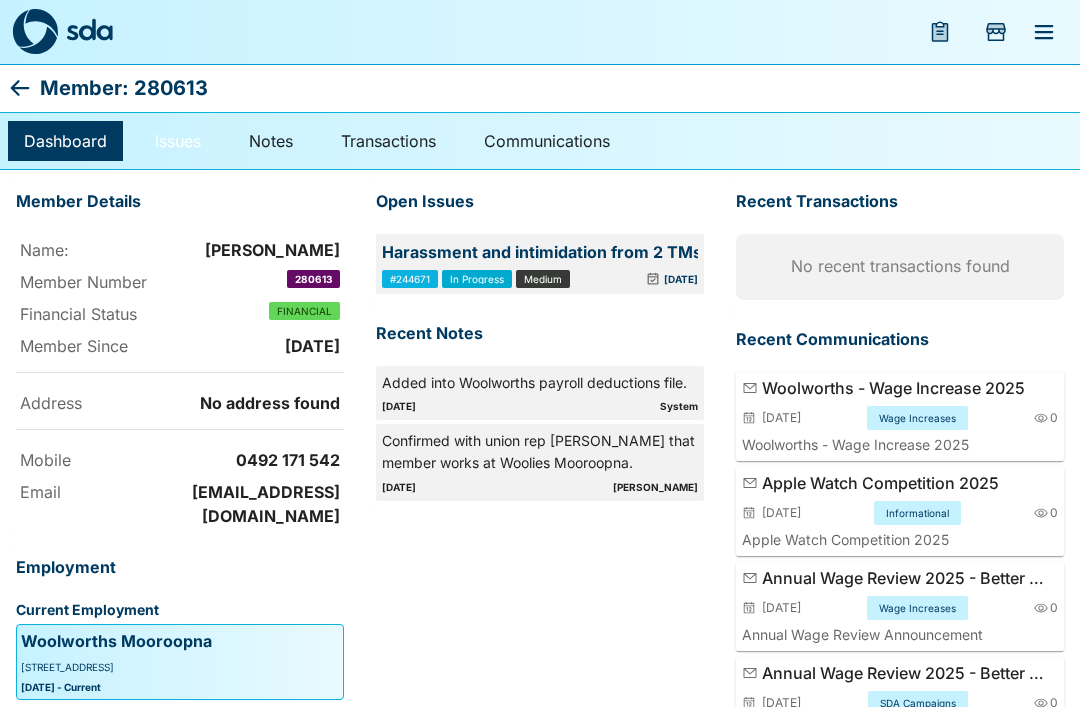 click on "Issues" at bounding box center [178, 141] 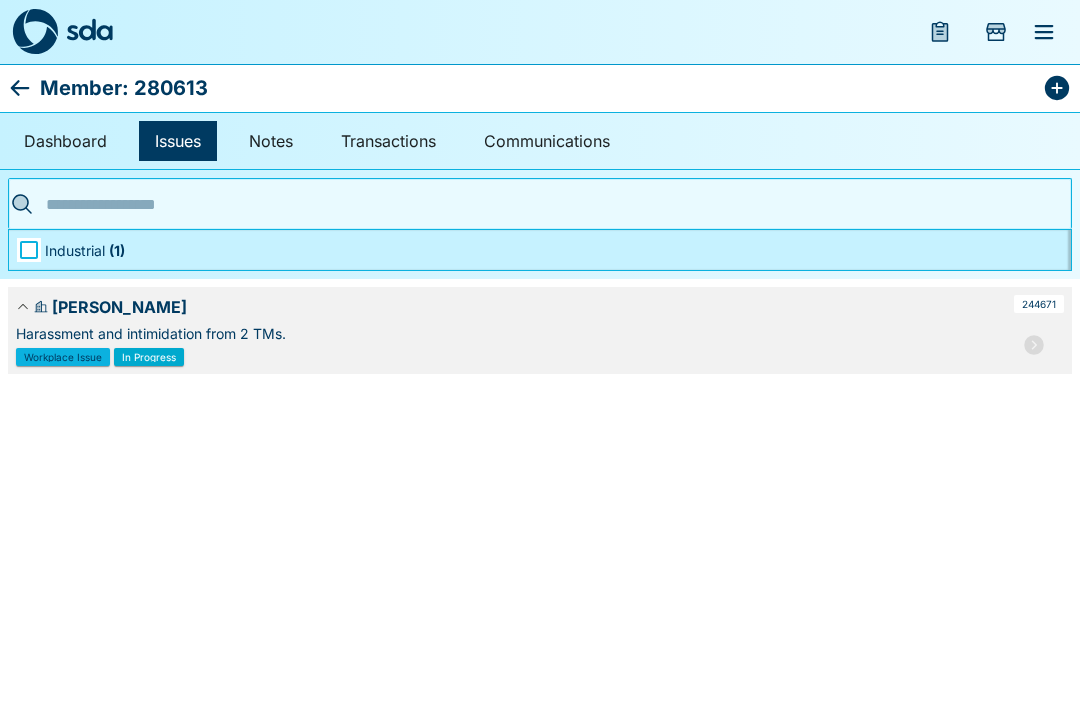 click 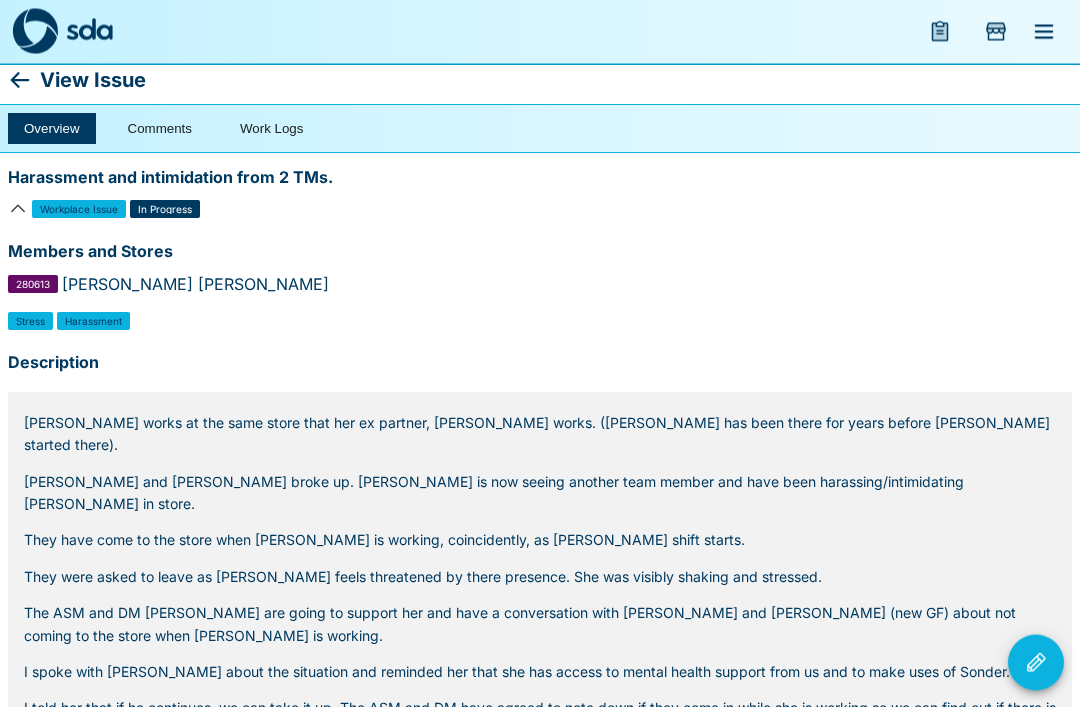 scroll, scrollTop: 30, scrollLeft: 0, axis: vertical 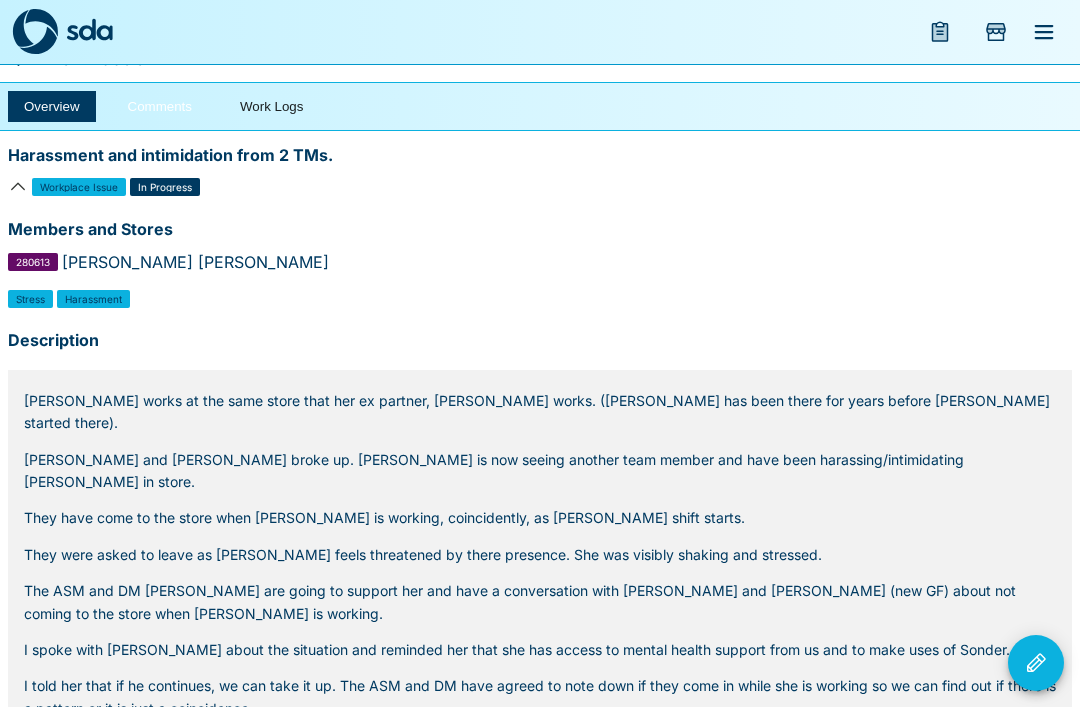 click on "Comments" at bounding box center (160, 106) 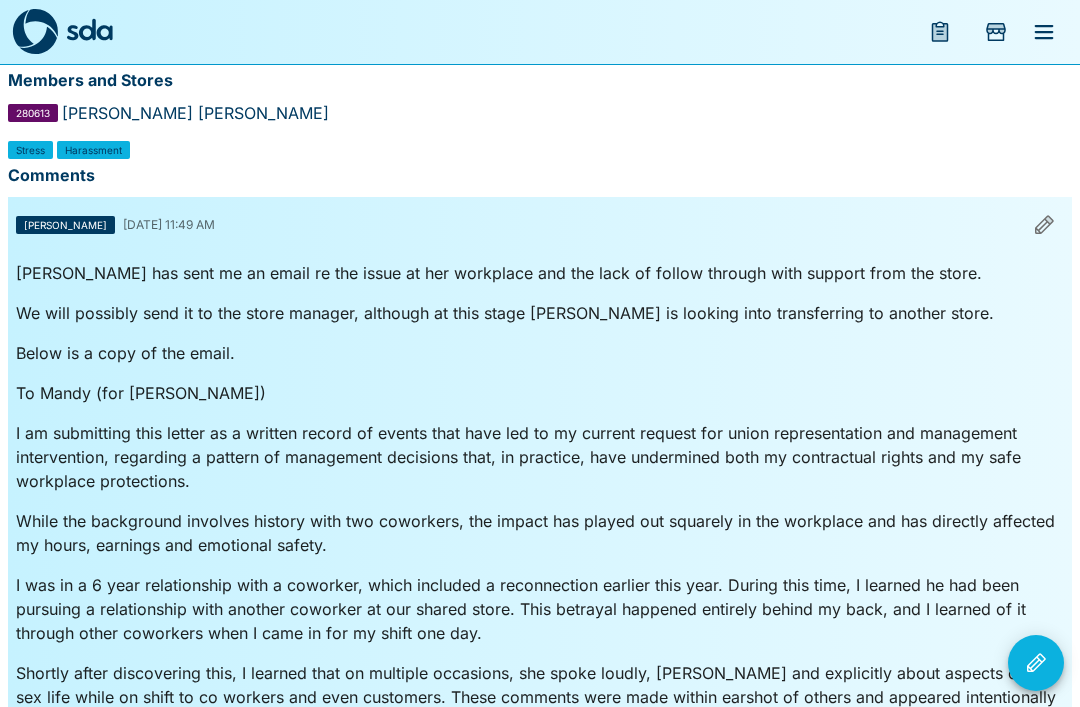 scroll, scrollTop: 178, scrollLeft: 0, axis: vertical 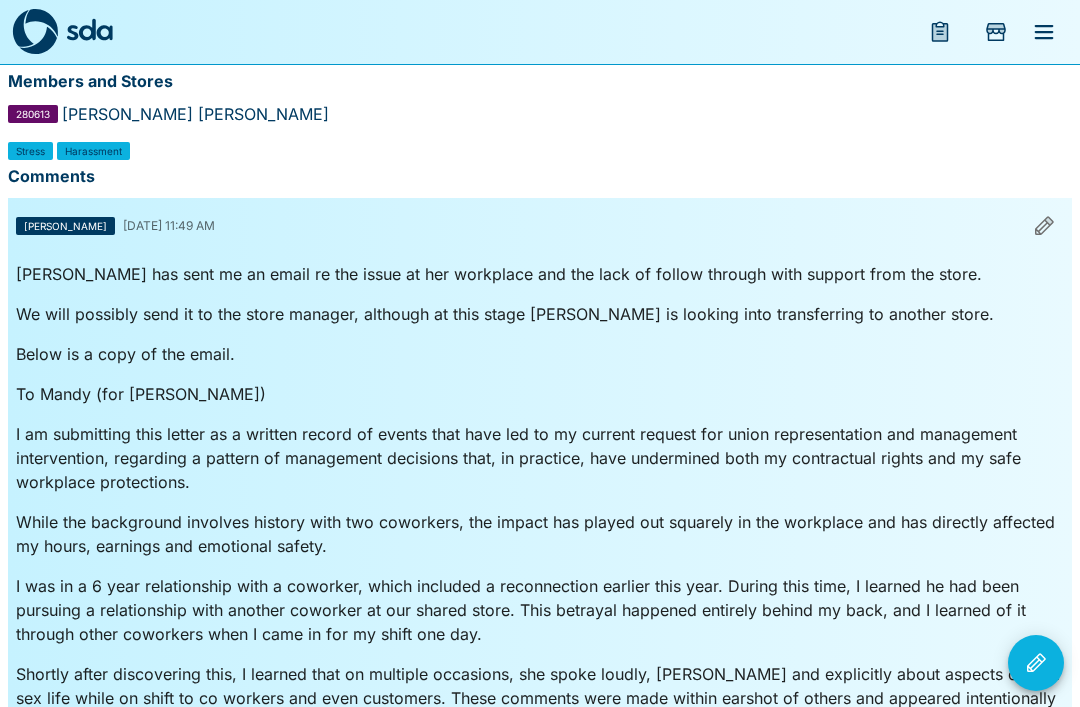 click at bounding box center (1036, 663) 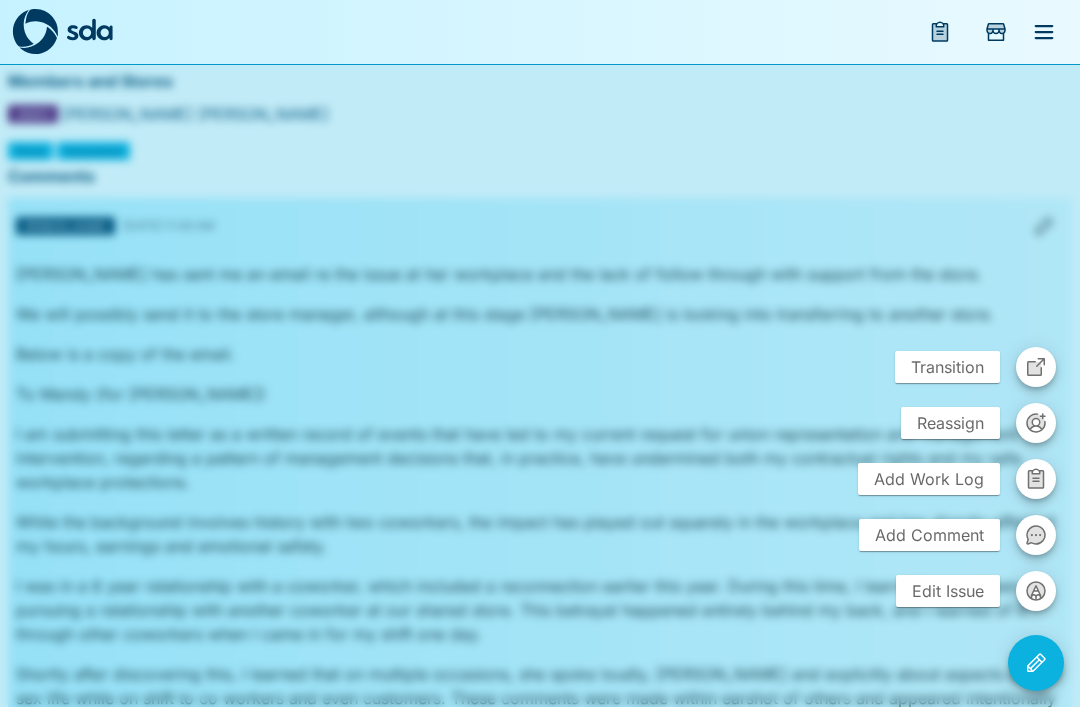 click on "Add Comment" at bounding box center (929, 535) 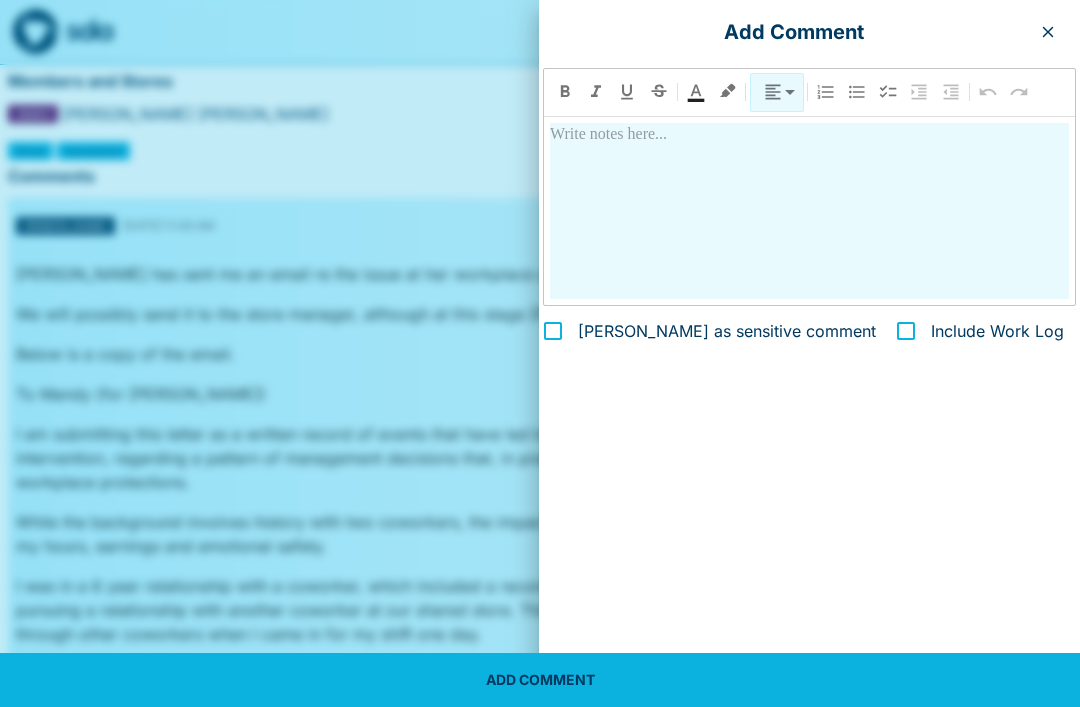 click at bounding box center (809, 211) 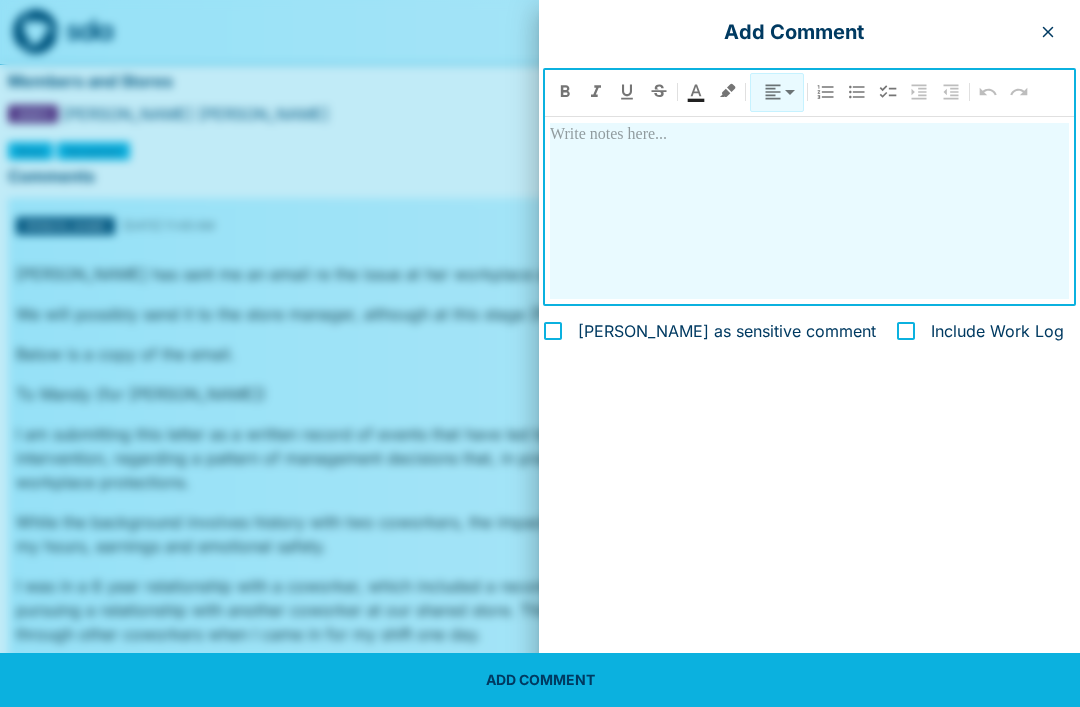scroll, scrollTop: 177, scrollLeft: 0, axis: vertical 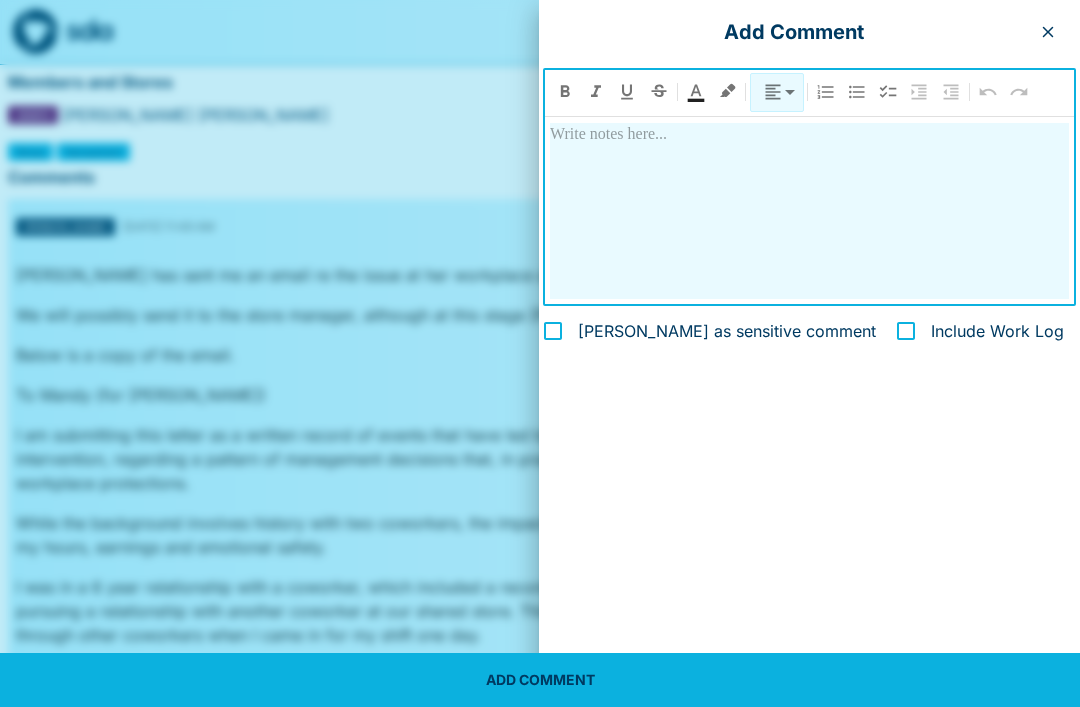 type 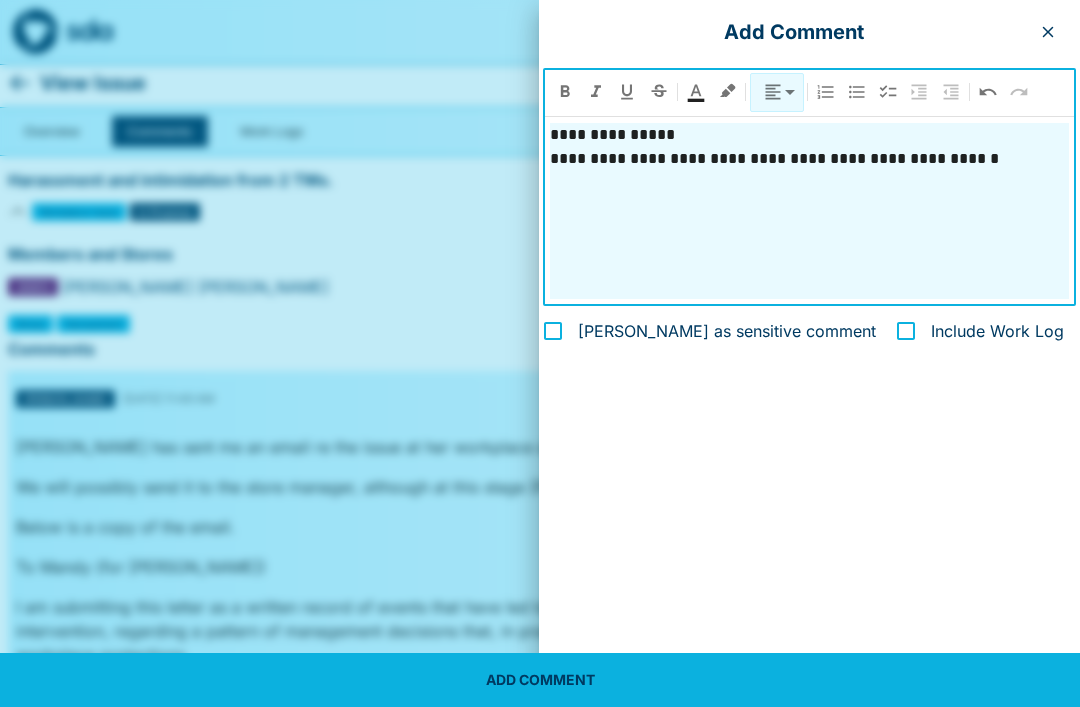 scroll, scrollTop: 2, scrollLeft: 0, axis: vertical 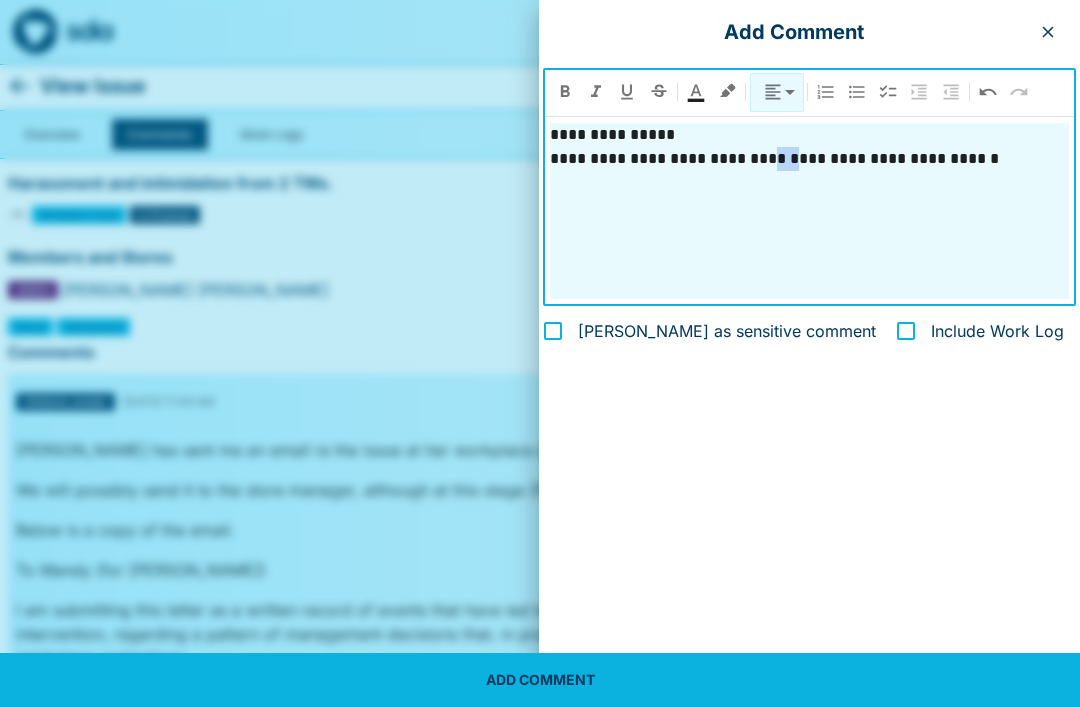 click on "**********" at bounding box center [792, 159] 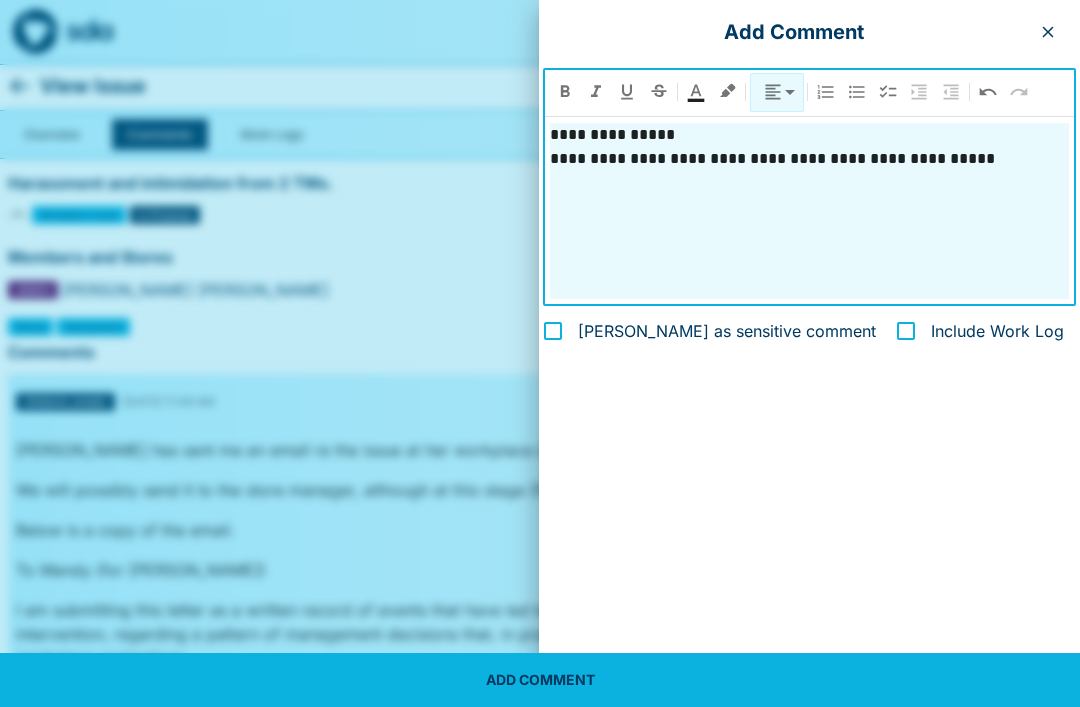 click on "**********" at bounding box center [792, 159] 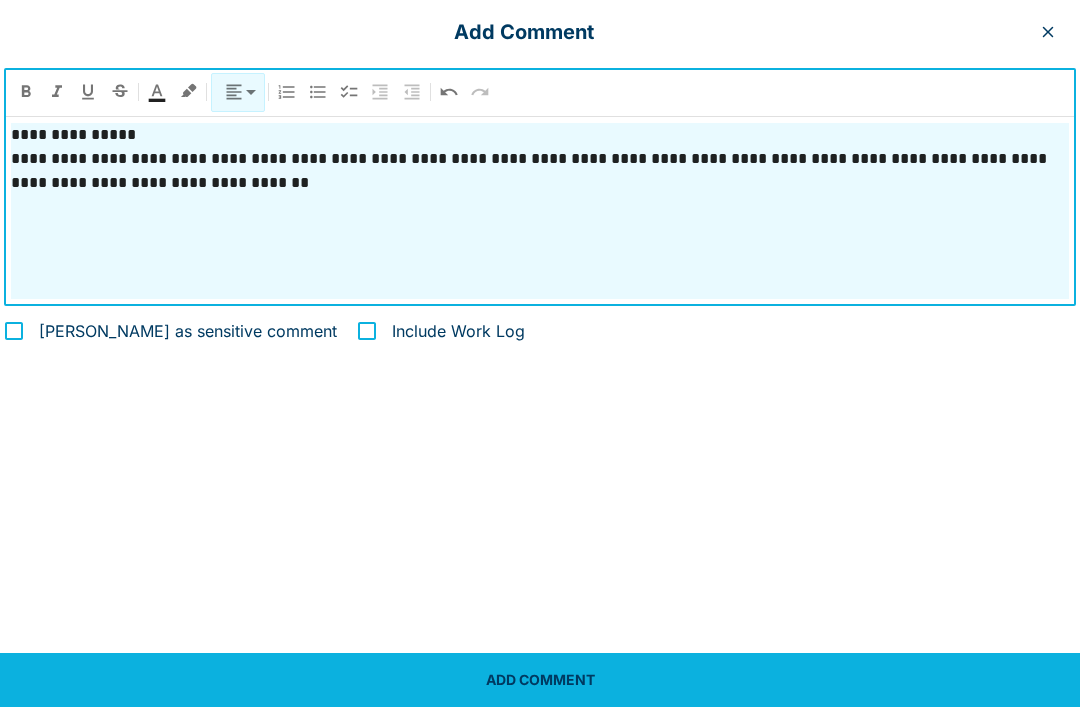 type 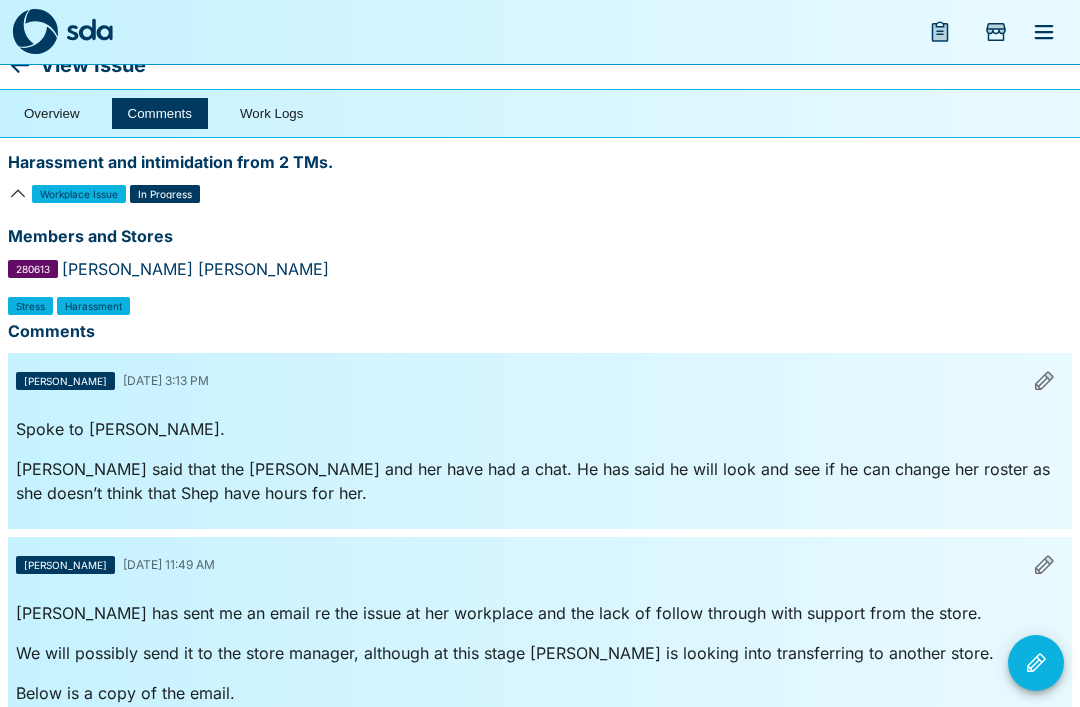 scroll, scrollTop: 25, scrollLeft: 0, axis: vertical 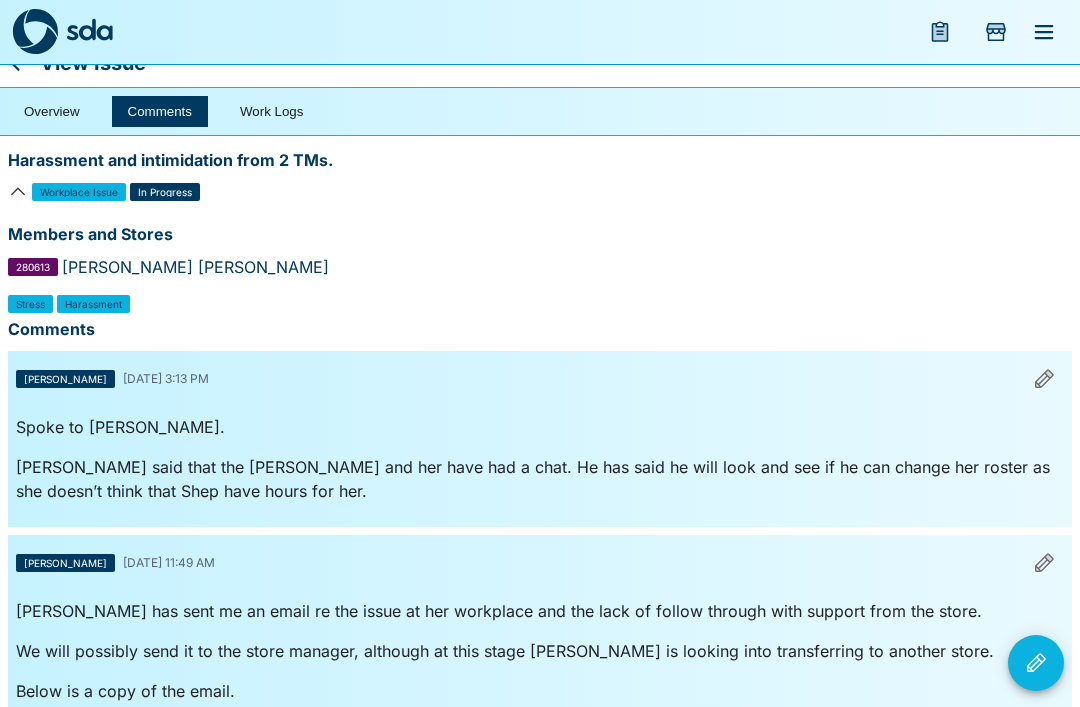 click 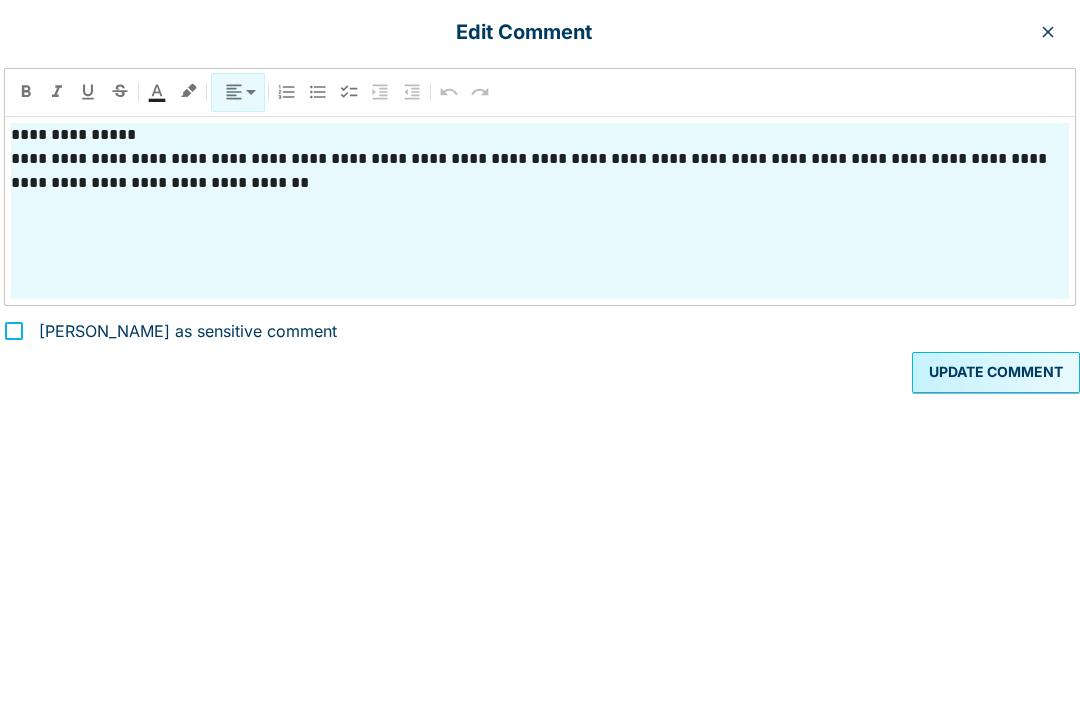 click on "**********" at bounding box center (540, 211) 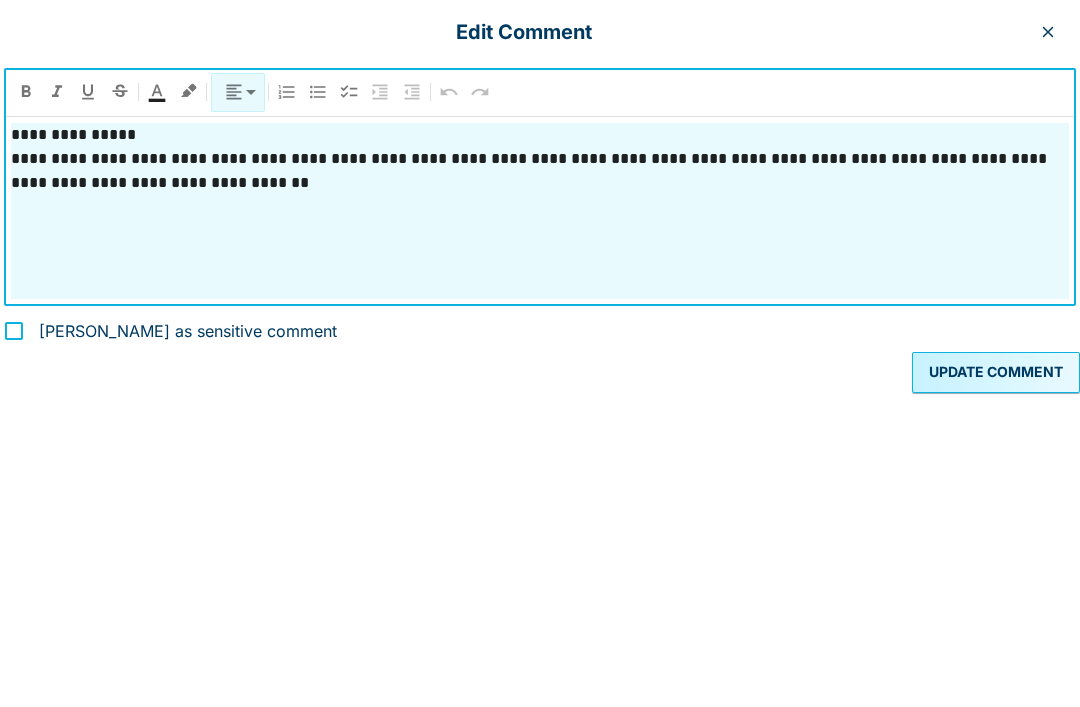 scroll, scrollTop: 24, scrollLeft: 0, axis: vertical 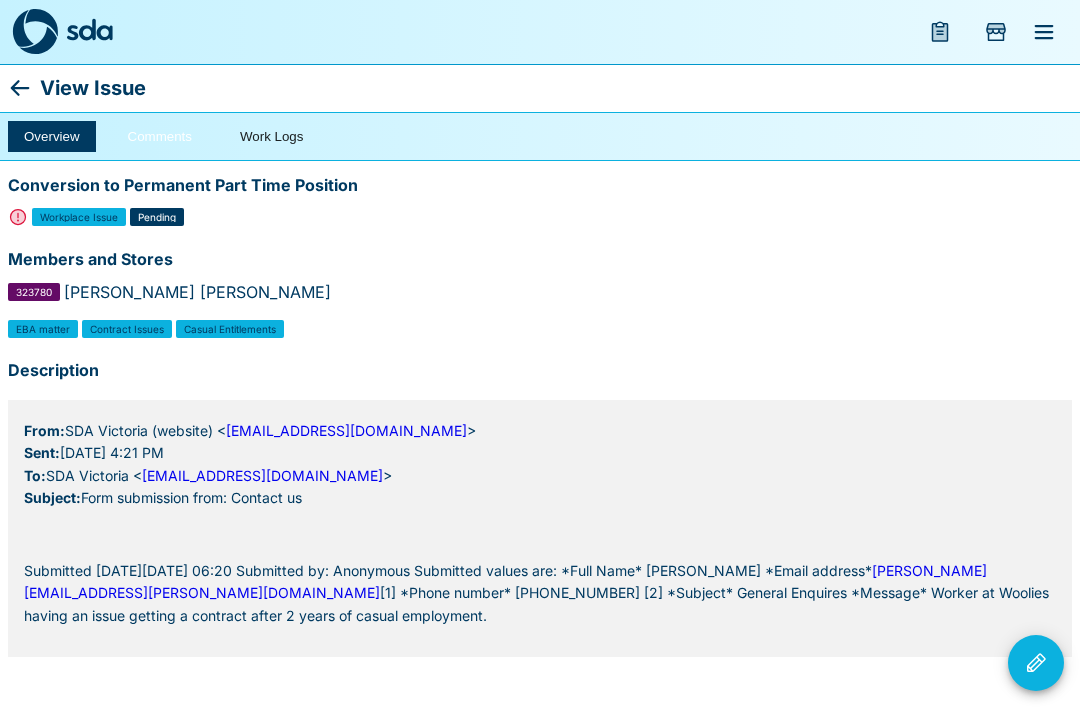 click on "Comments" at bounding box center (160, 136) 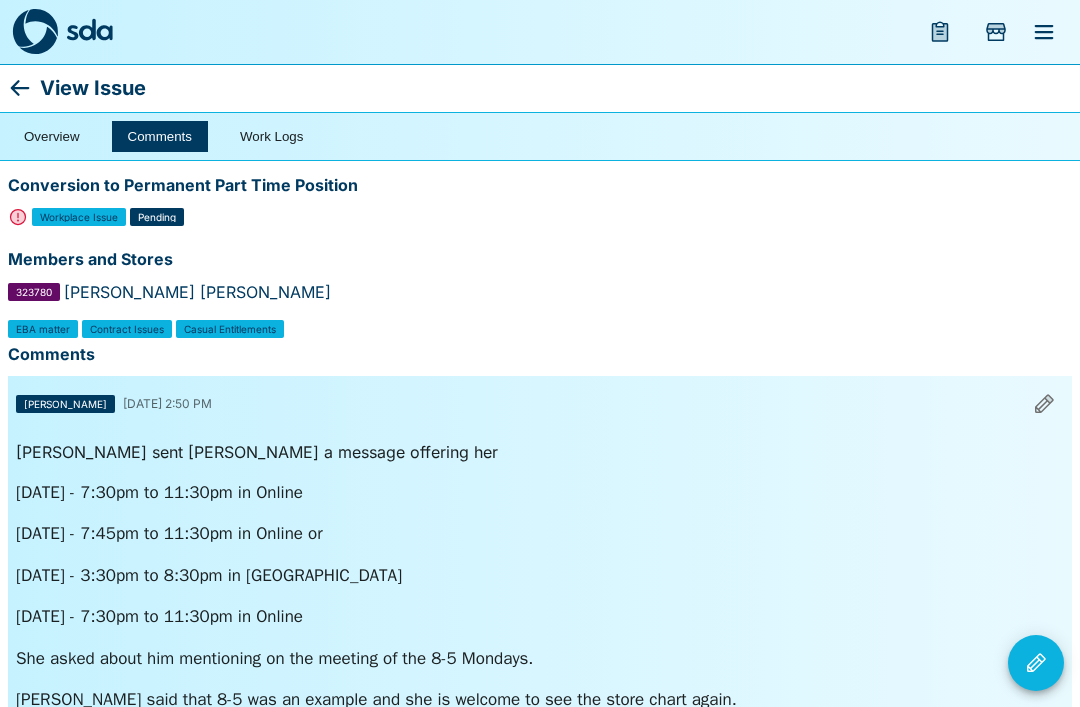 click at bounding box center [1036, 663] 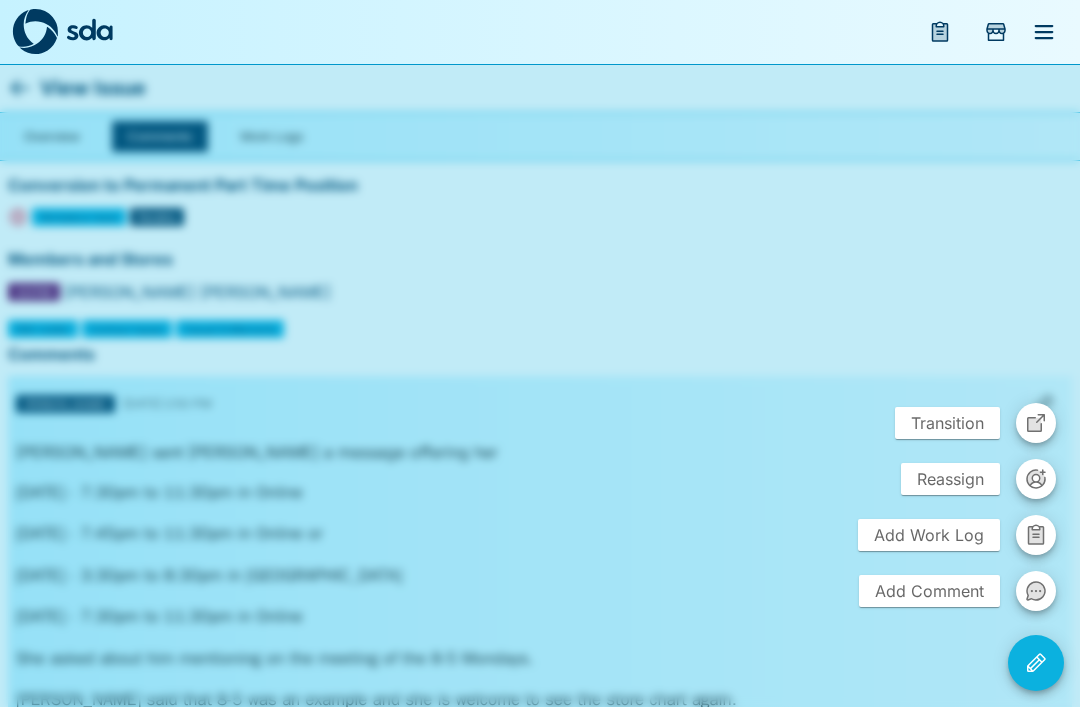 click 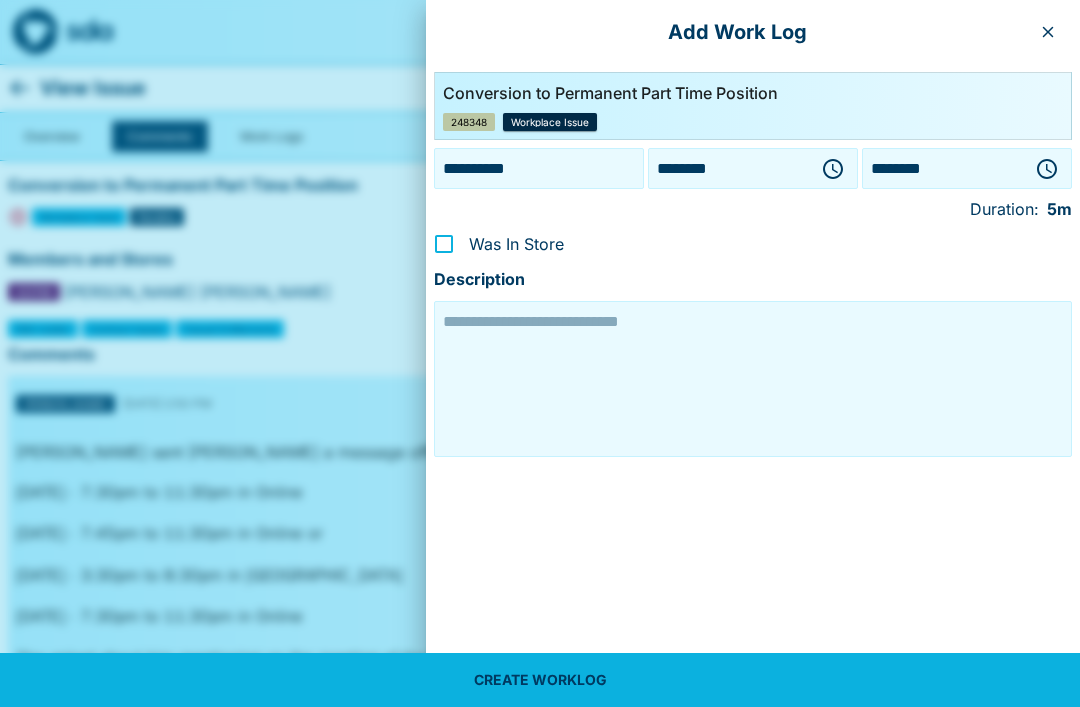 click at bounding box center [1048, 32] 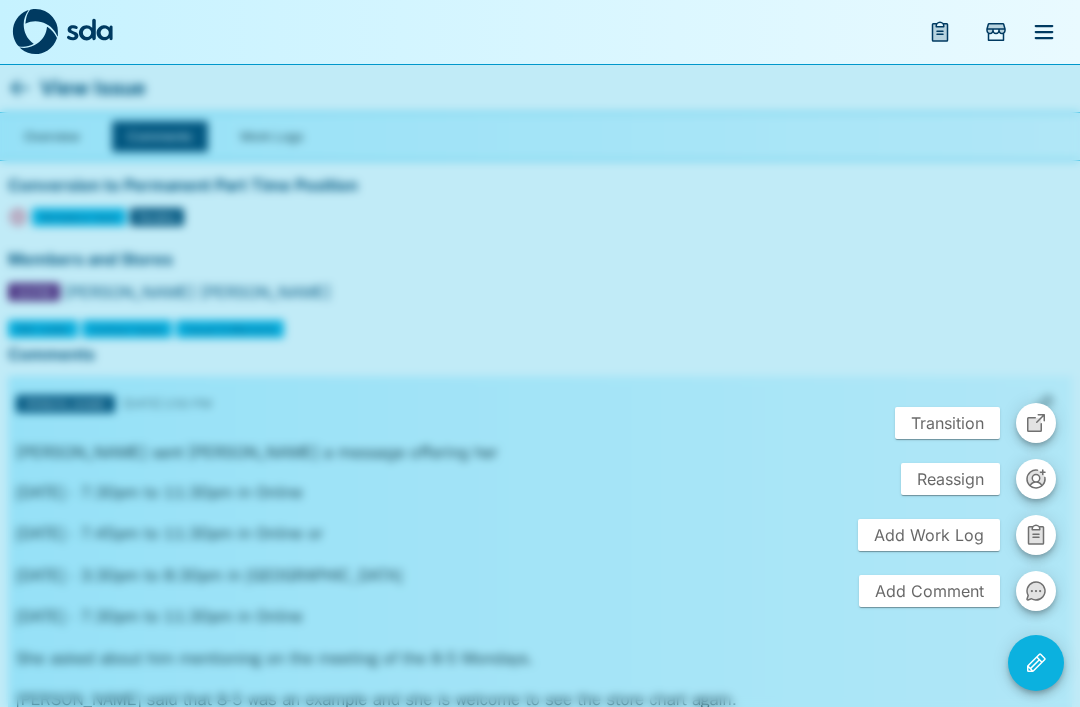 click 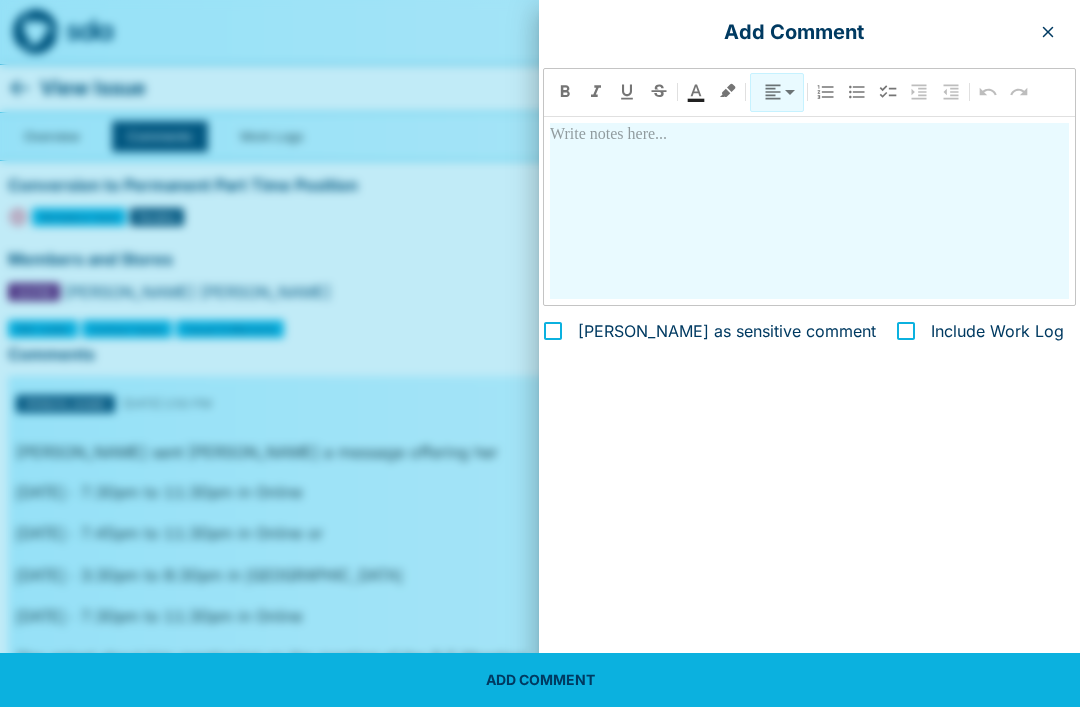 click at bounding box center [809, 211] 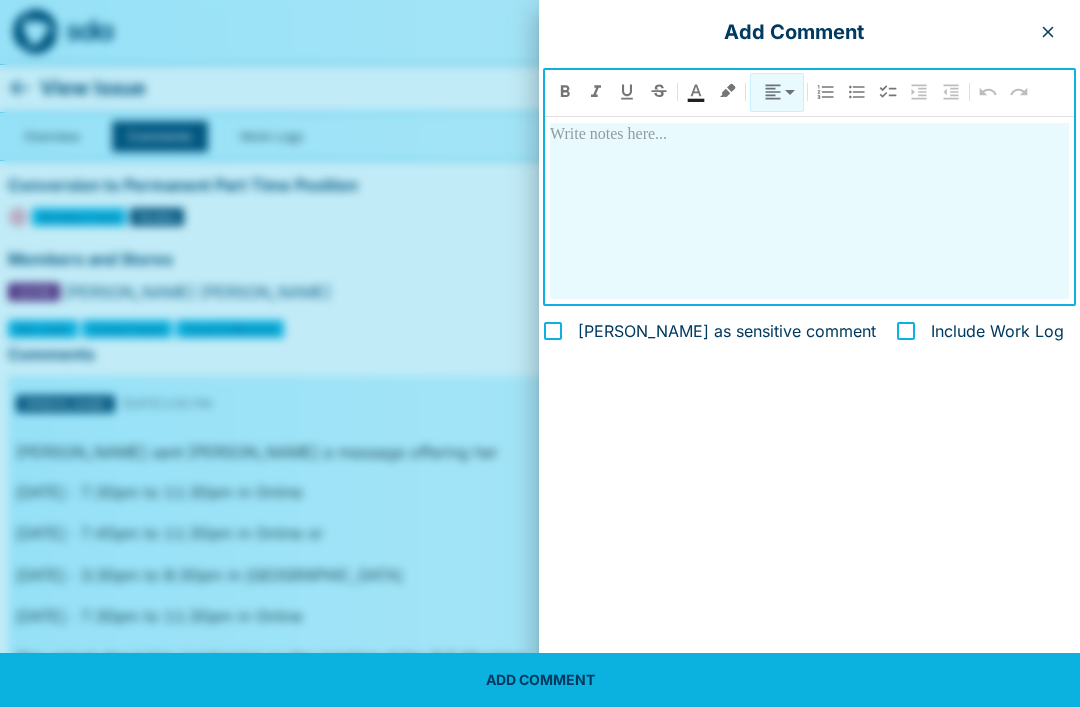 type 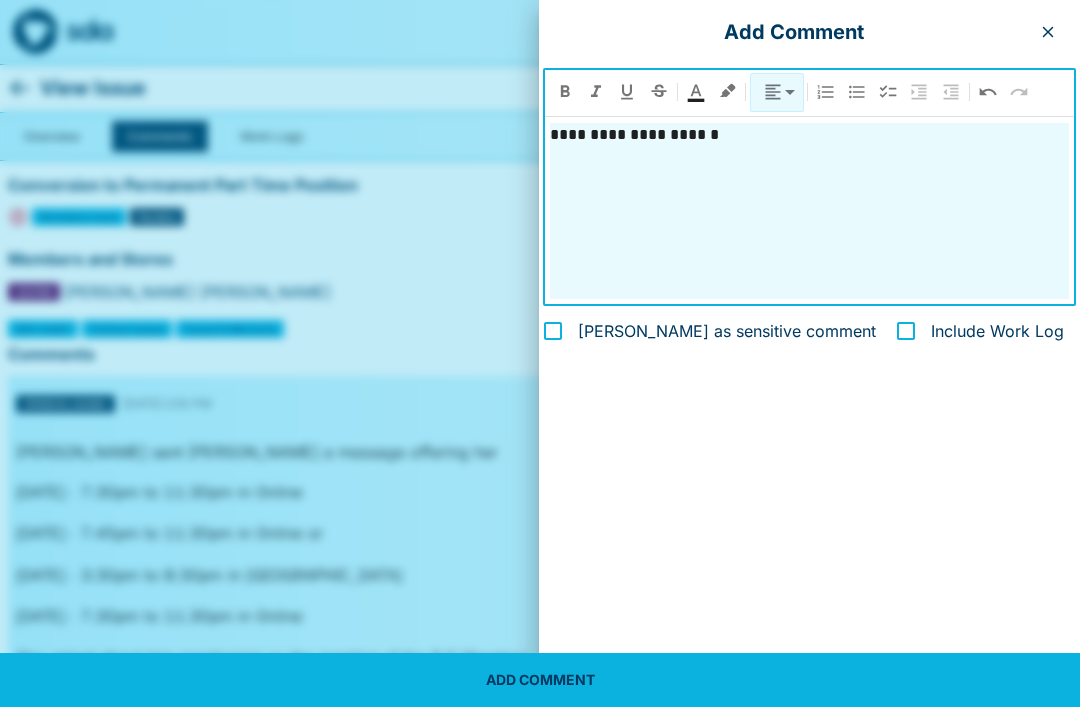 click on "**********" at bounding box center [809, 353] 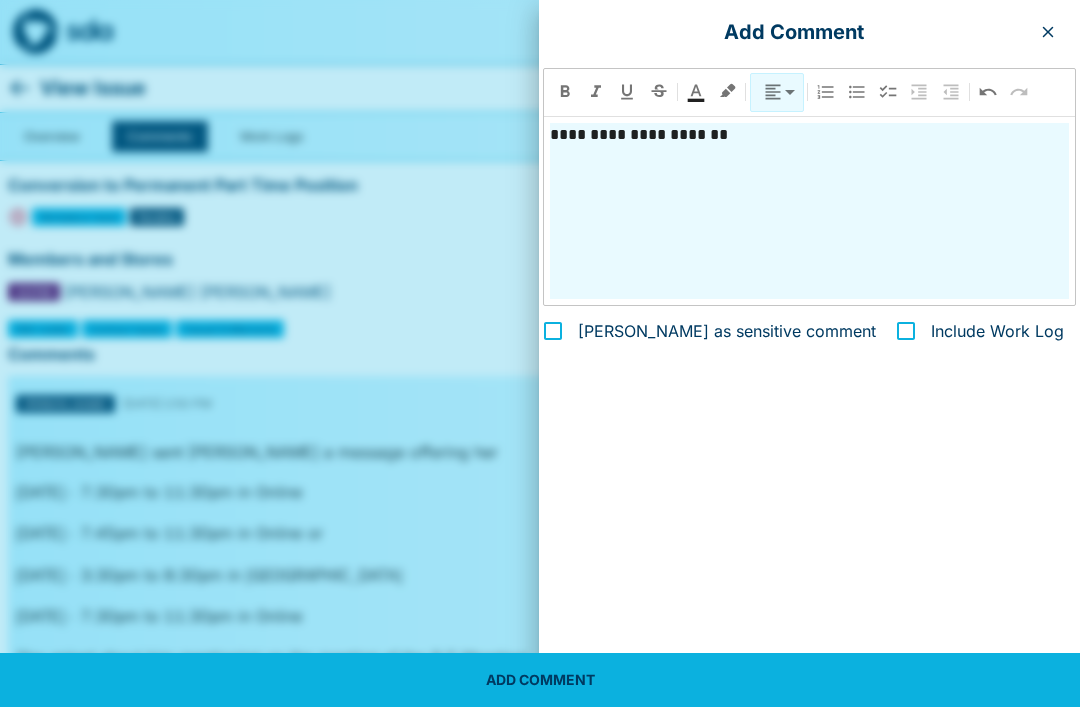 click on "**********" at bounding box center (809, 211) 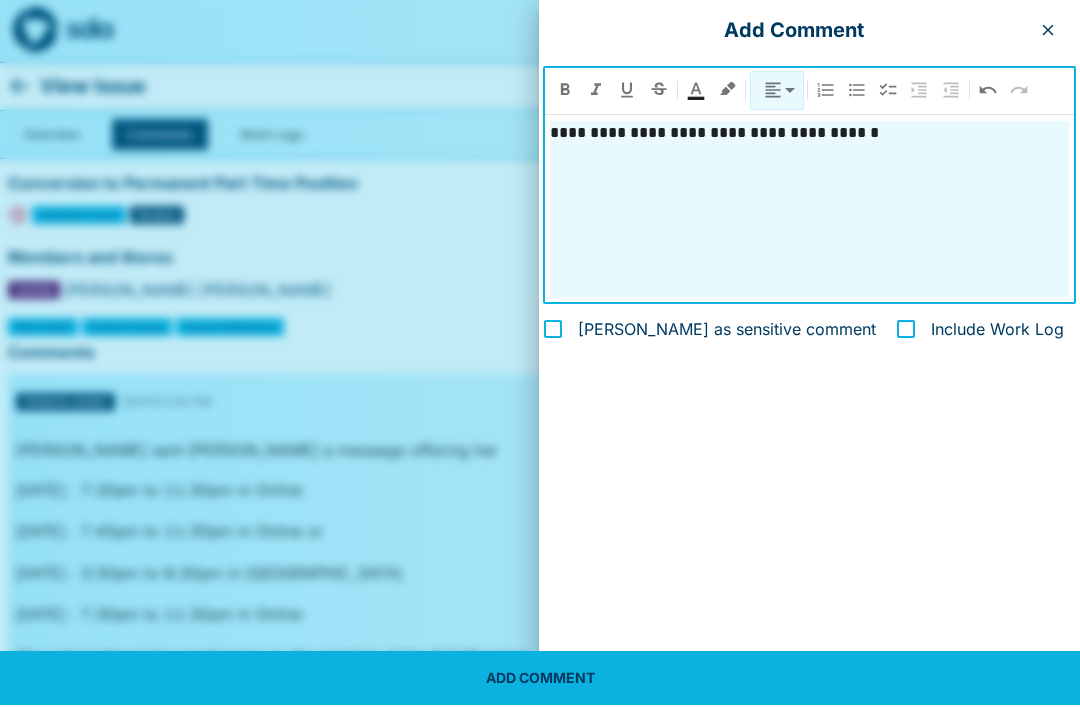 click on "**********" at bounding box center [792, 135] 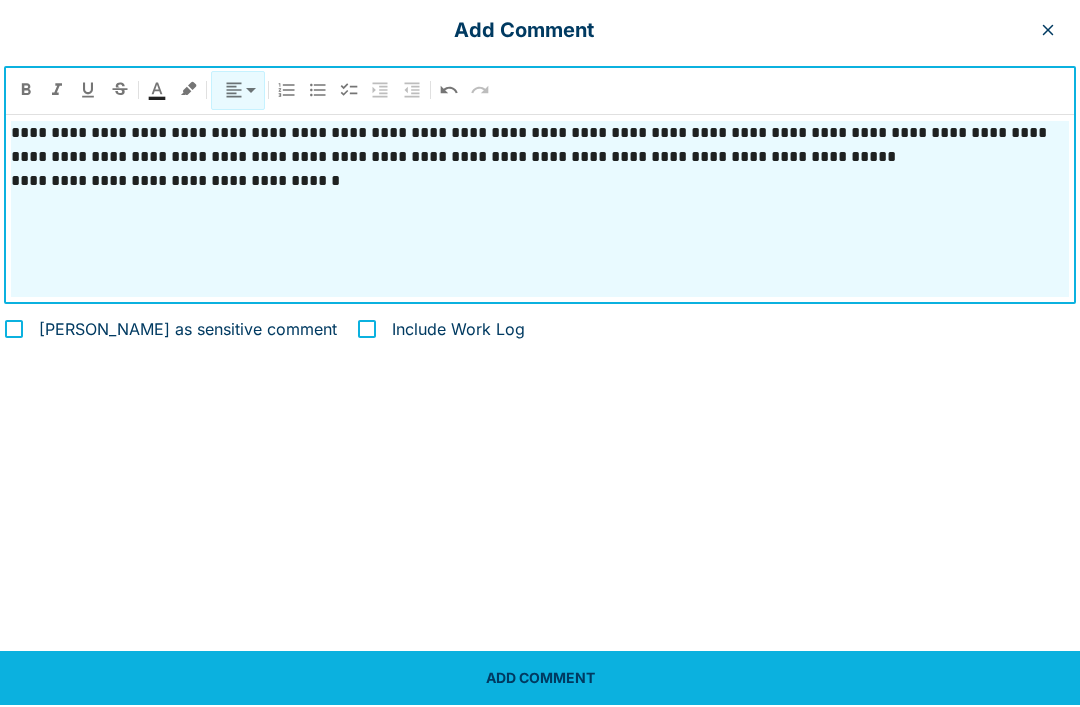 click on "**********" at bounding box center (540, 211) 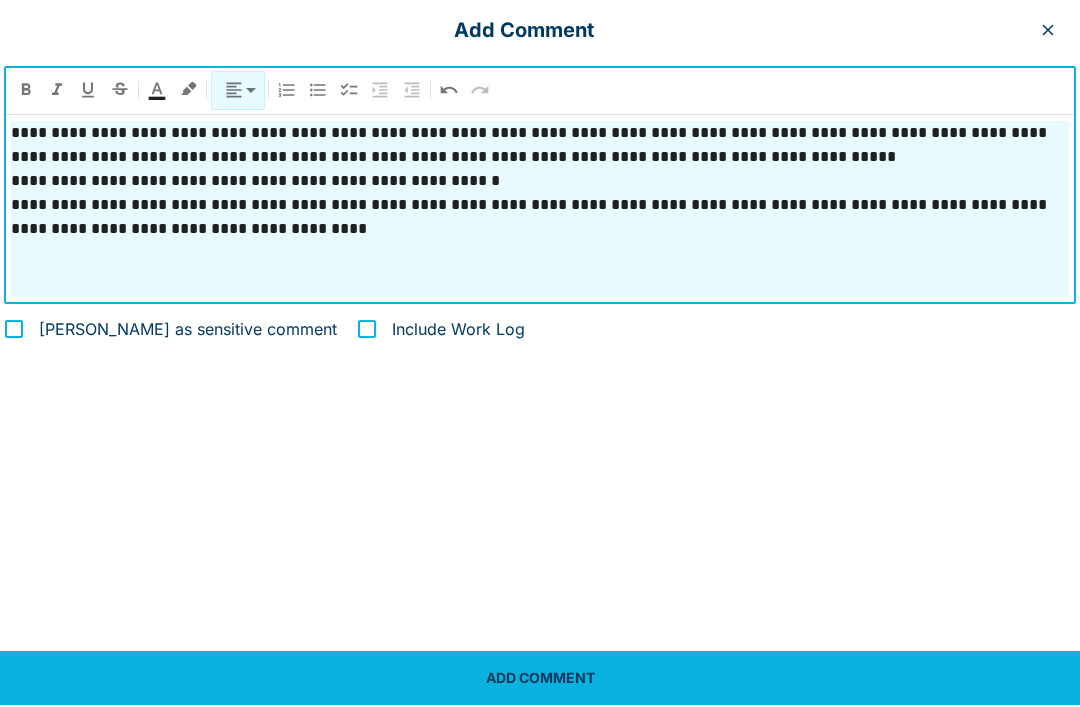 click on "**********" at bounding box center [540, 219] 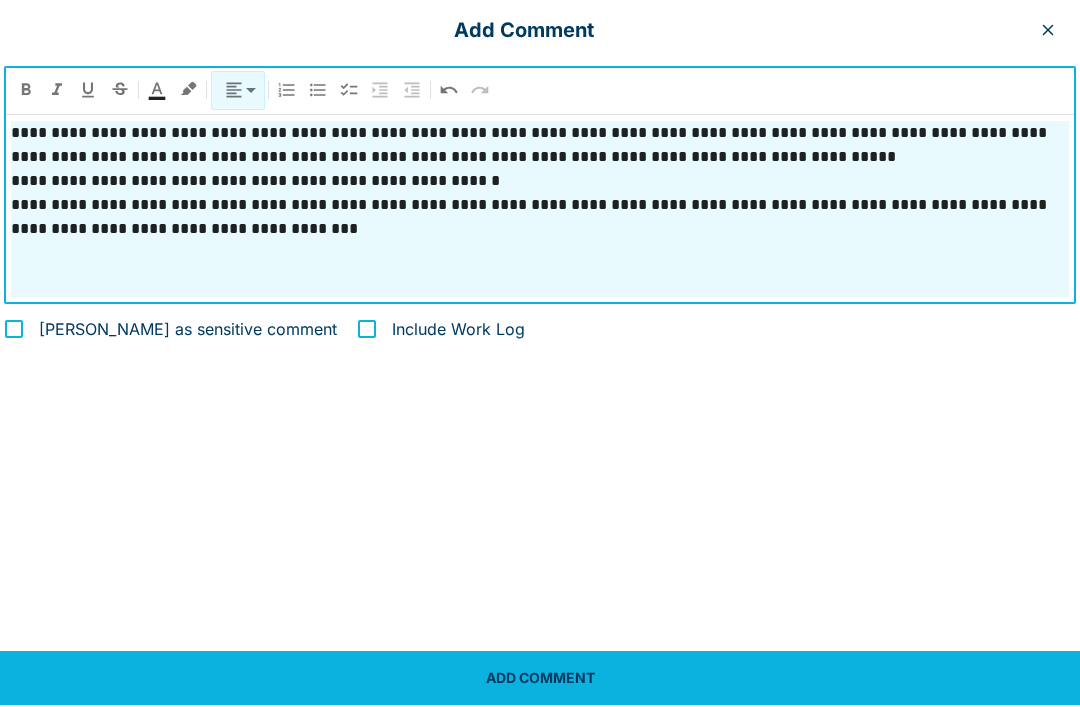 click on "**********" at bounding box center (540, 211) 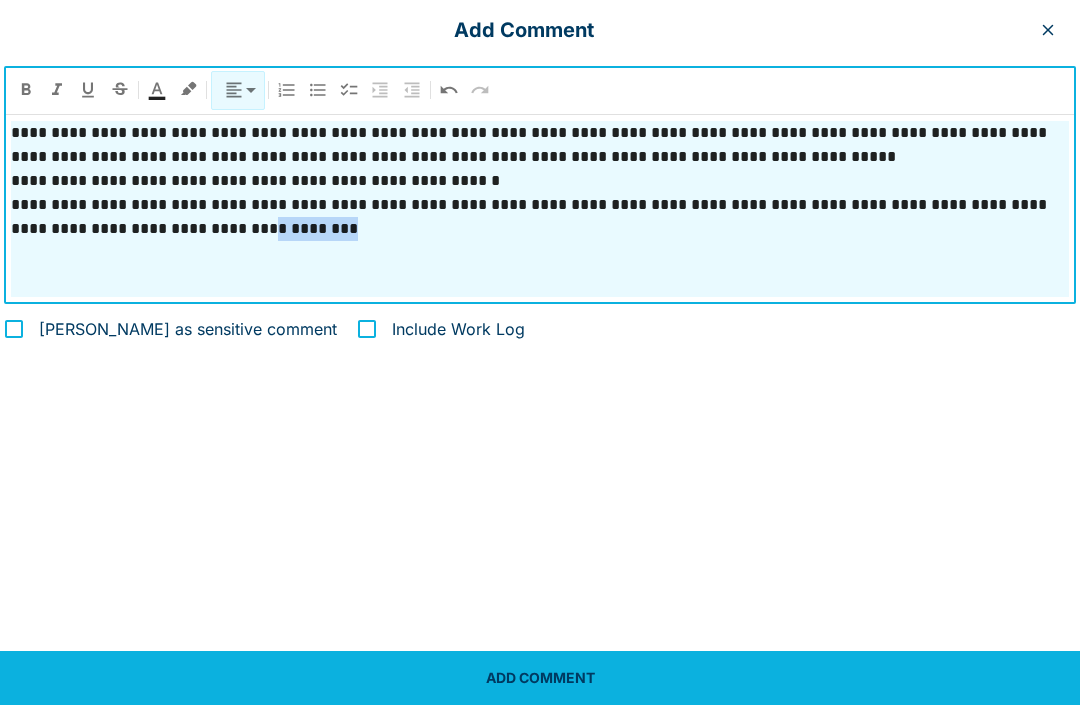 click on "**********" at bounding box center (540, 219) 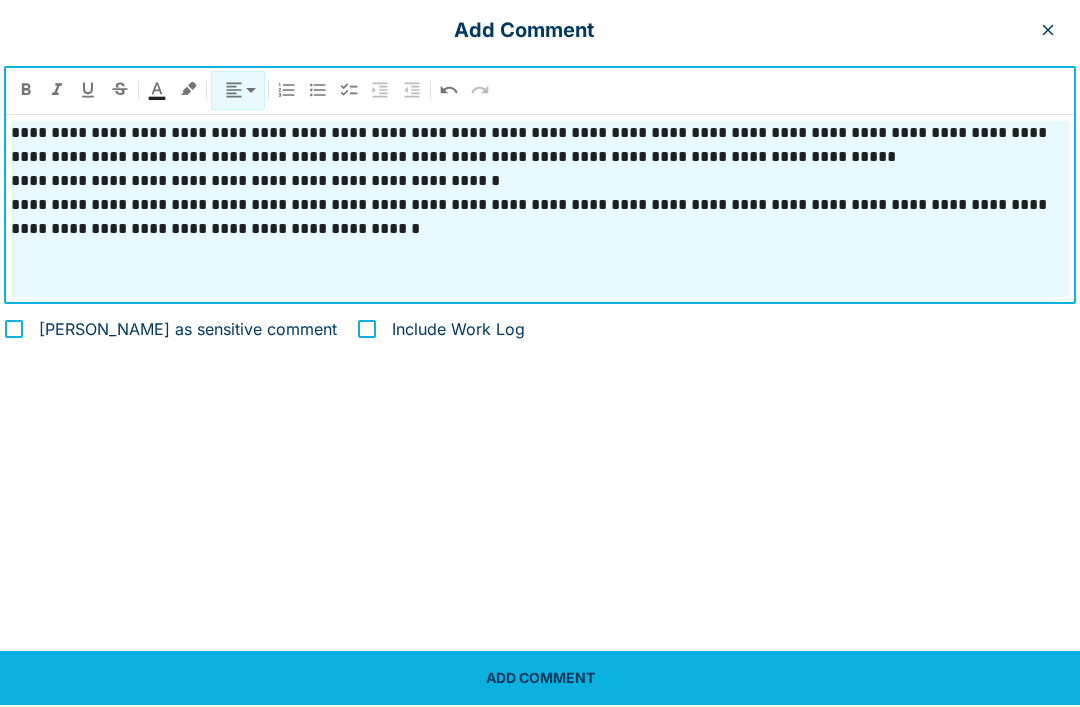 scroll, scrollTop: 2, scrollLeft: 0, axis: vertical 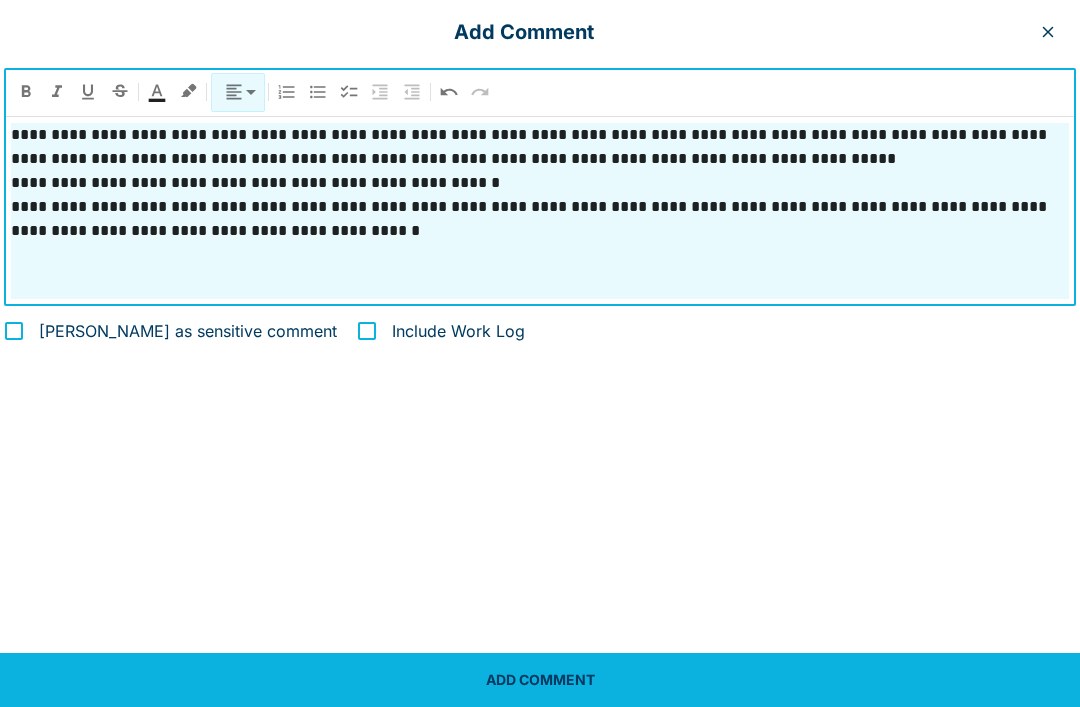 click on "ADD COMMENT" at bounding box center (540, 680) 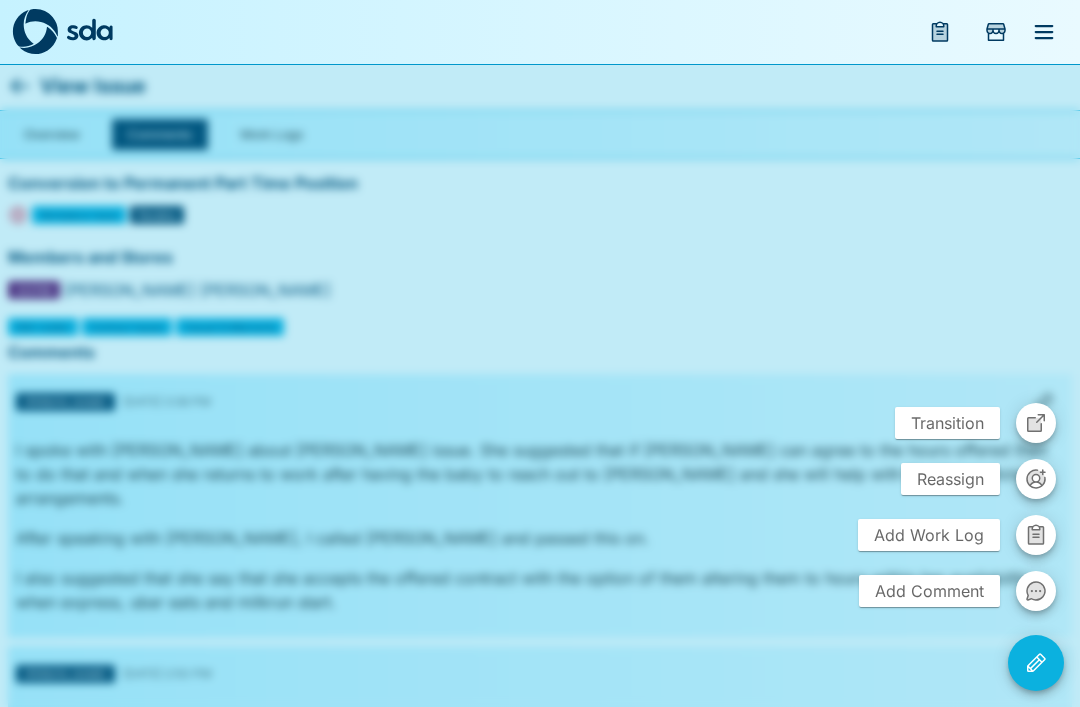 click at bounding box center (540, 353) 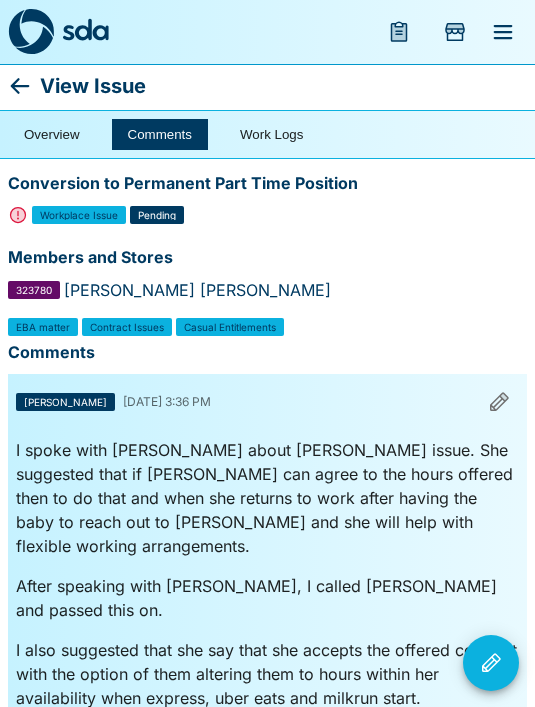 scroll, scrollTop: 20, scrollLeft: 0, axis: vertical 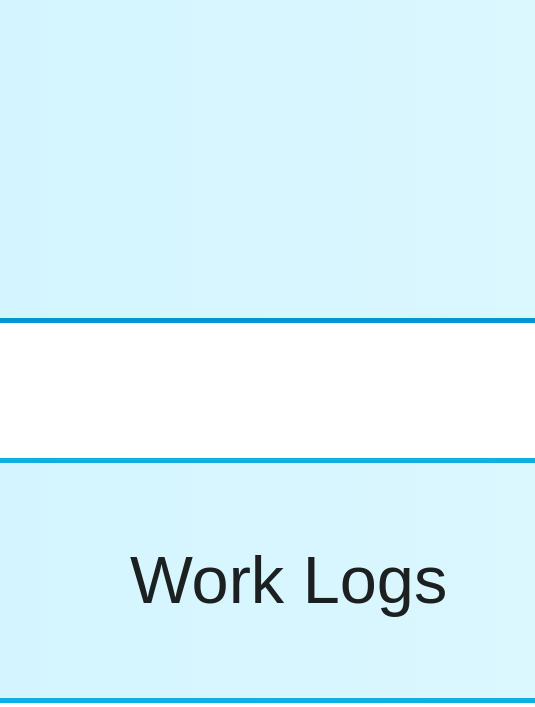 click at bounding box center (267, 32) 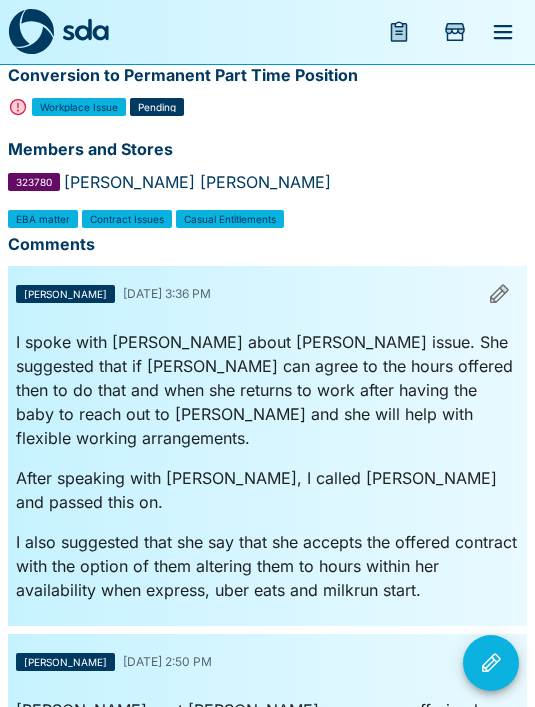 scroll, scrollTop: 0, scrollLeft: 0, axis: both 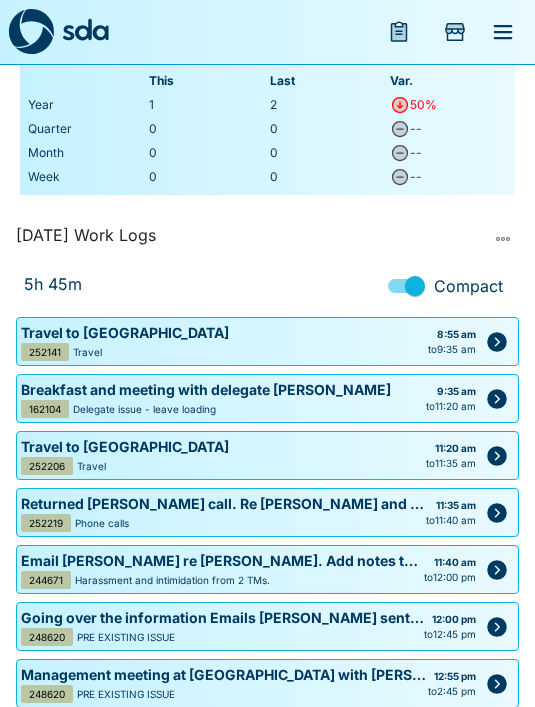 click 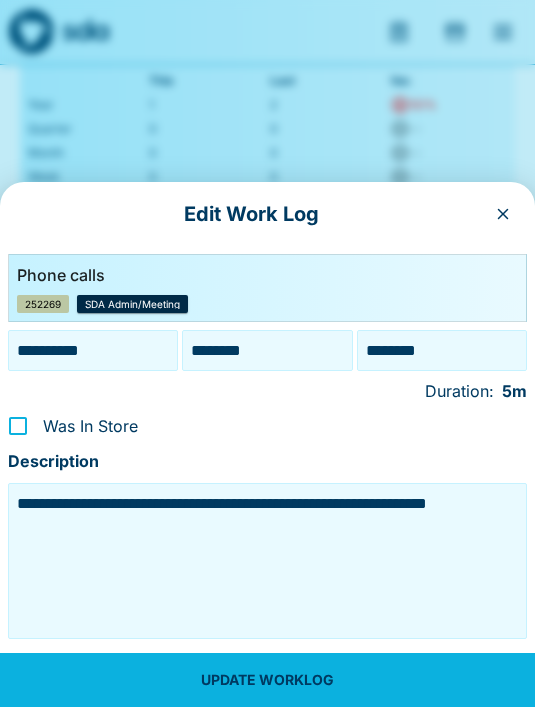 click on "********" at bounding box center (267, 350) 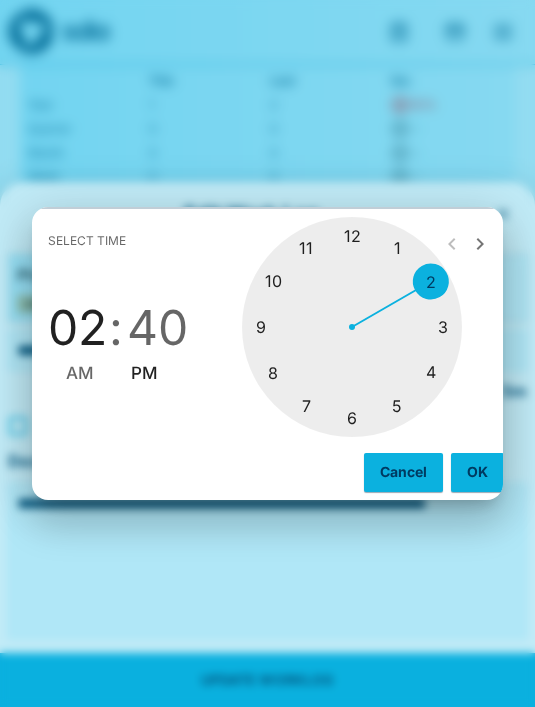 click at bounding box center [352, 327] 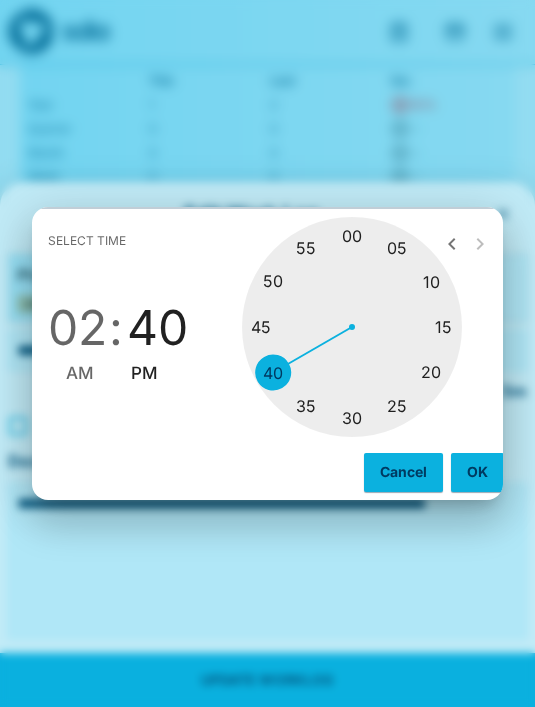 click at bounding box center (352, 327) 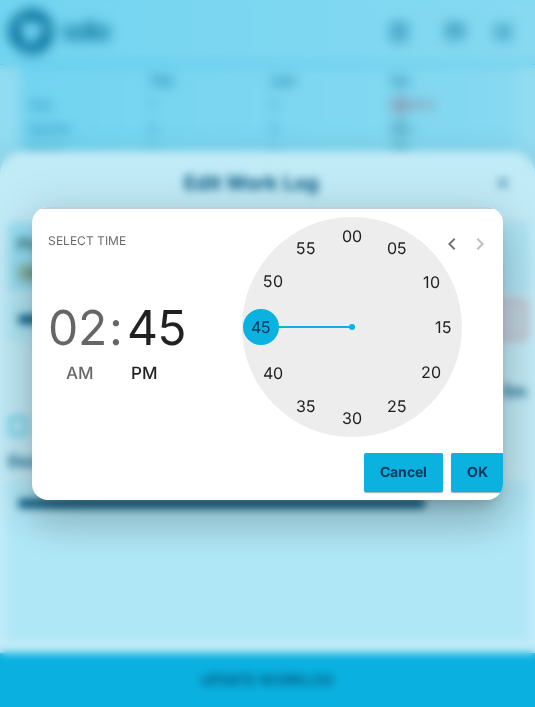 click on "OK" at bounding box center [477, 472] 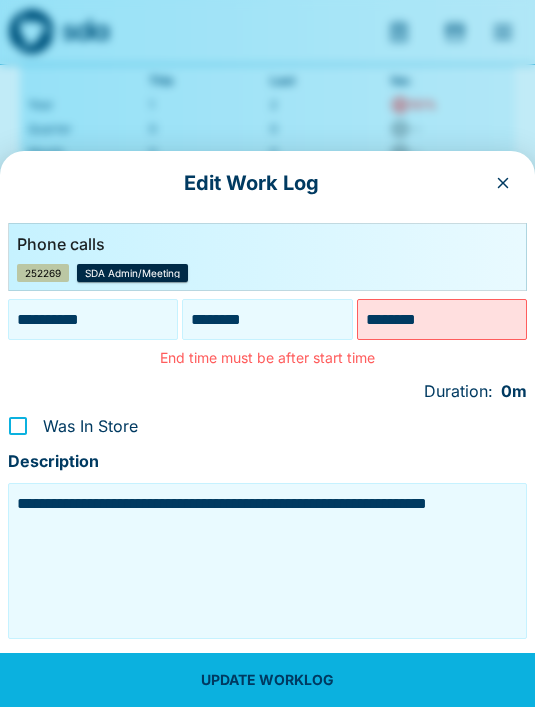 click on "********" at bounding box center (442, 319) 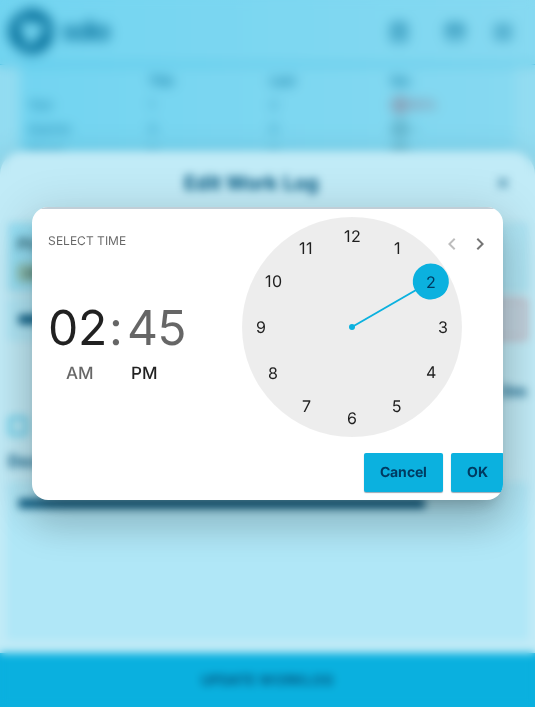 click at bounding box center [352, 327] 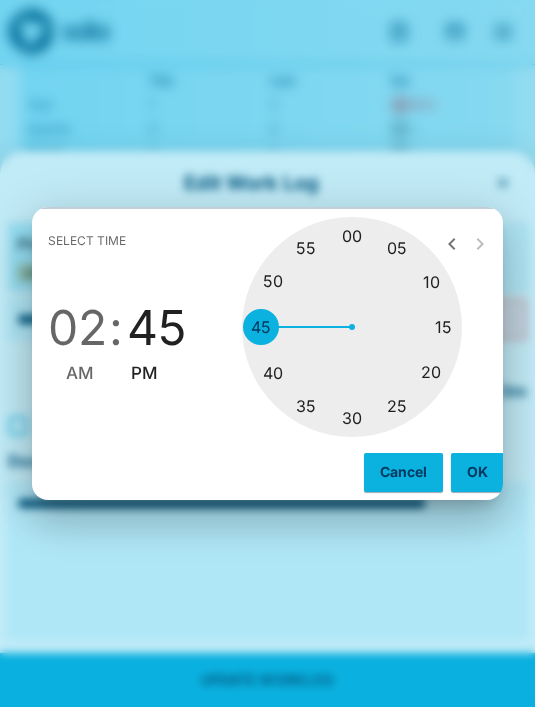click at bounding box center (352, 327) 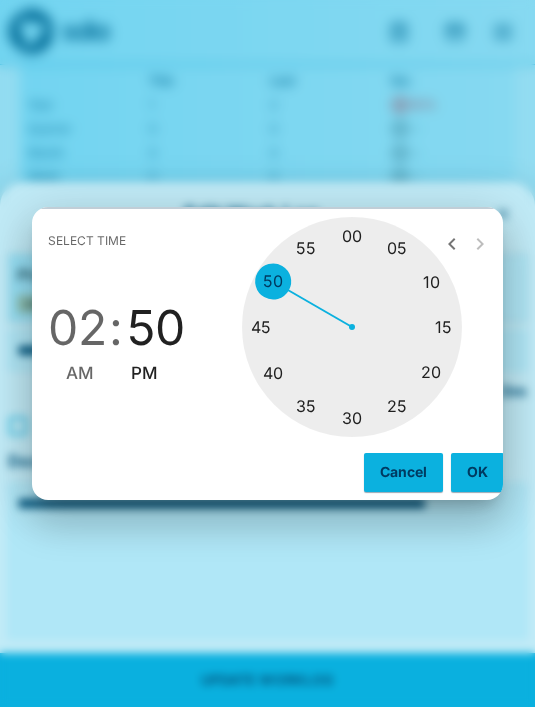 click on "OK" at bounding box center [477, 472] 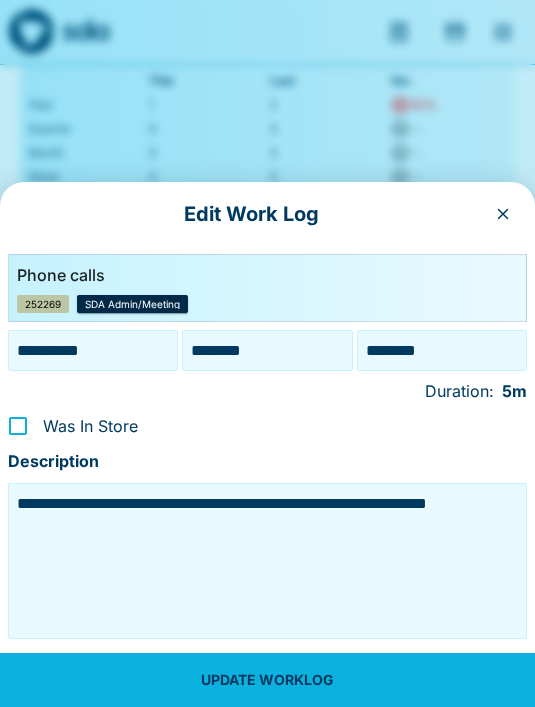 click on "UPDATE WORKLOG" at bounding box center [267, 680] 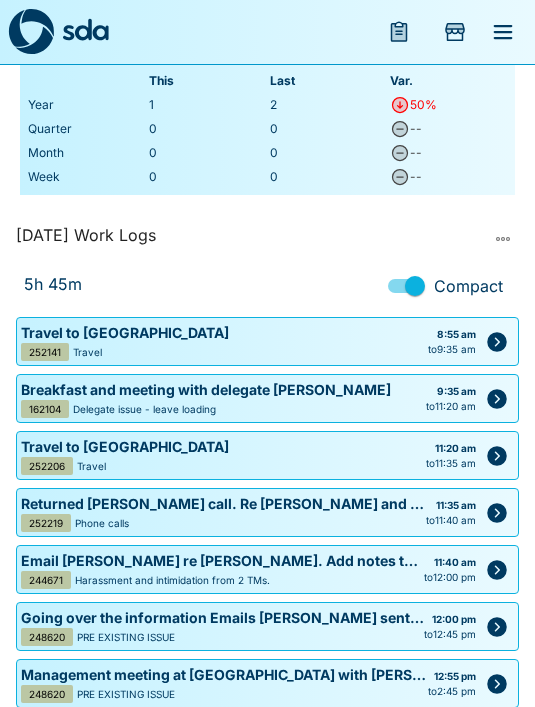click 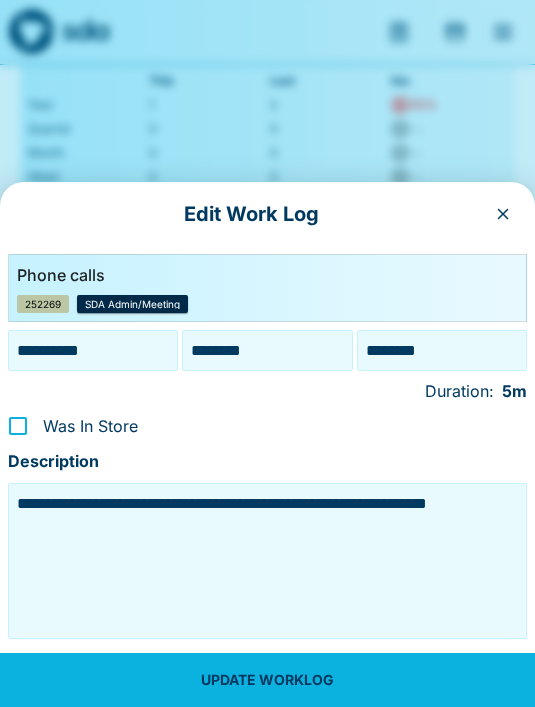 click on "********" at bounding box center [442, 350] 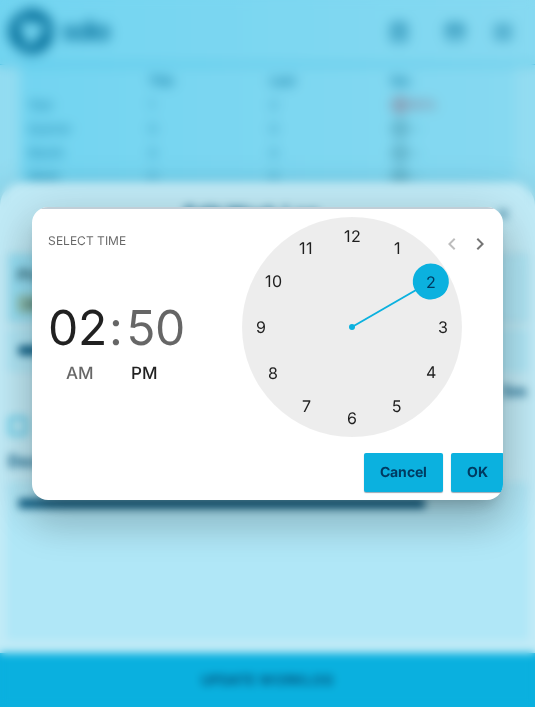 click at bounding box center (352, 327) 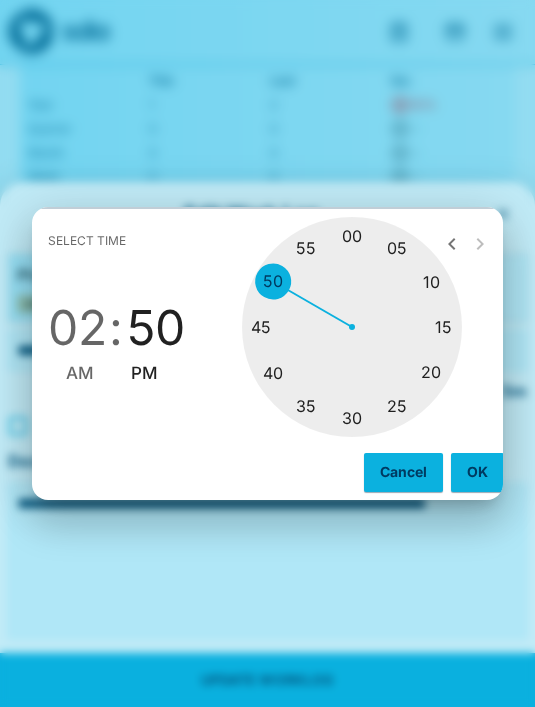click on "02" at bounding box center [77, 328] 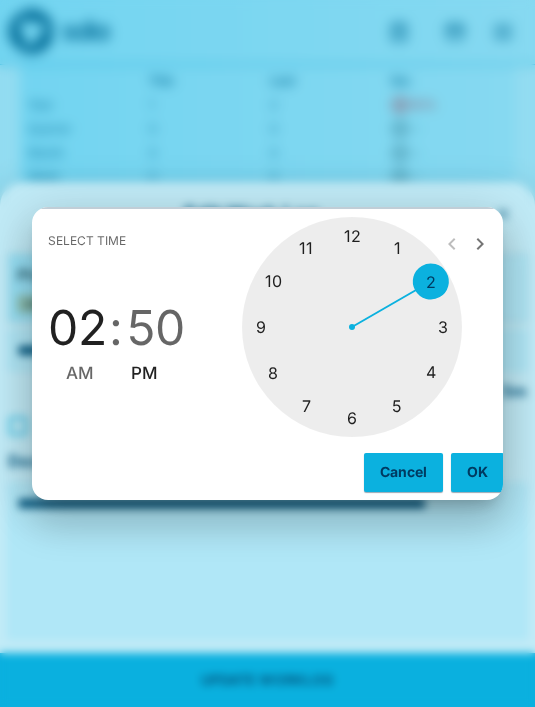 click at bounding box center (352, 327) 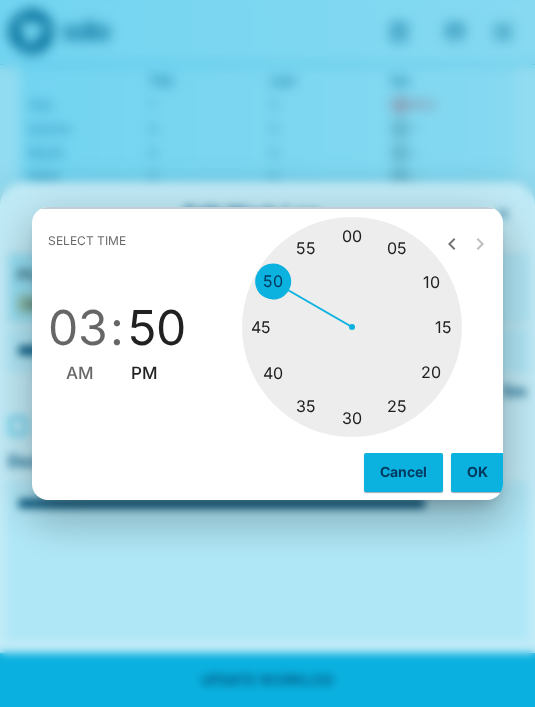 click at bounding box center [352, 327] 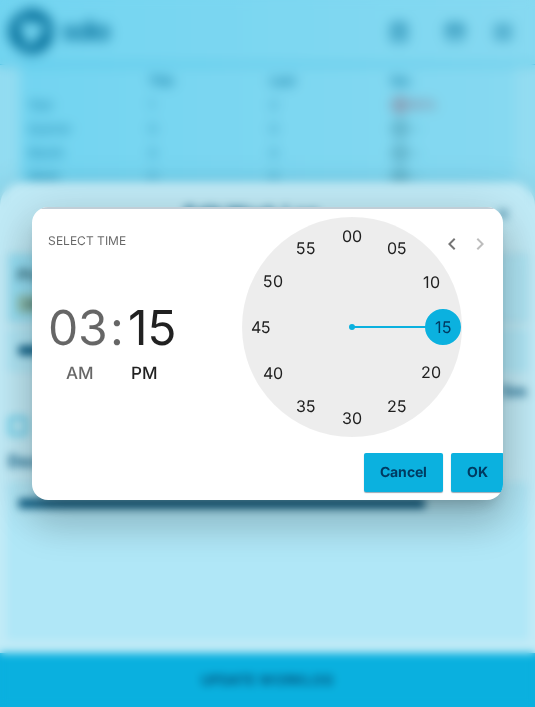 click on "OK" at bounding box center (477, 472) 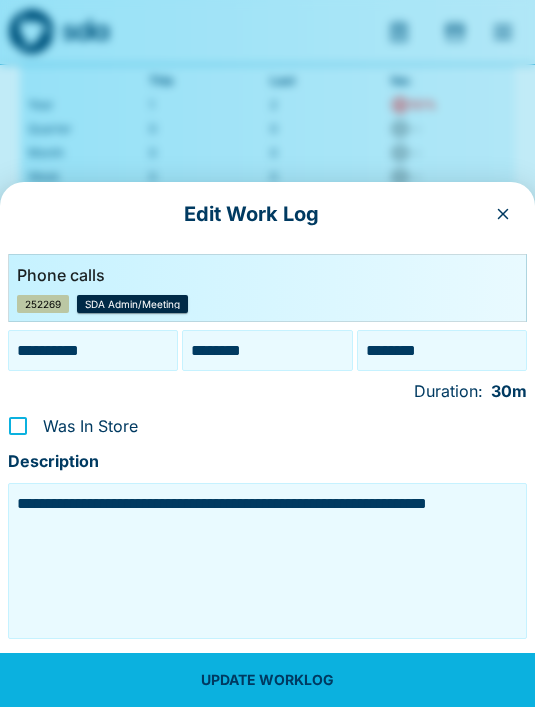 click on "**********" at bounding box center (267, 561) 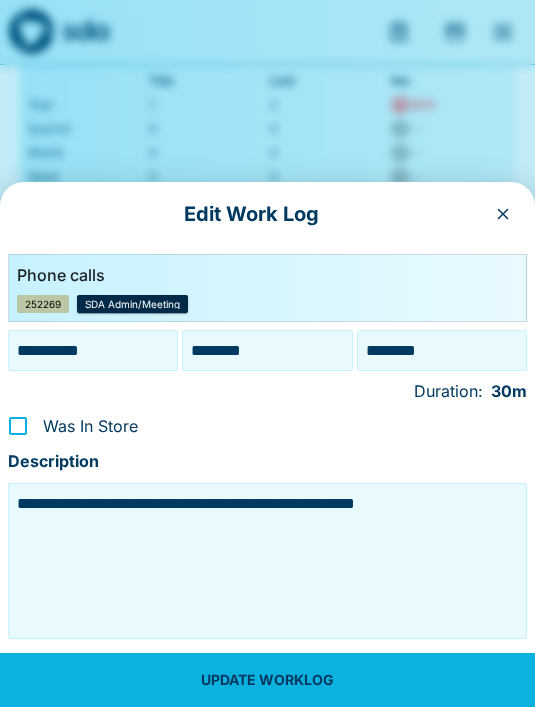 type on "**********" 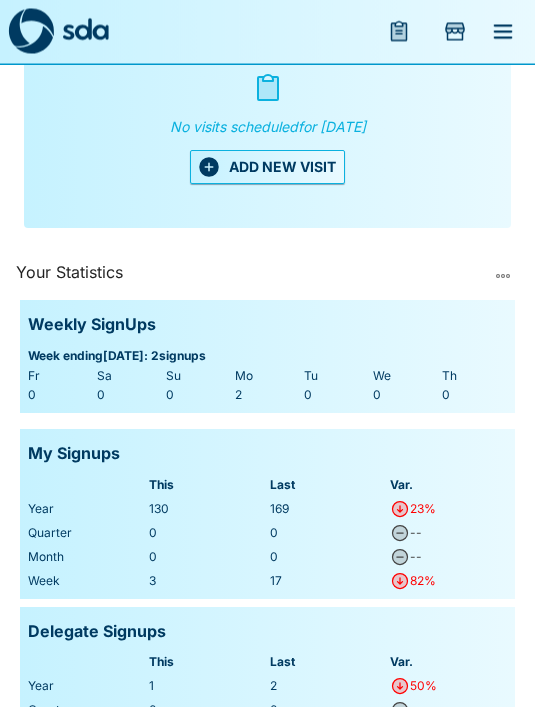 scroll, scrollTop: 0, scrollLeft: 0, axis: both 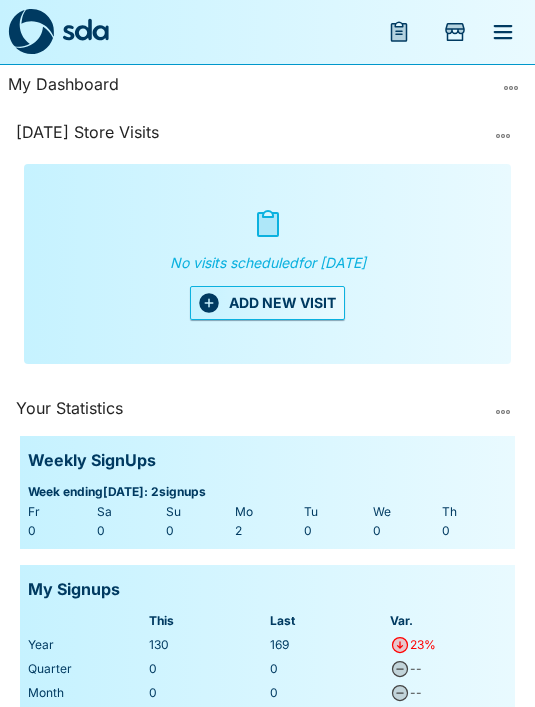 click 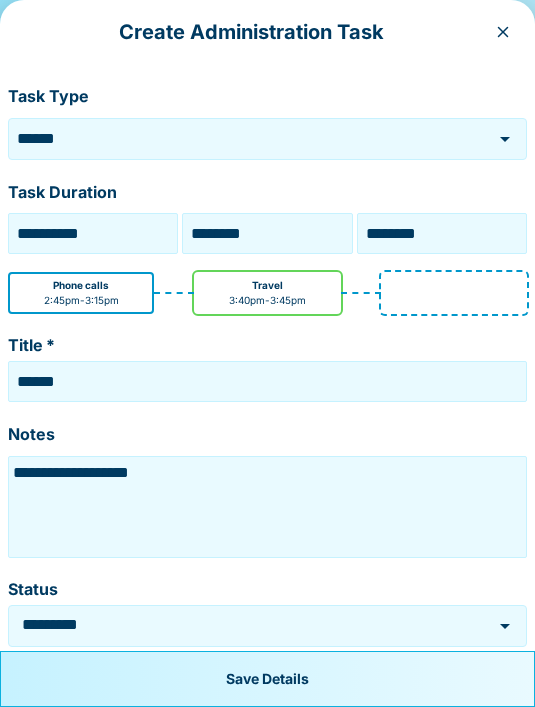 click at bounding box center (503, 32) 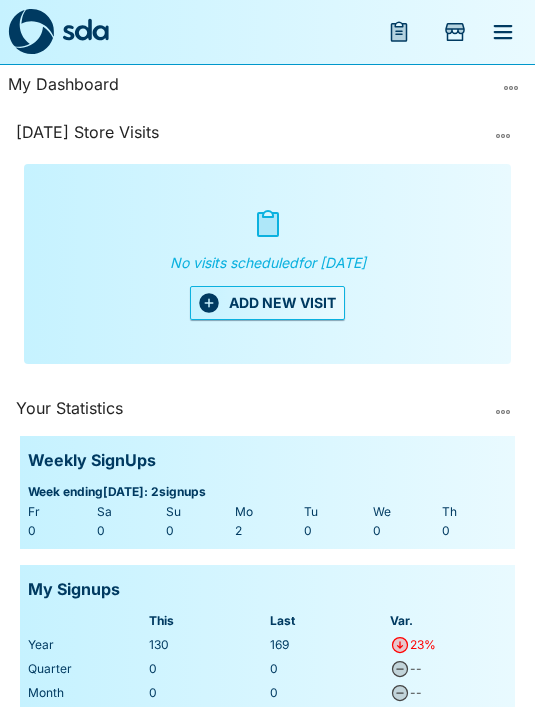 click at bounding box center [503, 32] 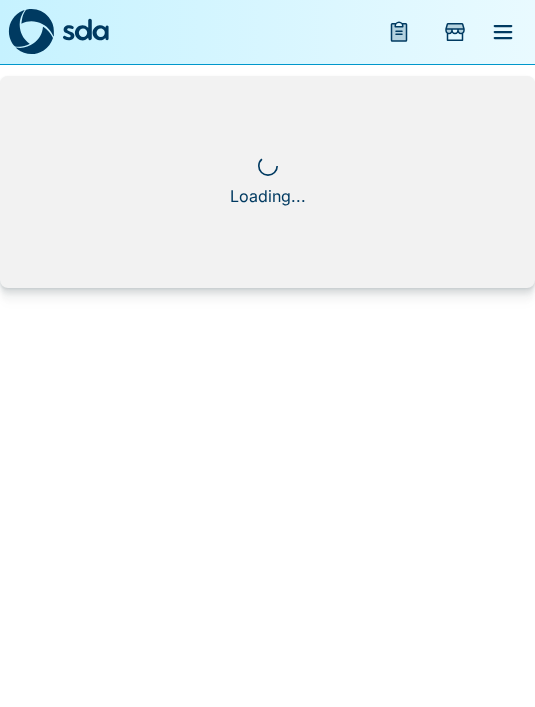 scroll, scrollTop: 0, scrollLeft: 0, axis: both 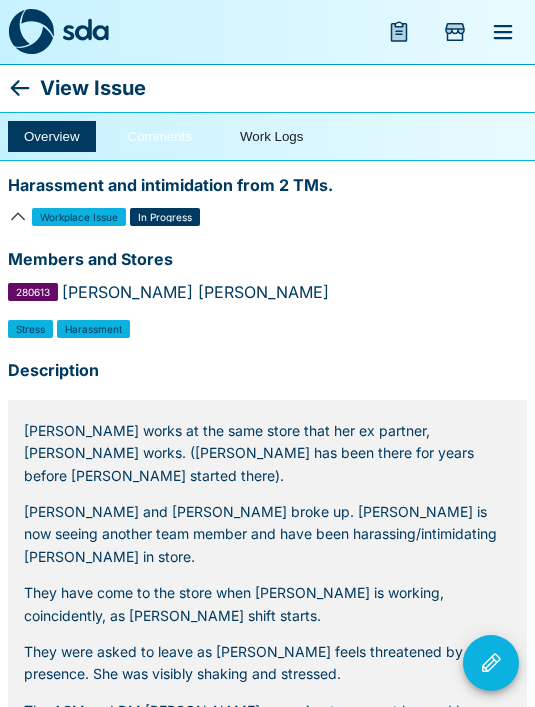 click on "Comments" at bounding box center [160, 136] 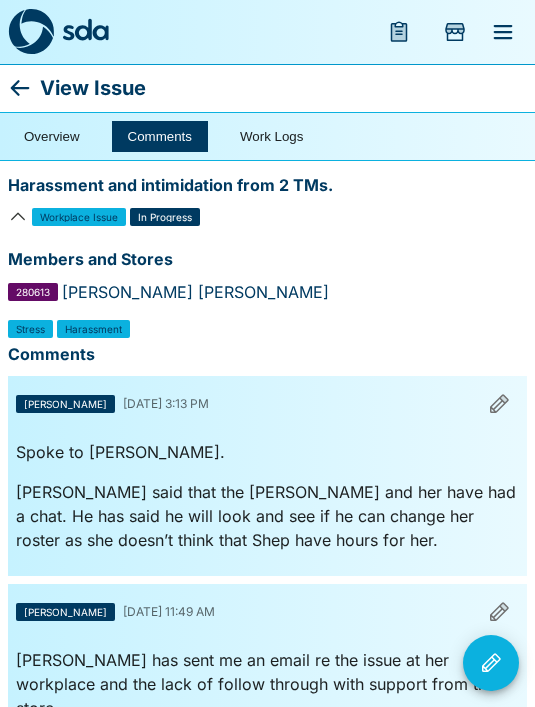 scroll, scrollTop: 9, scrollLeft: 0, axis: vertical 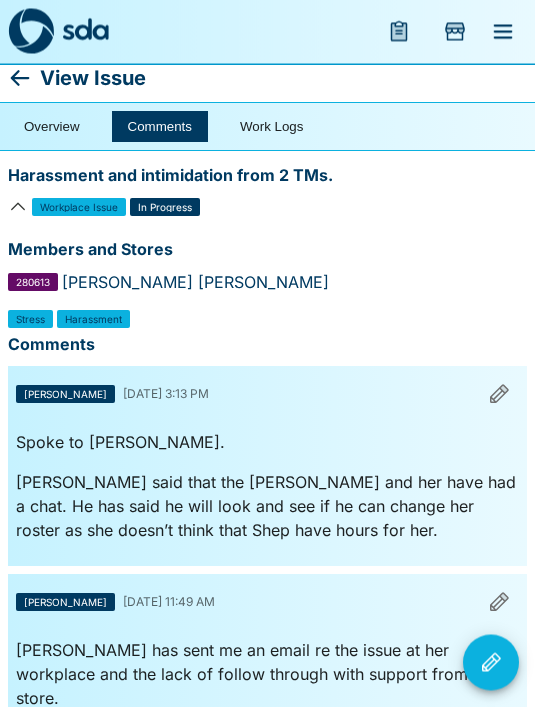 click 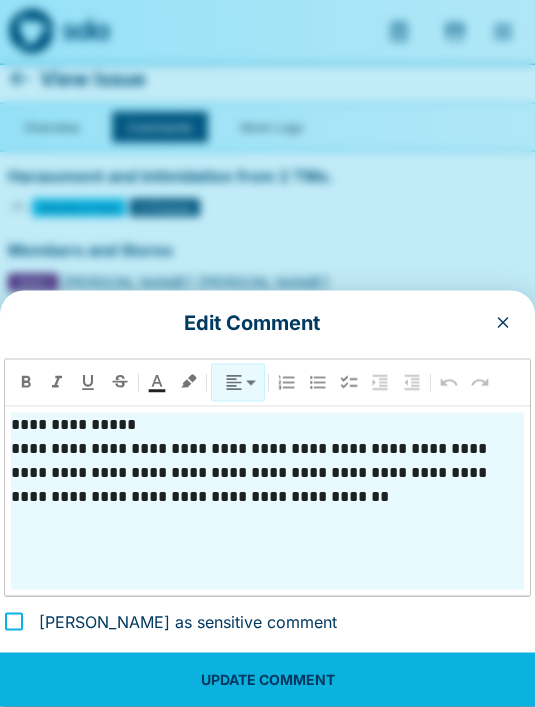 scroll, scrollTop: 10, scrollLeft: 0, axis: vertical 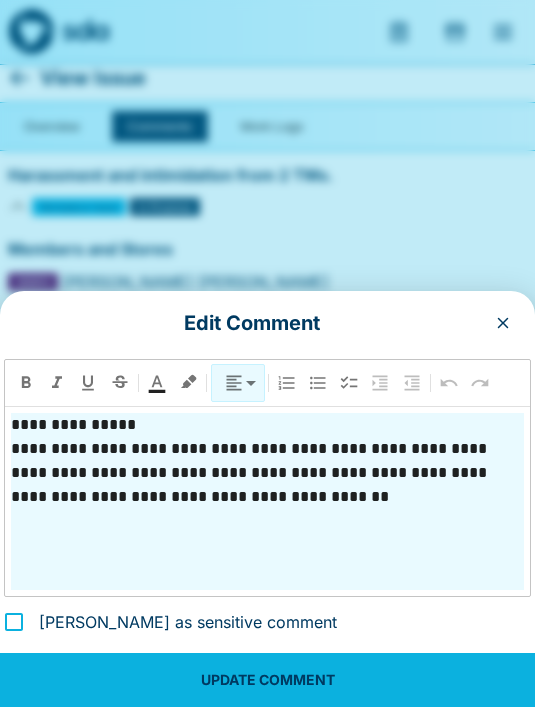 click on "**********" at bounding box center (267, 501) 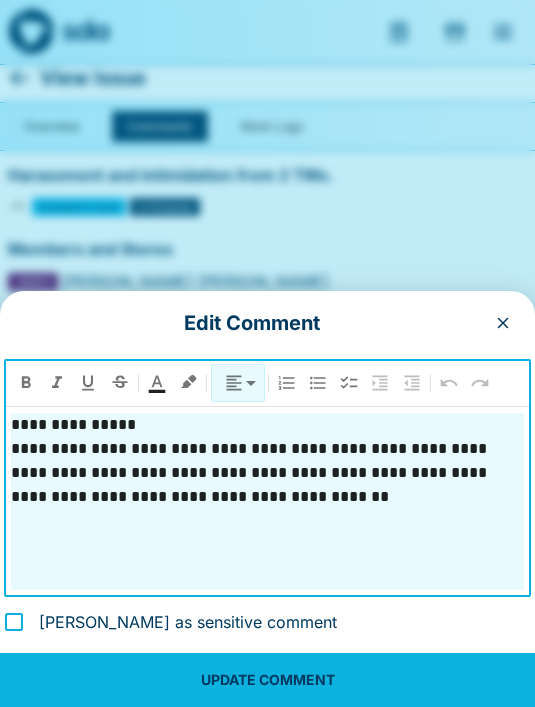 scroll, scrollTop: 9, scrollLeft: 0, axis: vertical 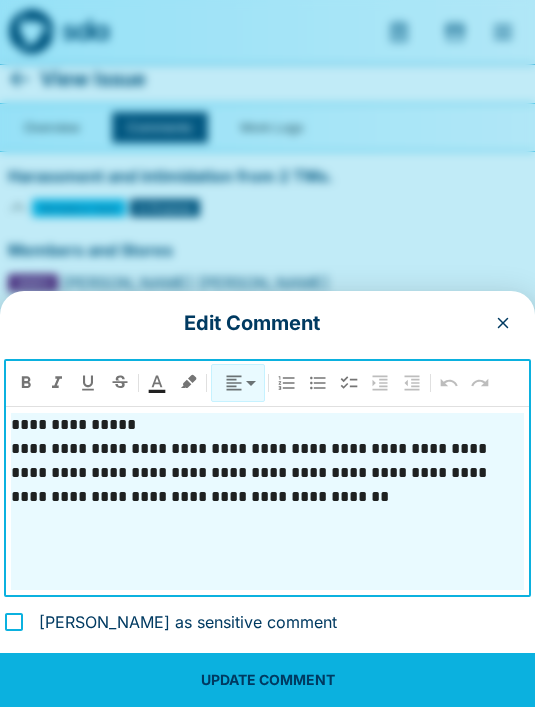 type 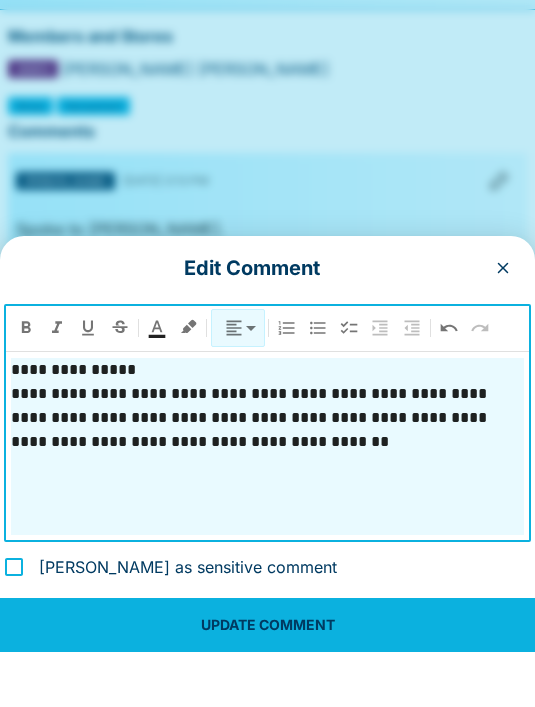 scroll, scrollTop: 171, scrollLeft: 0, axis: vertical 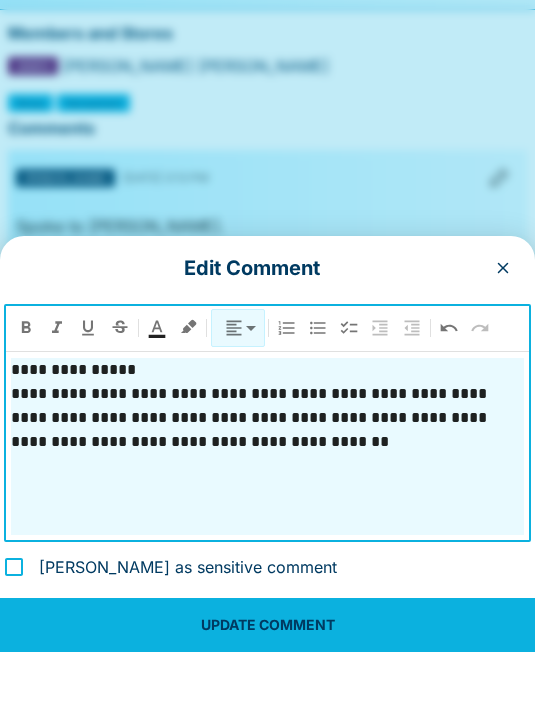 click on "Edit Comment" at bounding box center [267, 323] 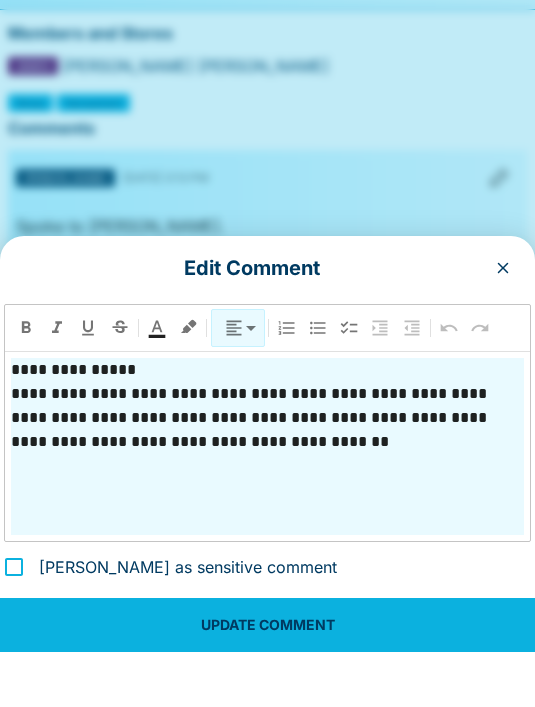 scroll, scrollTop: 227, scrollLeft: 0, axis: vertical 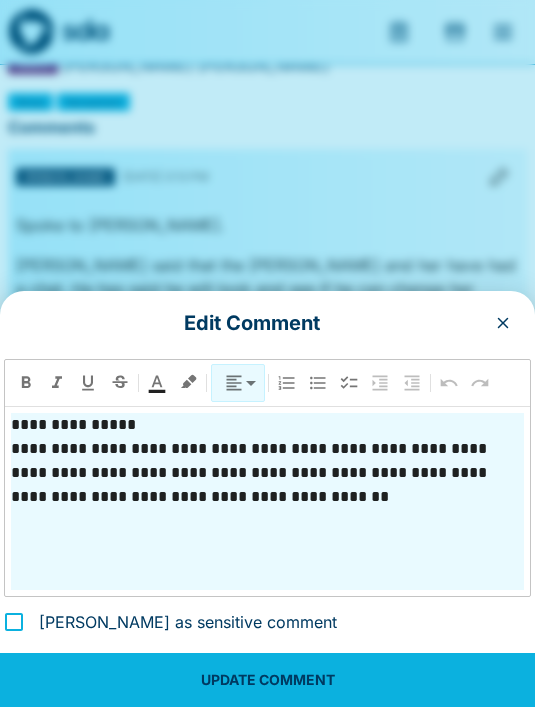 click on "Edit Comment" at bounding box center (267, 323) 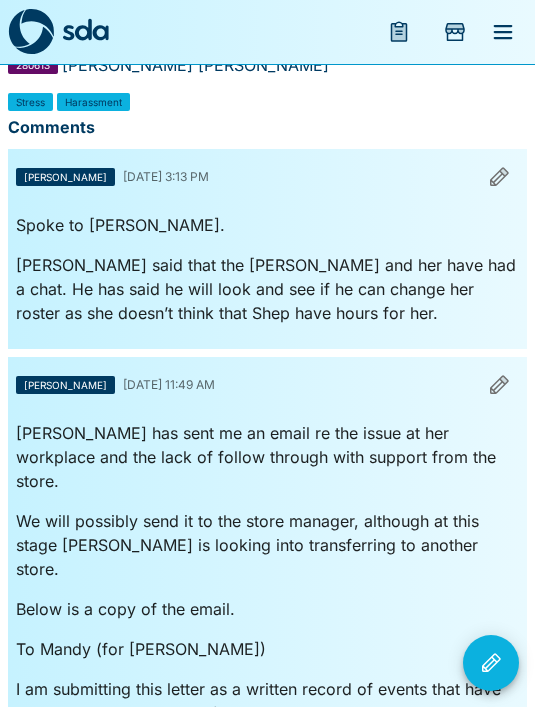 click 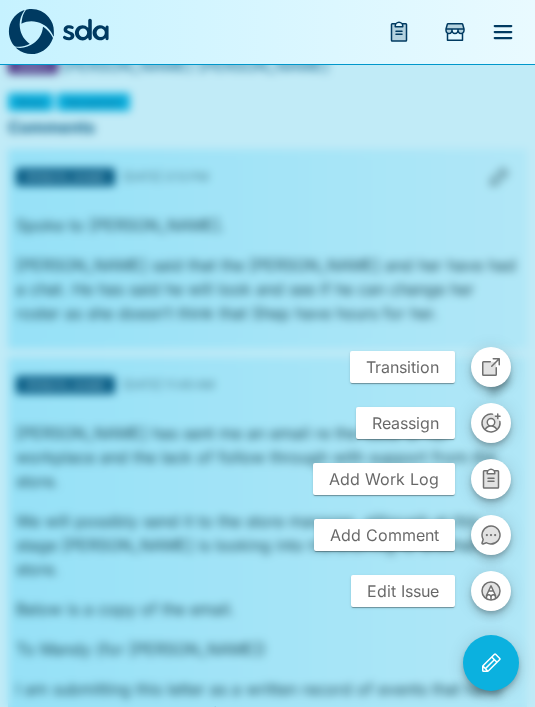 click 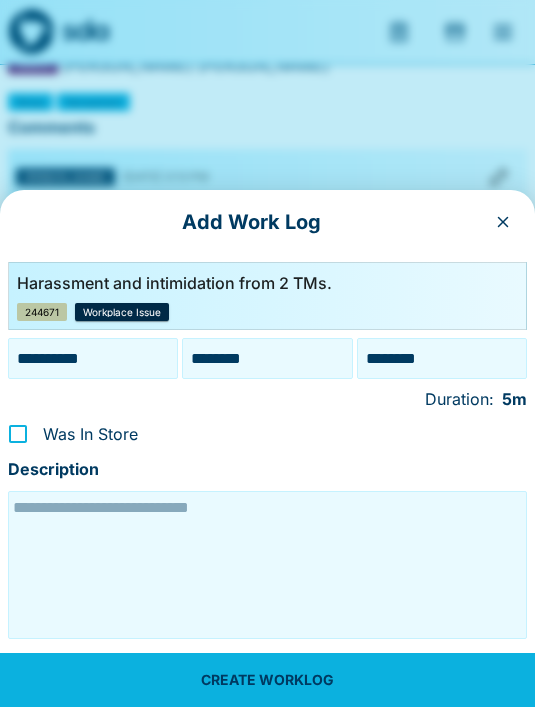 click at bounding box center [267, 565] 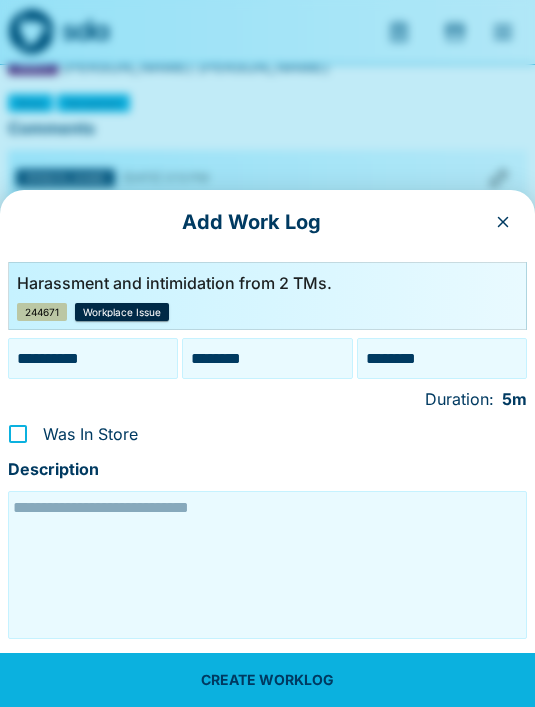 click on "********" at bounding box center (267, 358) 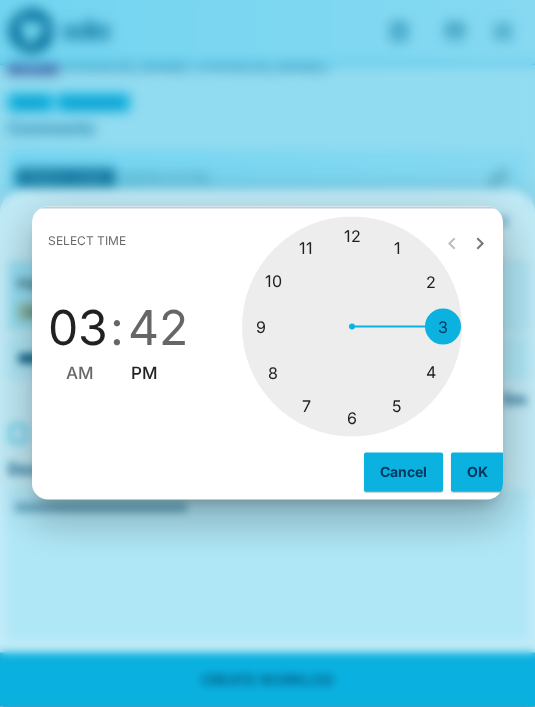 scroll, scrollTop: 227, scrollLeft: 0, axis: vertical 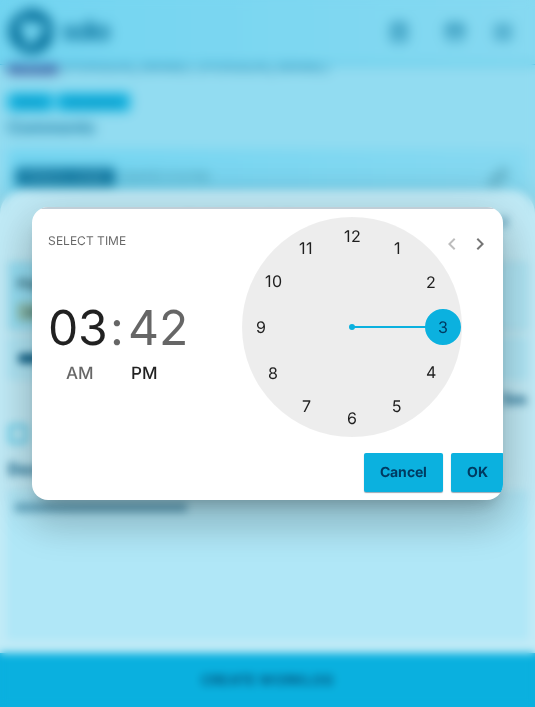 click at bounding box center [352, 327] 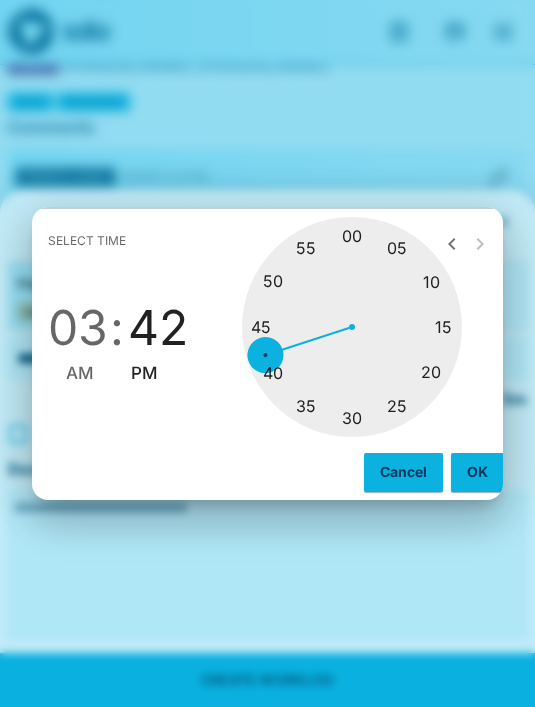 click at bounding box center [352, 327] 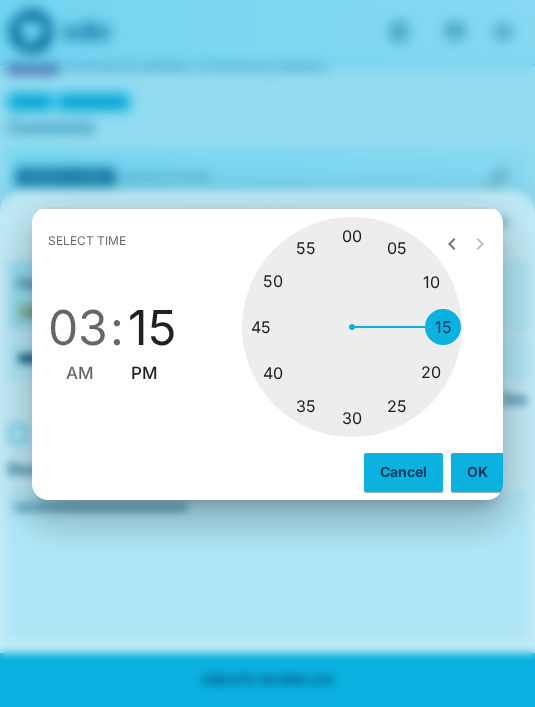 click on "OK" at bounding box center [477, 472] 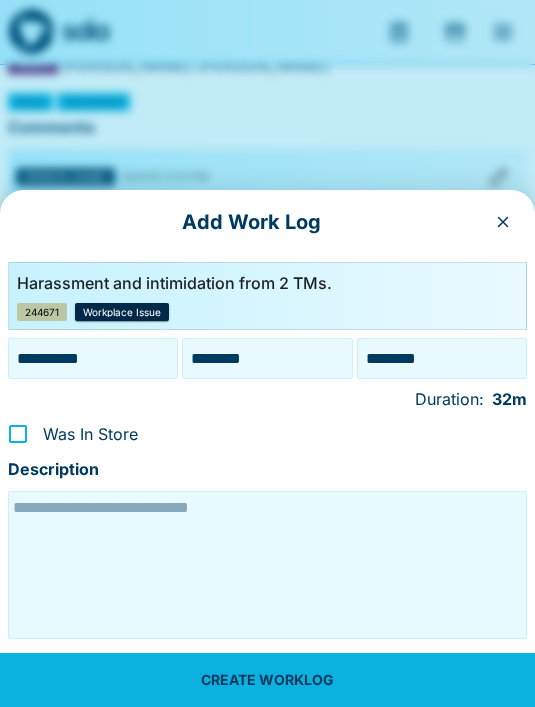 click on "********" at bounding box center [442, 358] 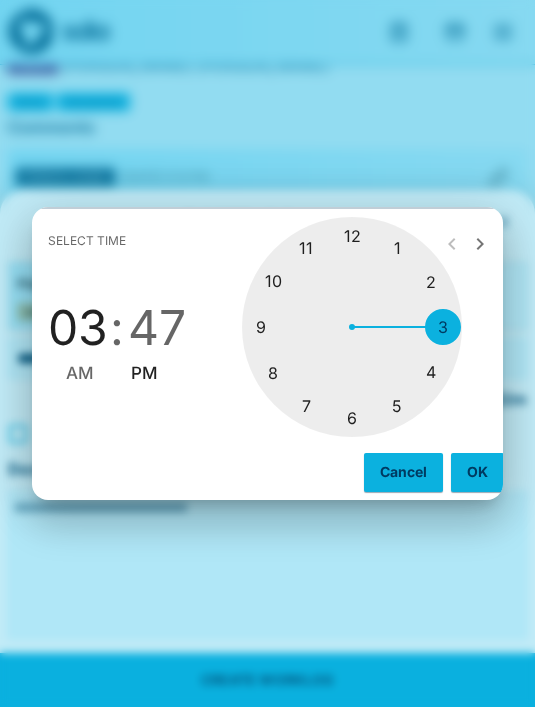 click at bounding box center (352, 327) 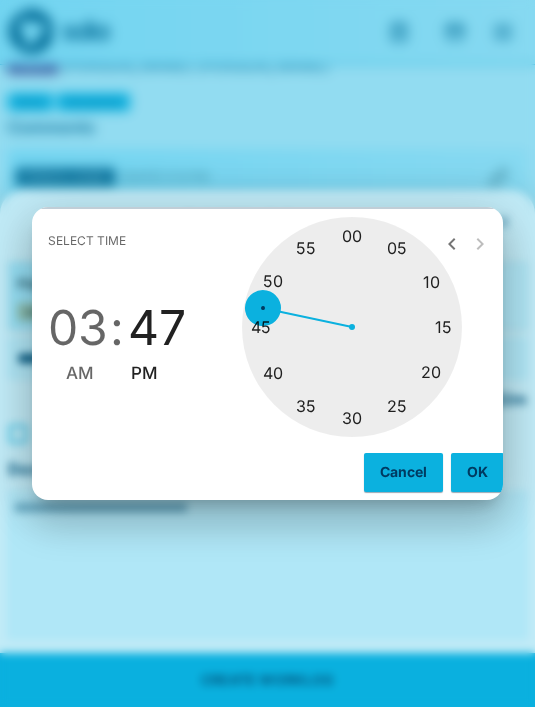 click at bounding box center (352, 327) 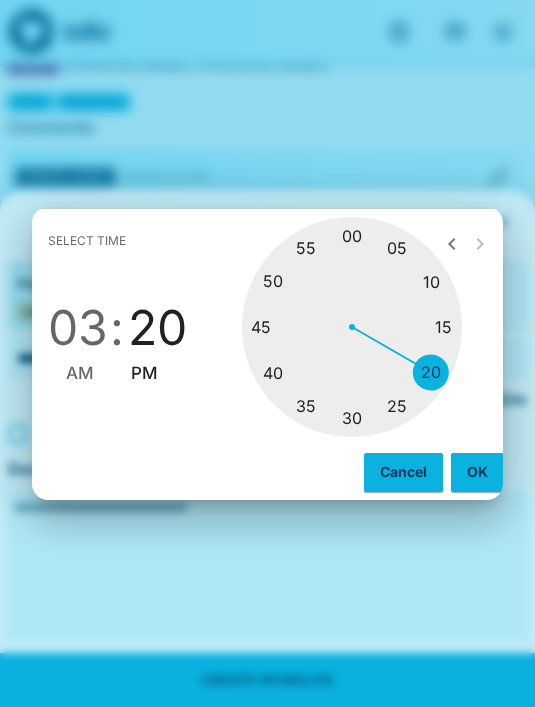 type on "********" 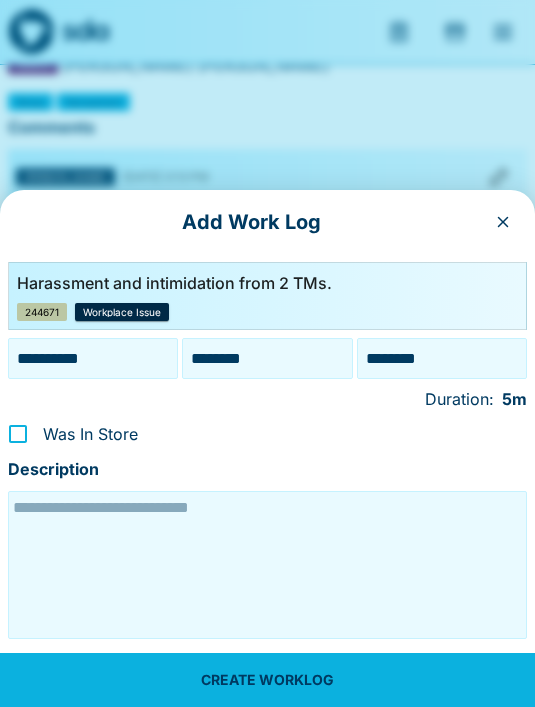 click at bounding box center [267, 565] 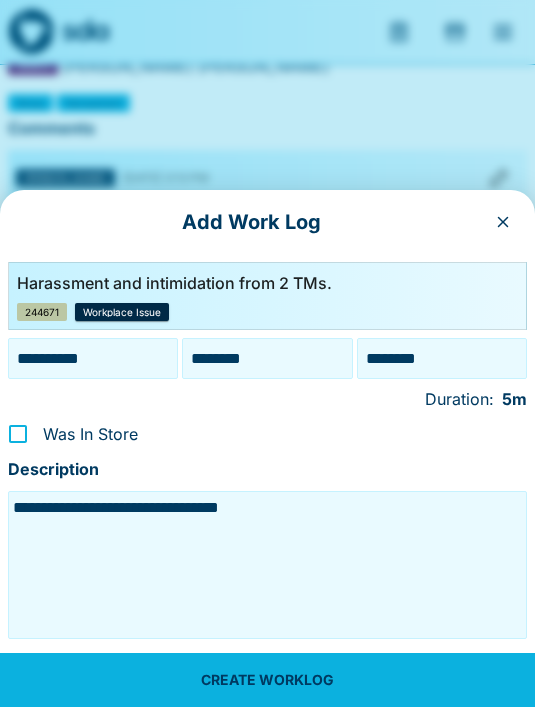 type on "**********" 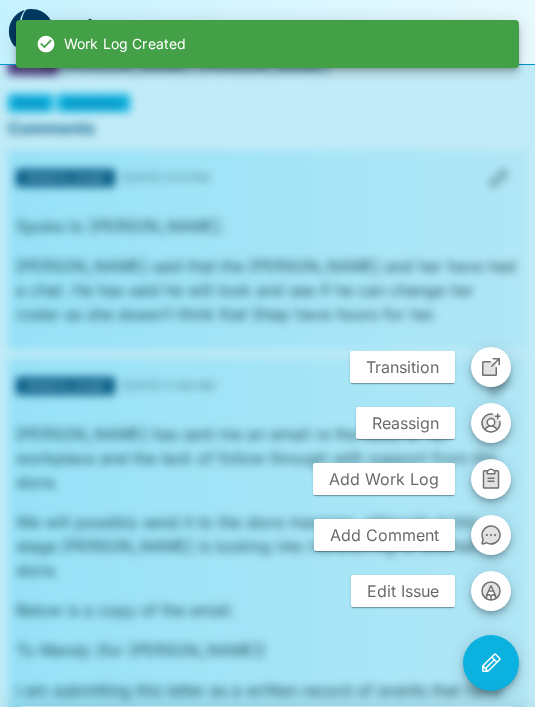 scroll, scrollTop: 227, scrollLeft: 0, axis: vertical 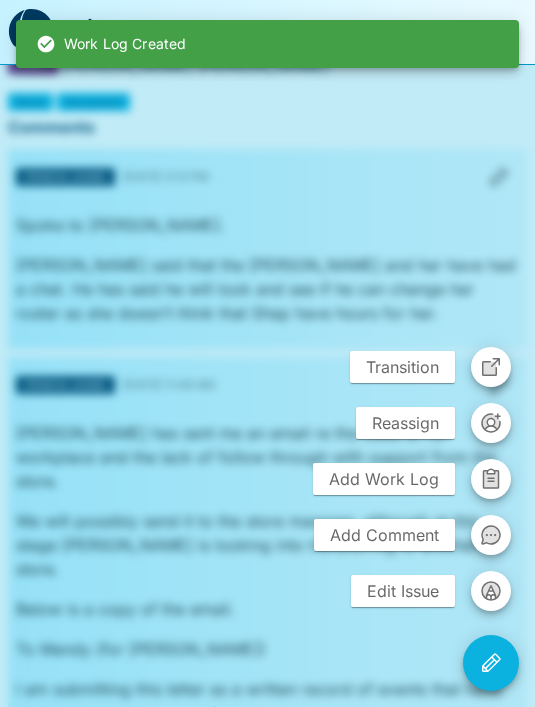 click at bounding box center (267, 353) 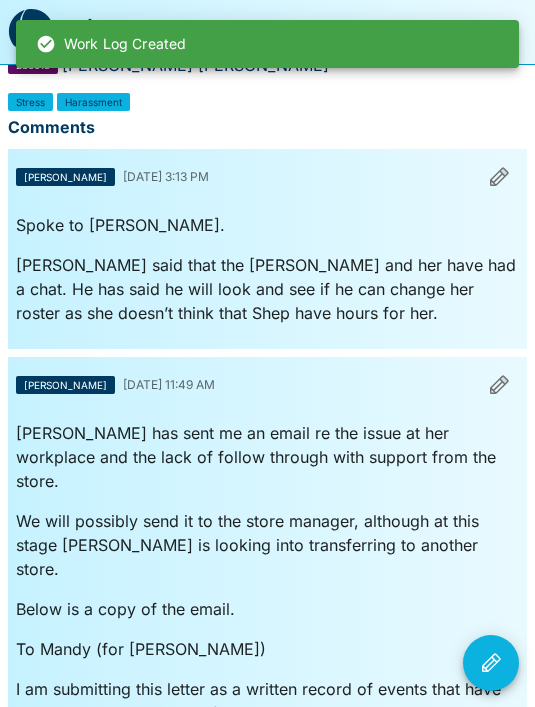 click 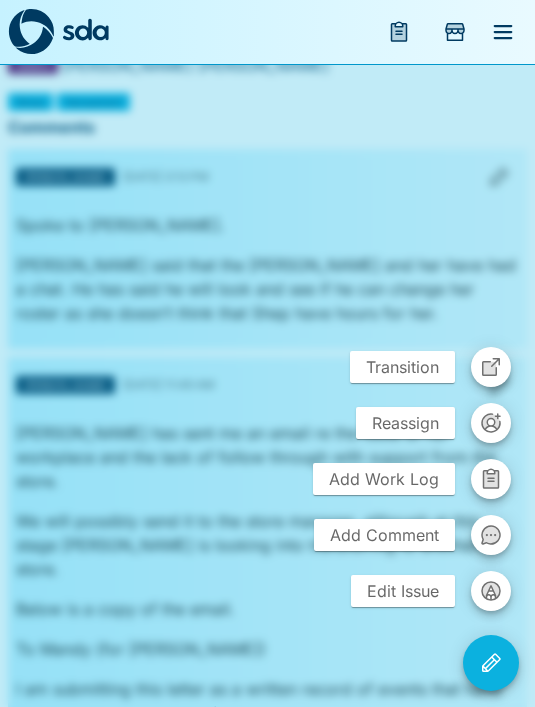 click 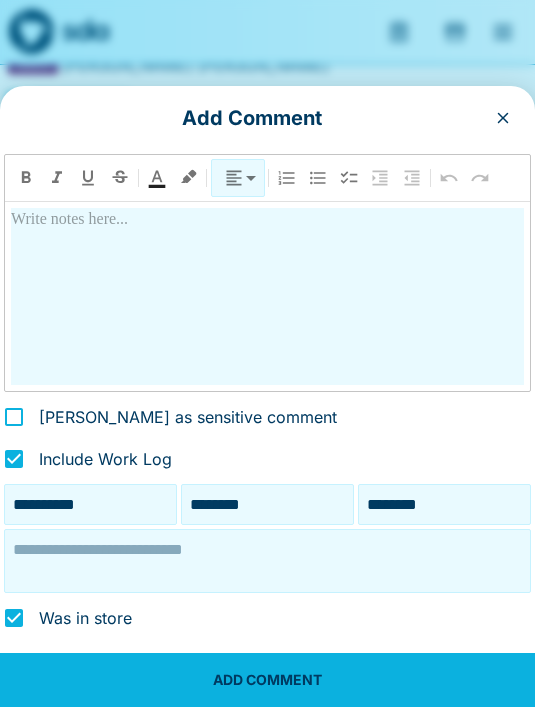 click on "********" at bounding box center [267, 504] 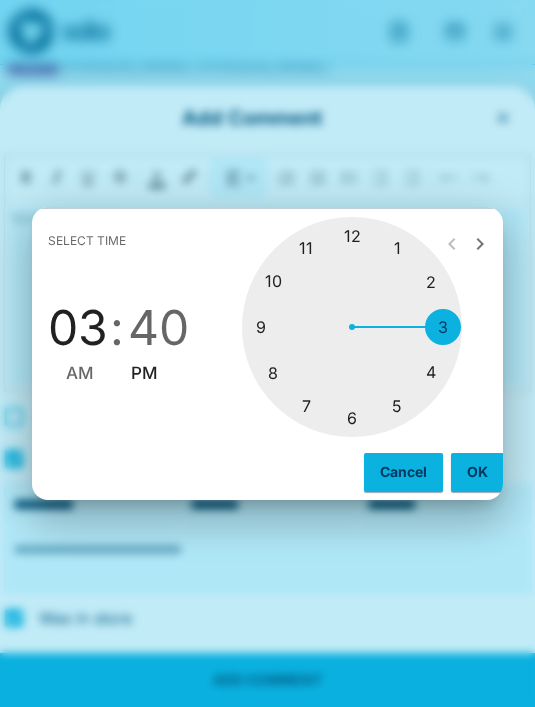 click at bounding box center (352, 327) 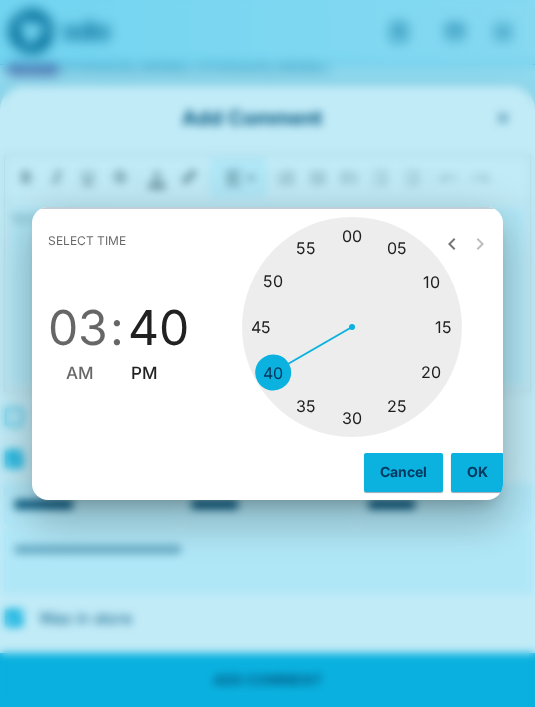 click at bounding box center [352, 327] 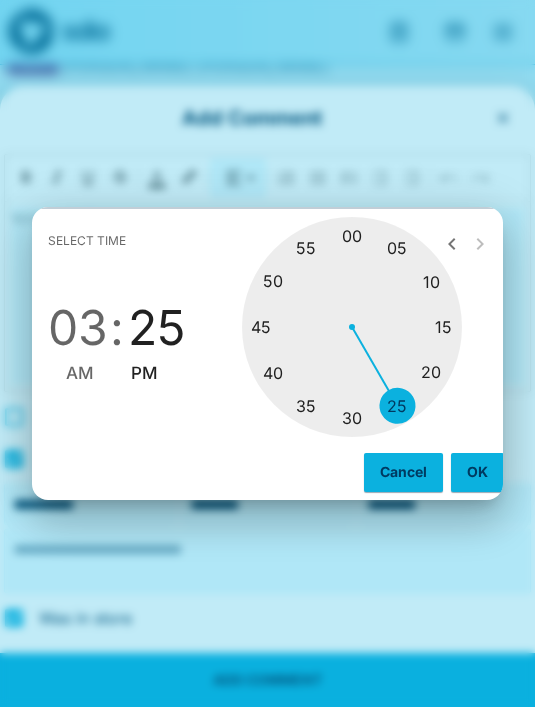 click on "OK" at bounding box center [477, 472] 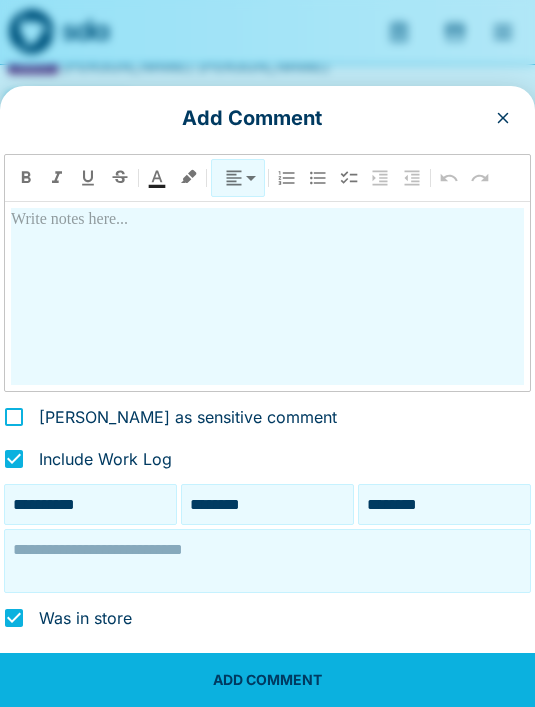 click 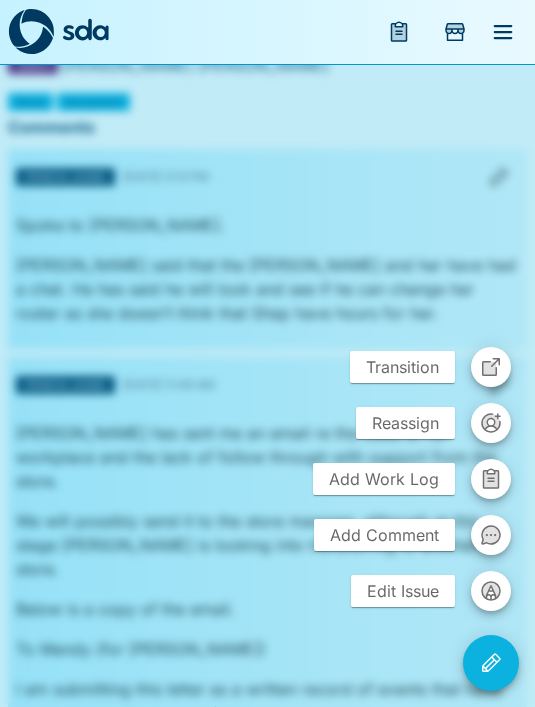 click at bounding box center [267, 353] 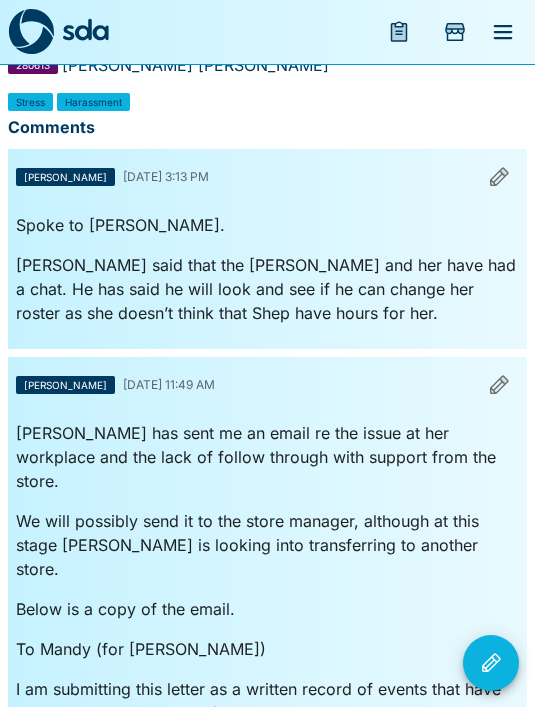 click 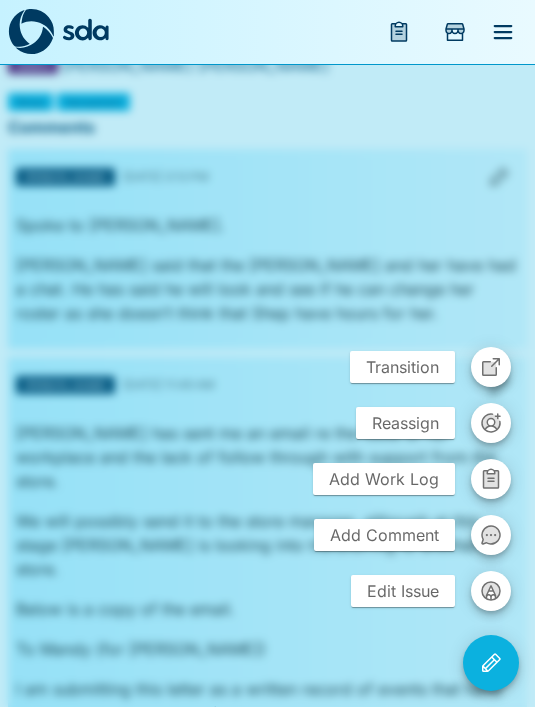 click 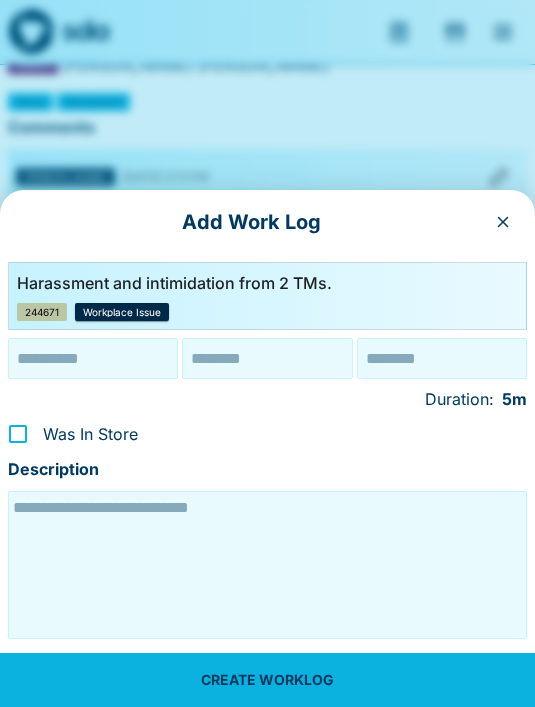 type on "**********" 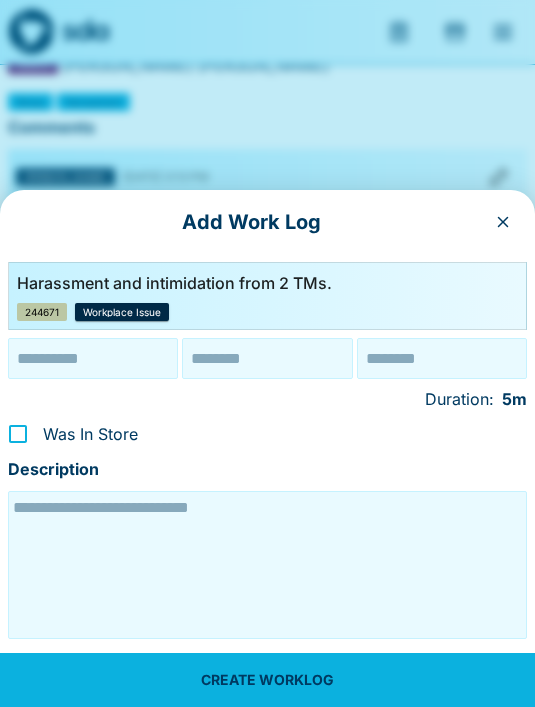 type on "********" 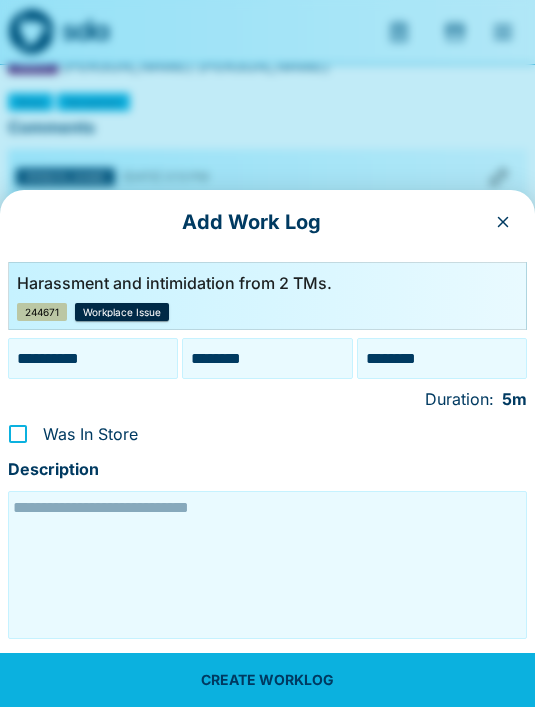 click at bounding box center (503, 222) 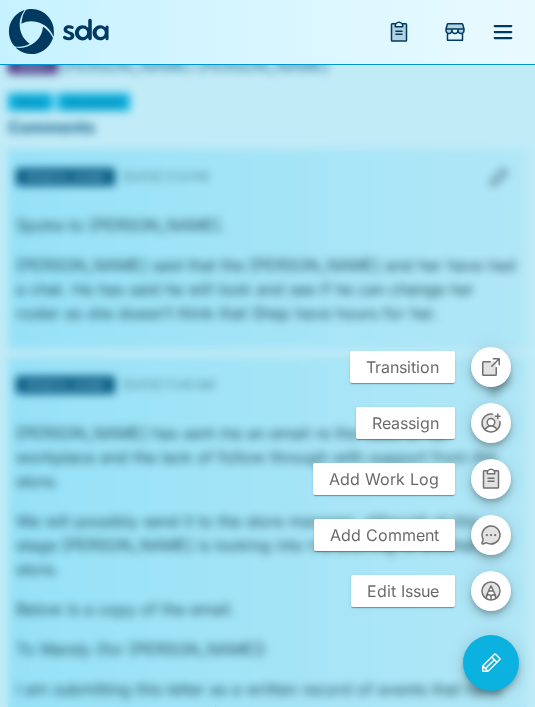 click 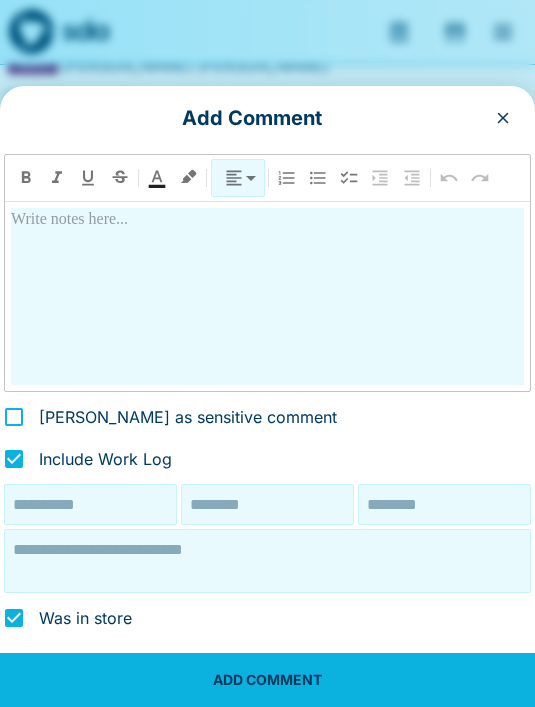 type on "**********" 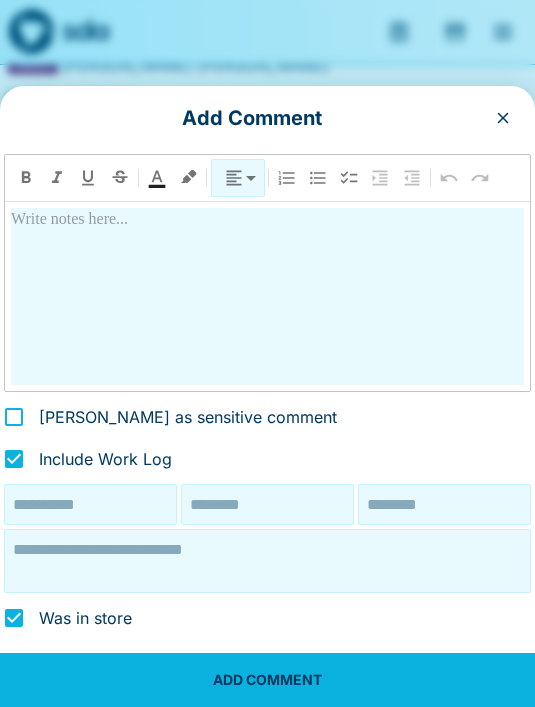 type on "********" 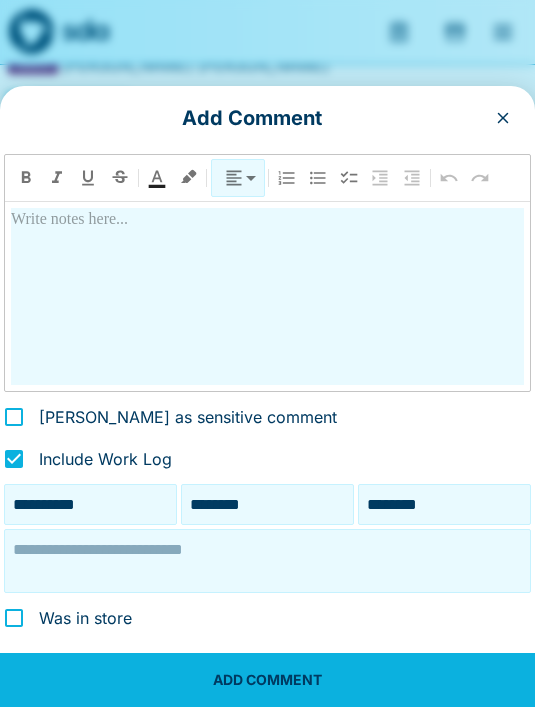 scroll, scrollTop: 272, scrollLeft: 0, axis: vertical 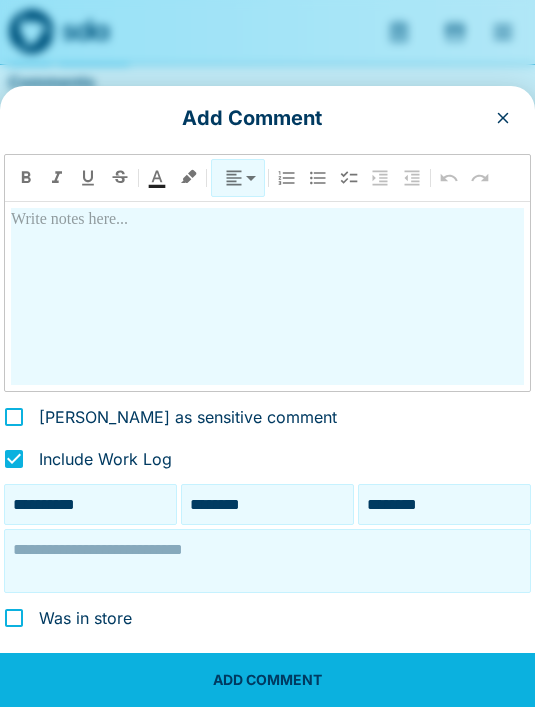 click at bounding box center [267, 296] 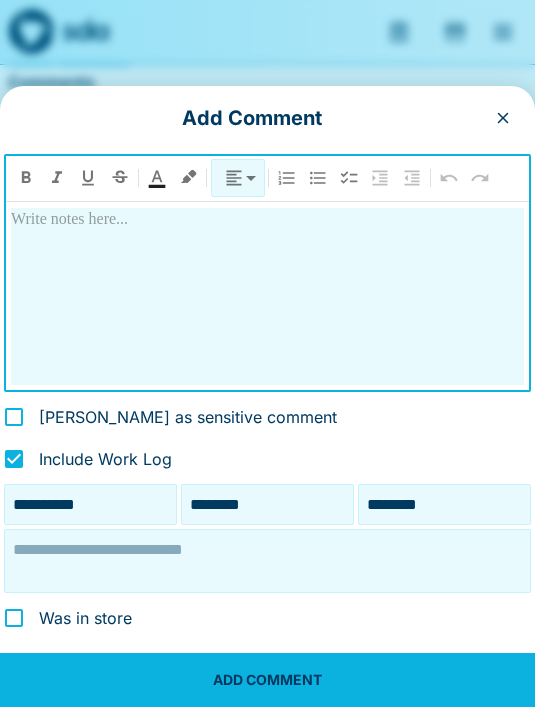scroll, scrollTop: 271, scrollLeft: 0, axis: vertical 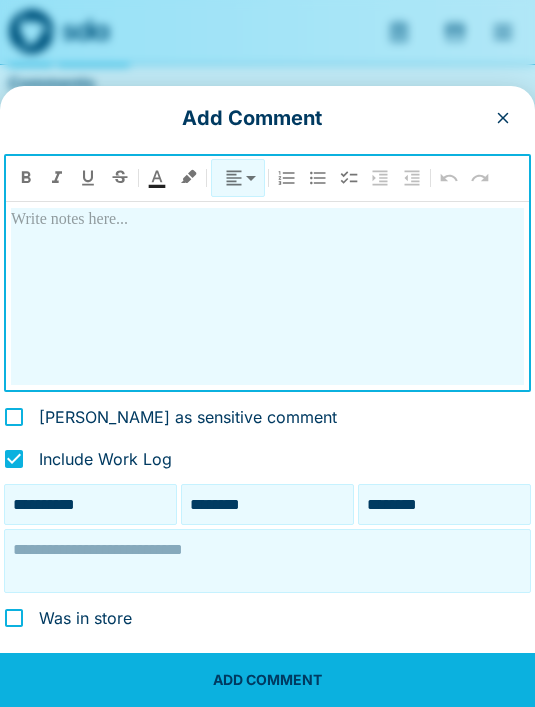 type 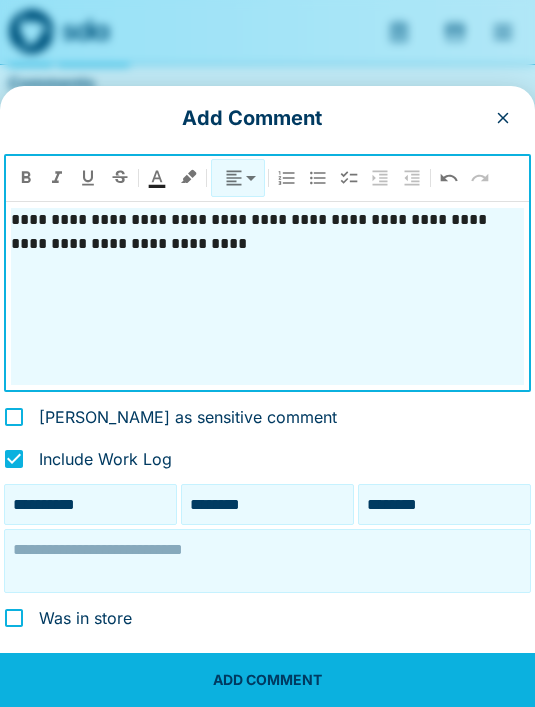 click on "**********" at bounding box center [267, 232] 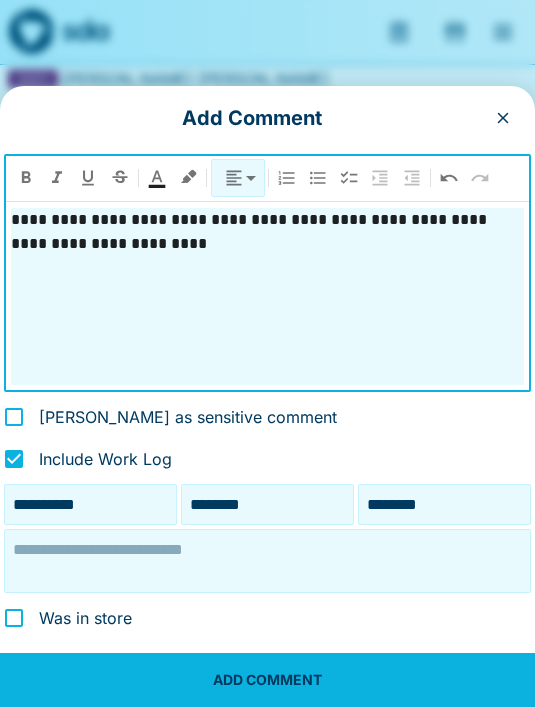 scroll, scrollTop: 212, scrollLeft: 0, axis: vertical 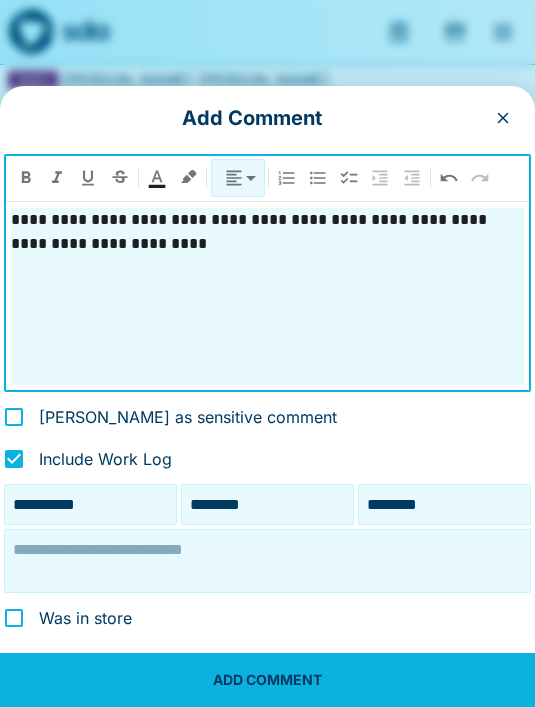 click on "**********" at bounding box center [267, 296] 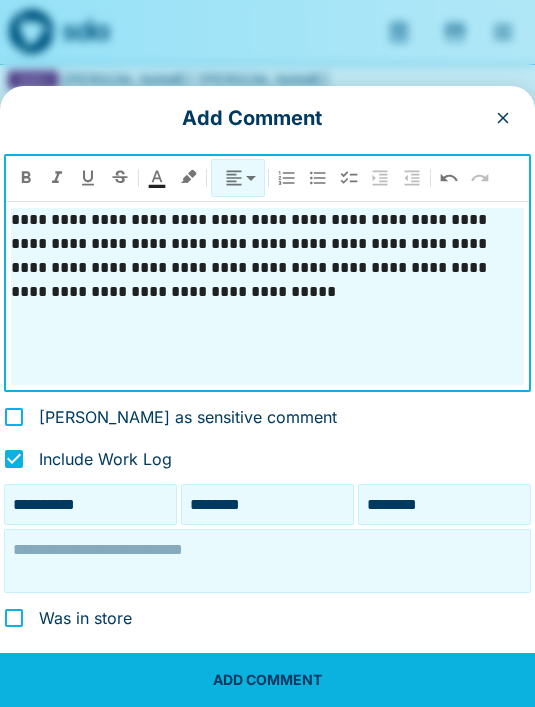 click on "**********" at bounding box center [267, 256] 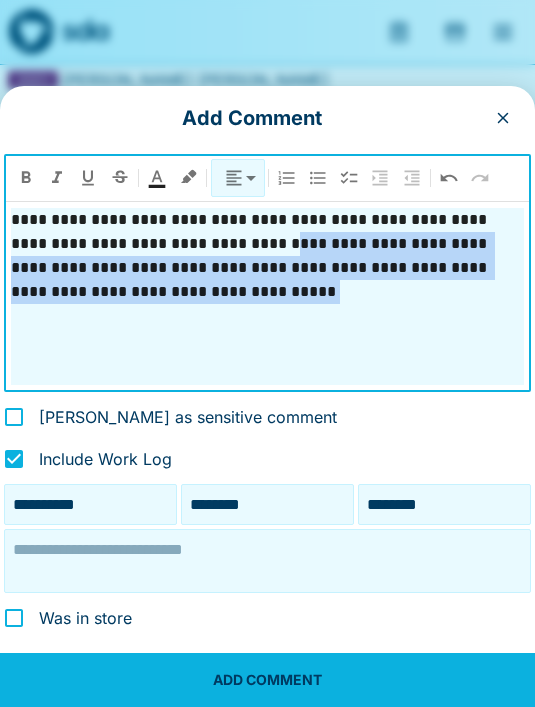 copy on "**********" 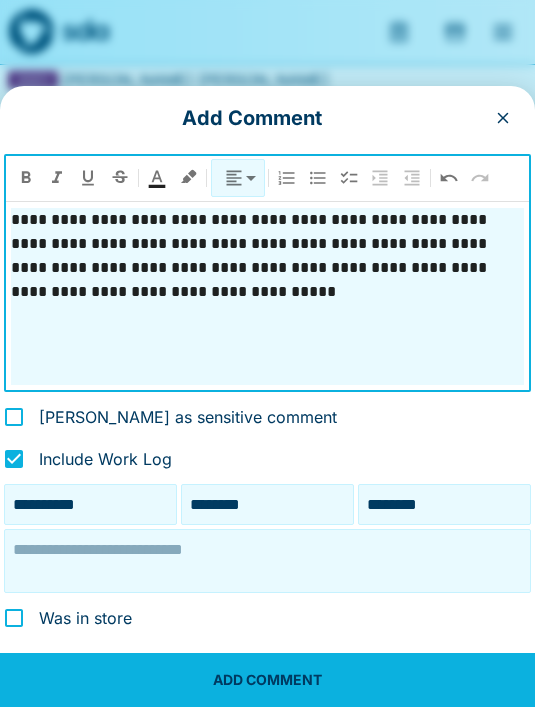 click on "**********" at bounding box center [267, 296] 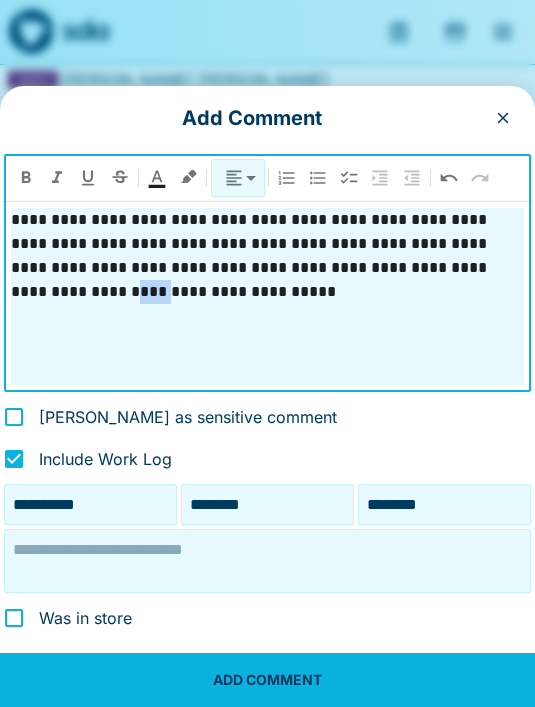 click on "**********" at bounding box center [267, 256] 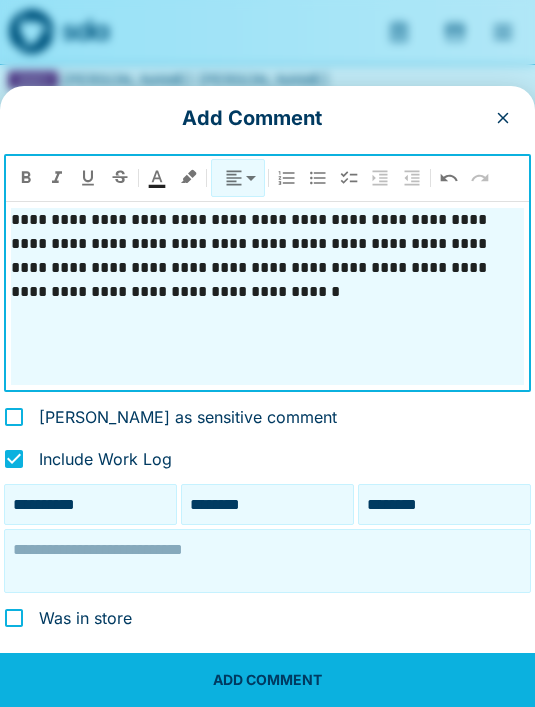 click on "********" at bounding box center [444, 504] 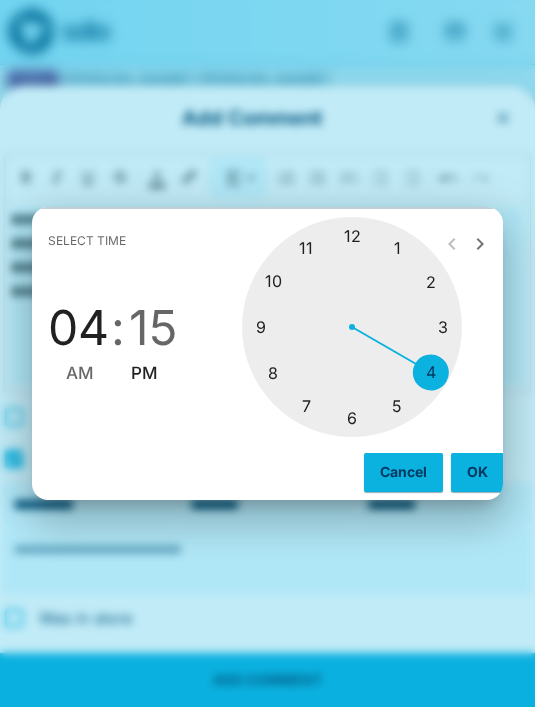 click at bounding box center (352, 327) 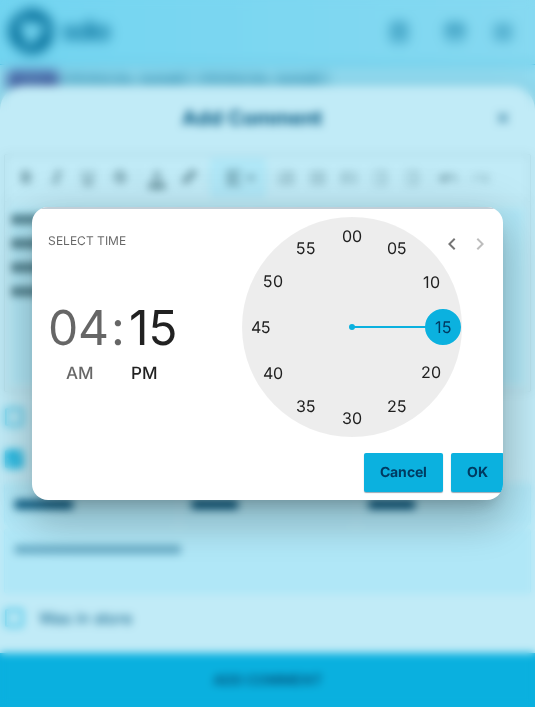 click on ":" at bounding box center [118, 328] 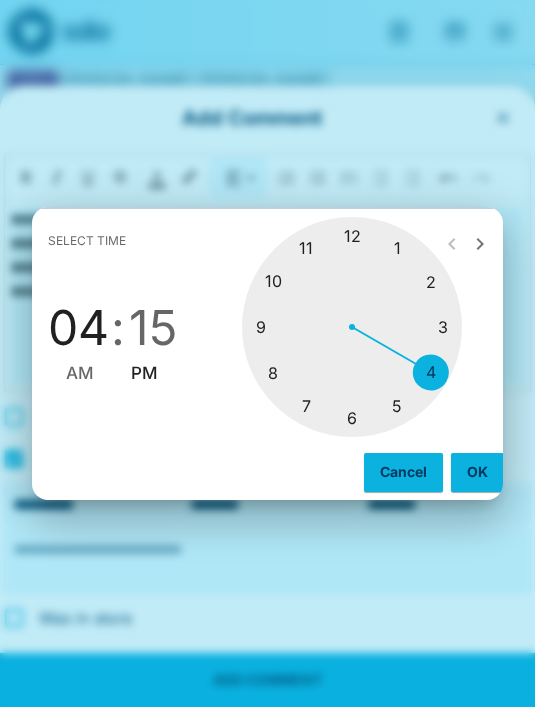 click at bounding box center (352, 327) 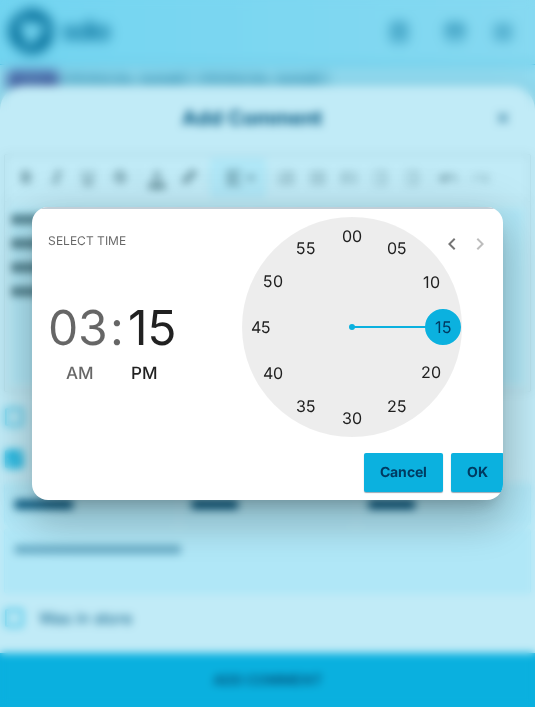 click at bounding box center (352, 327) 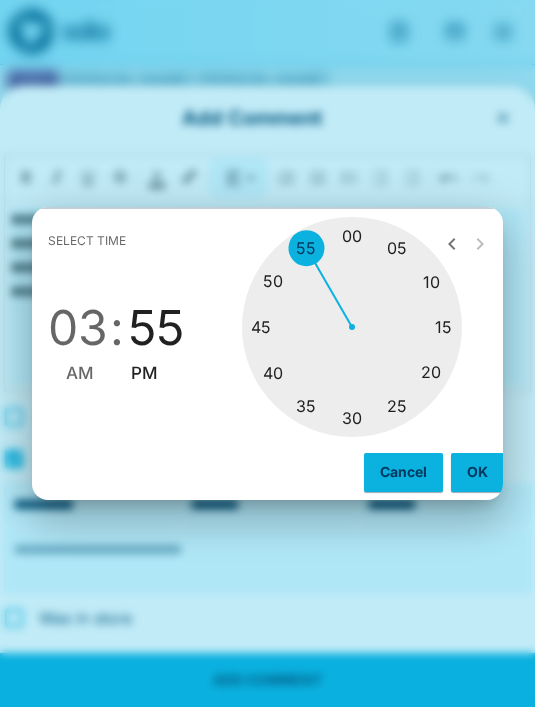 click on "OK" at bounding box center (477, 472) 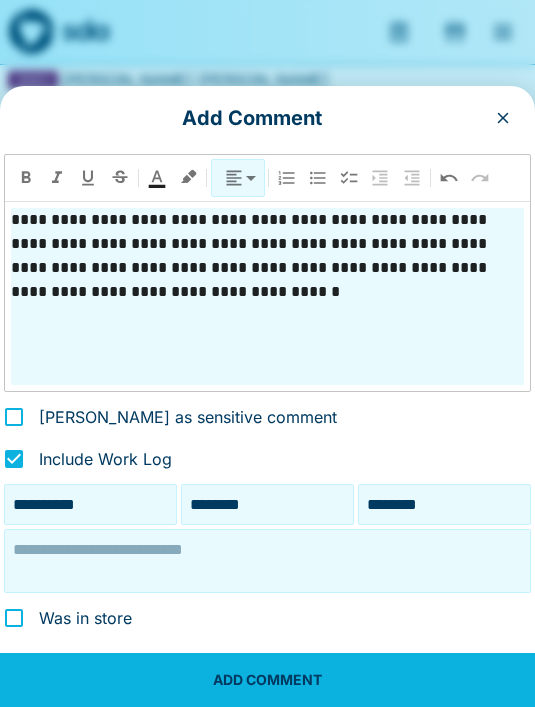 click on "ADD COMMENT" at bounding box center [267, 680] 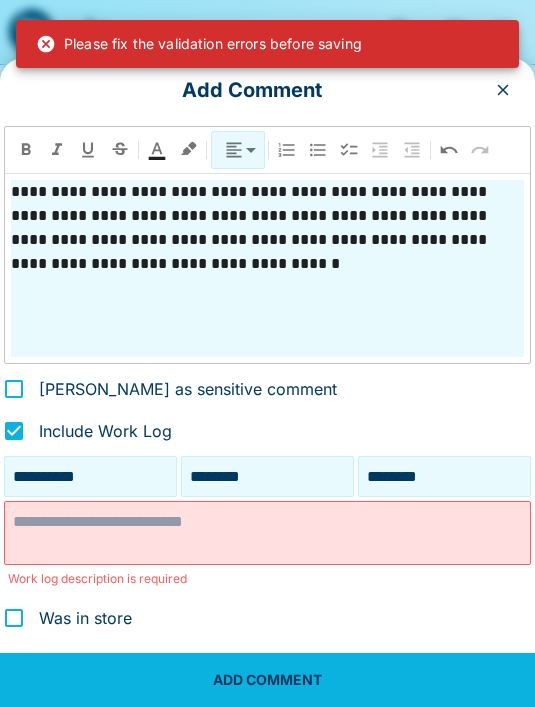 scroll, scrollTop: 215, scrollLeft: 0, axis: vertical 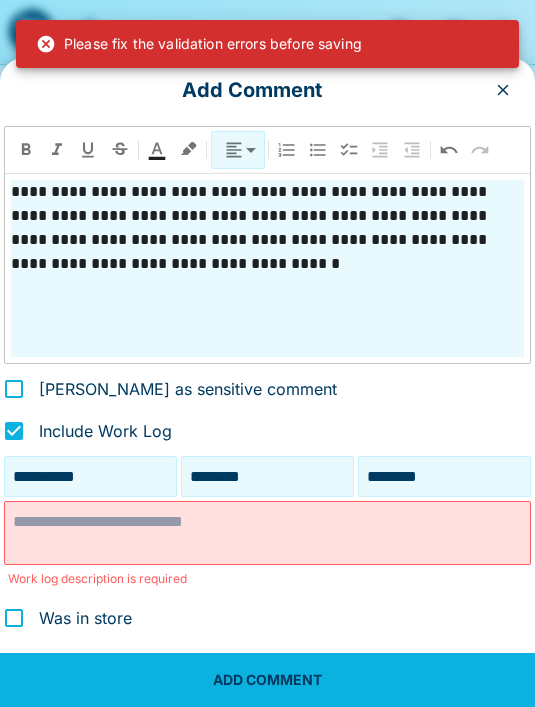 click at bounding box center [267, 533] 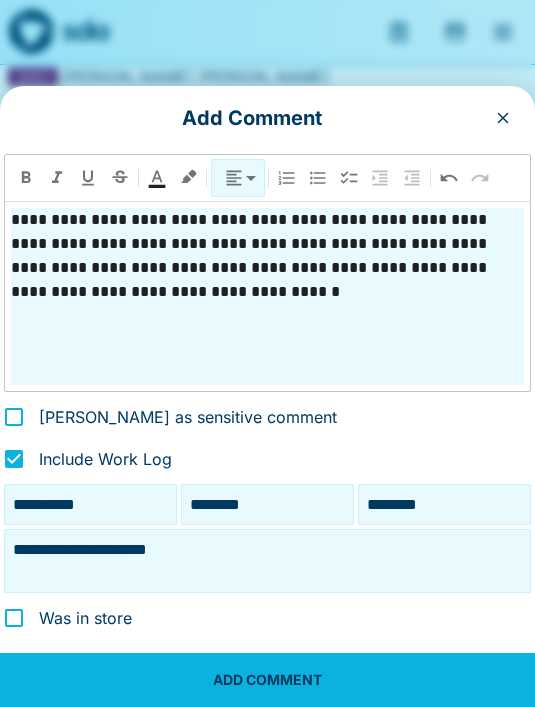 type on "**********" 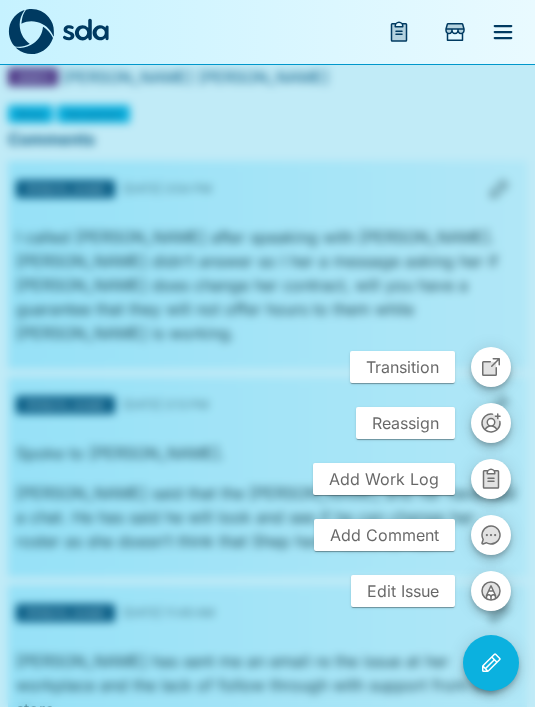 click at bounding box center (267, 353) 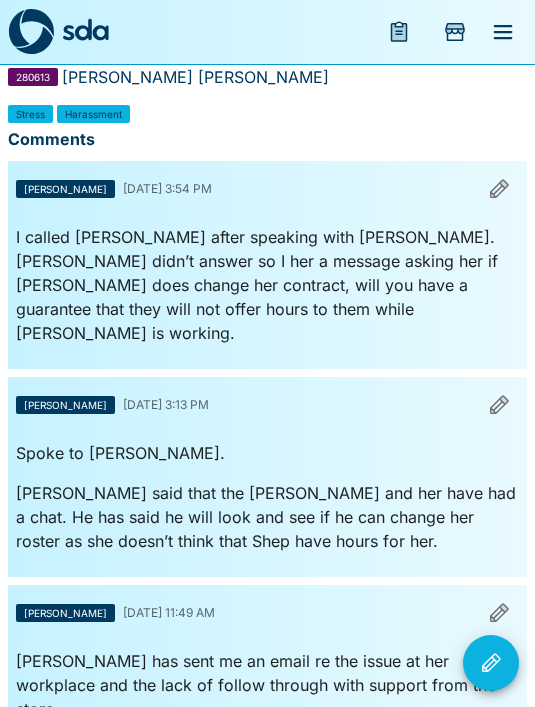 click 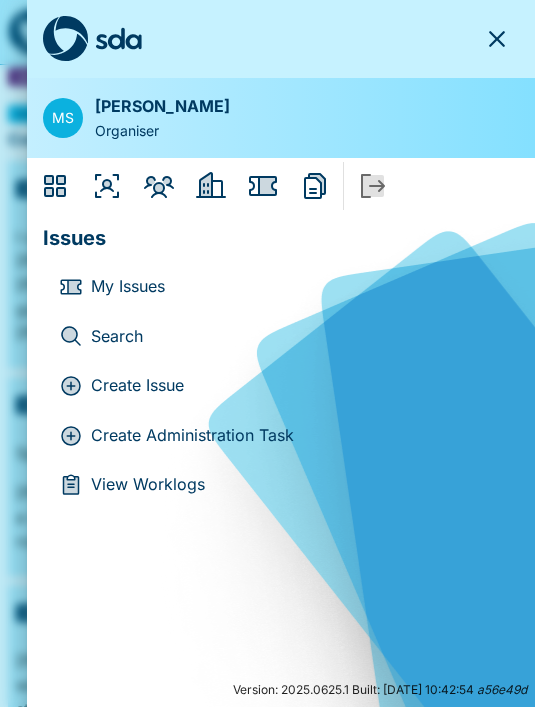 click 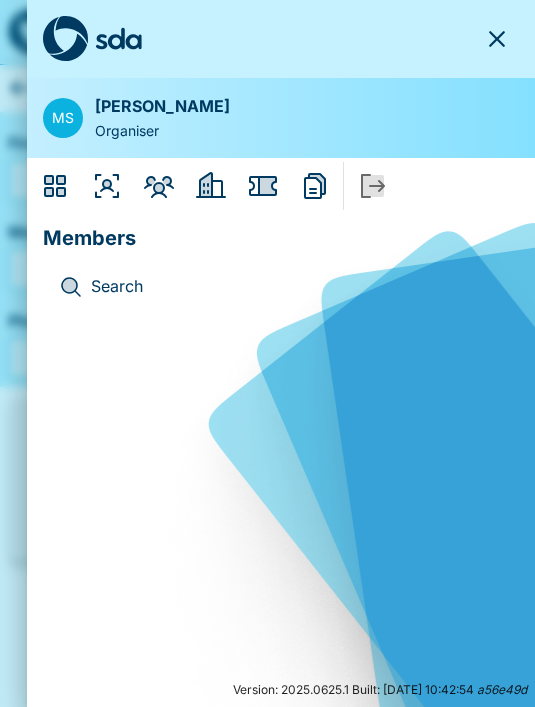 scroll, scrollTop: 0, scrollLeft: 0, axis: both 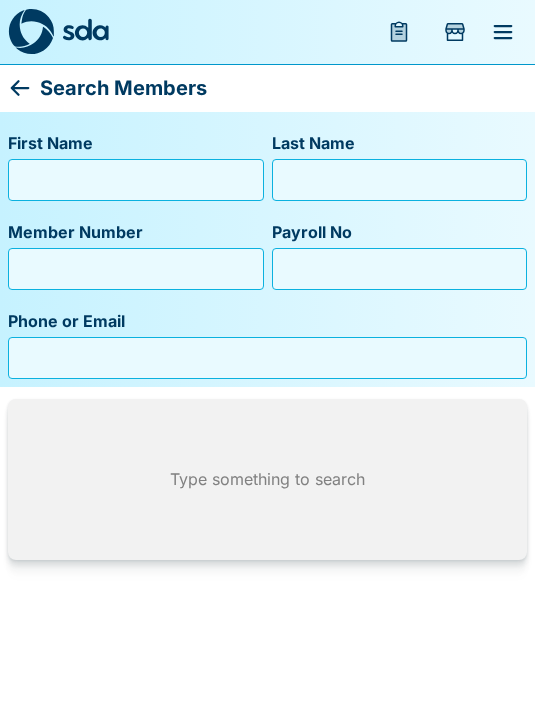 click on "First Name" at bounding box center (136, 180) 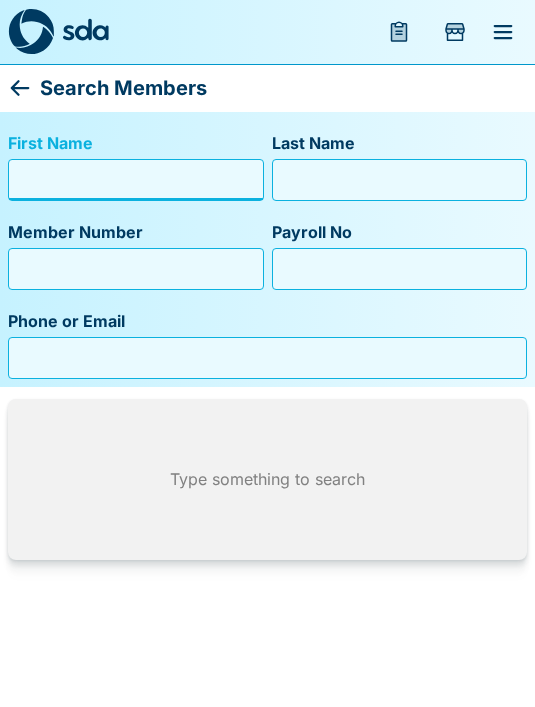 click 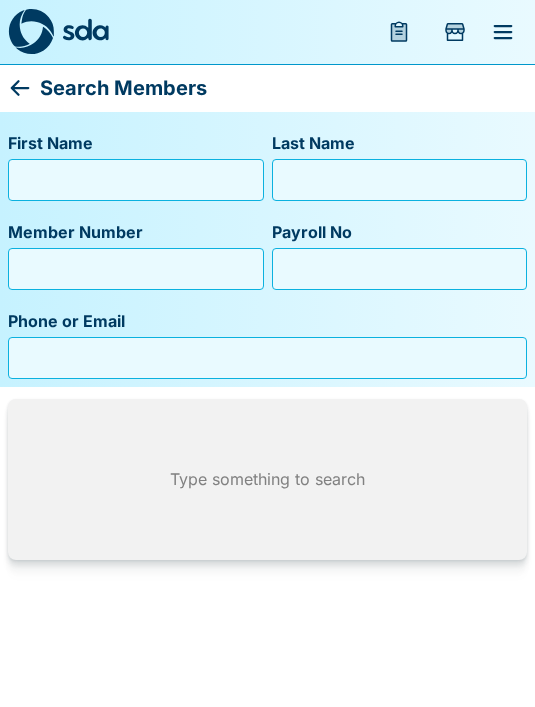 click at bounding box center (31, 32) 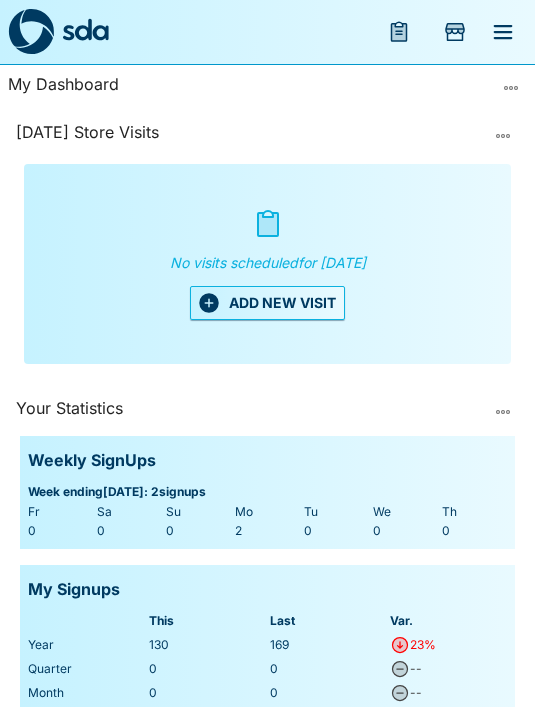 click at bounding box center (503, 32) 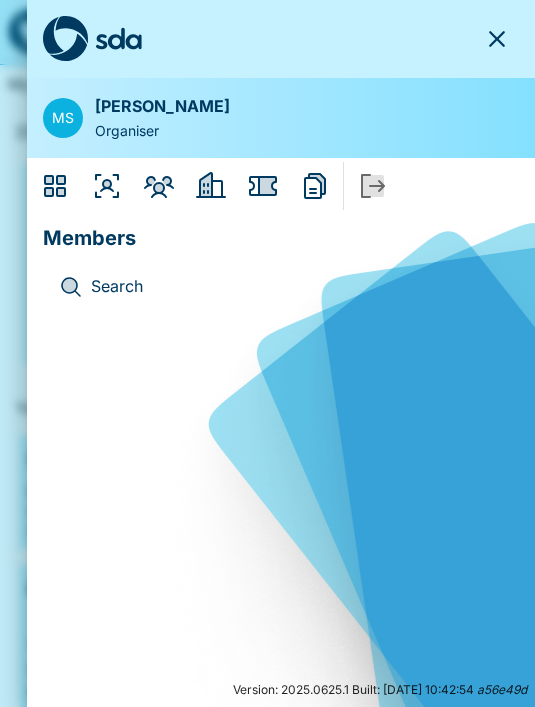 click 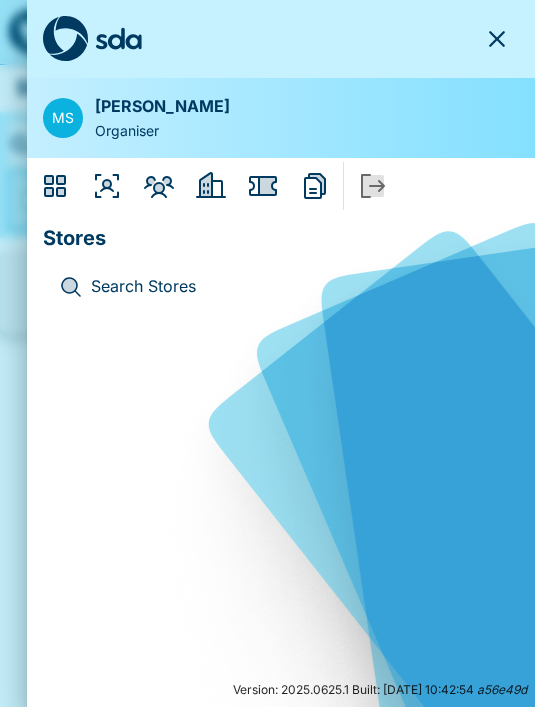 click 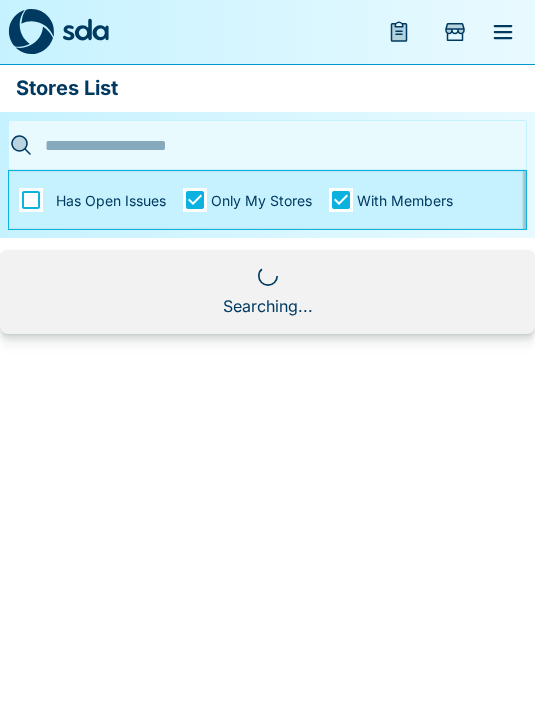 click at bounding box center [261, 145] 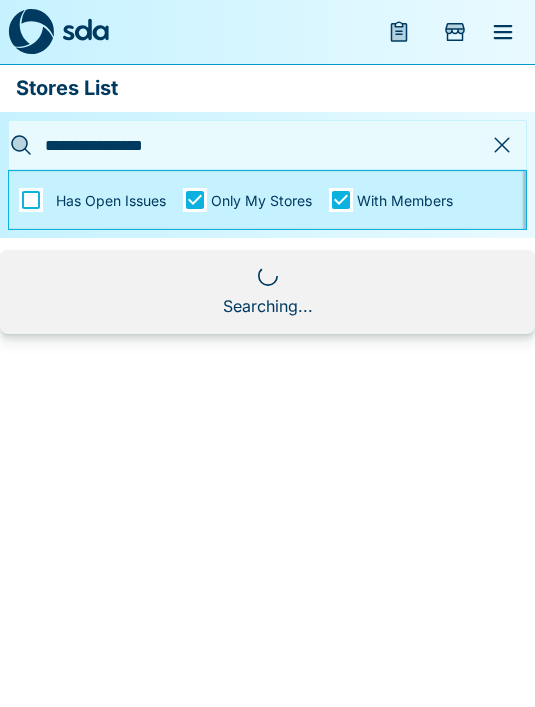 type on "**********" 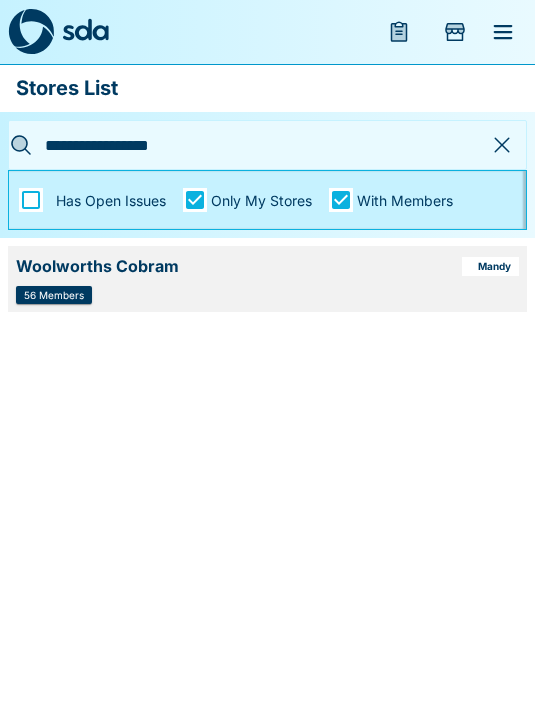 click on "56 Members" at bounding box center (54, 295) 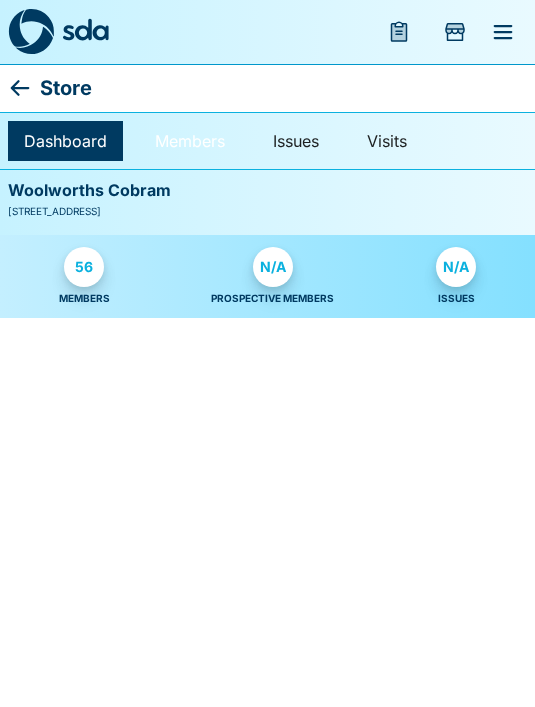 click on "Members" at bounding box center (190, 141) 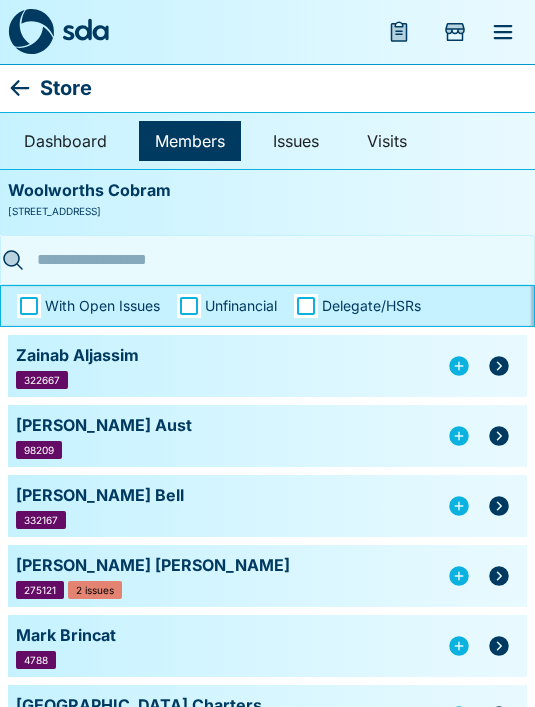 click at bounding box center [261, 259] 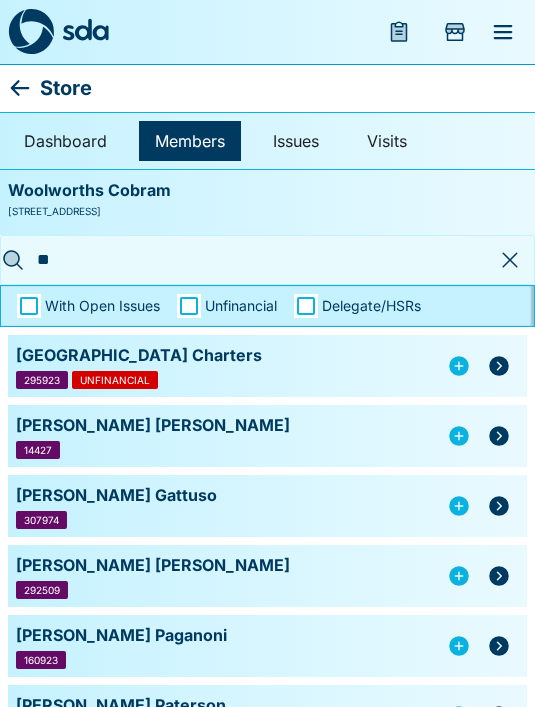 type on "***" 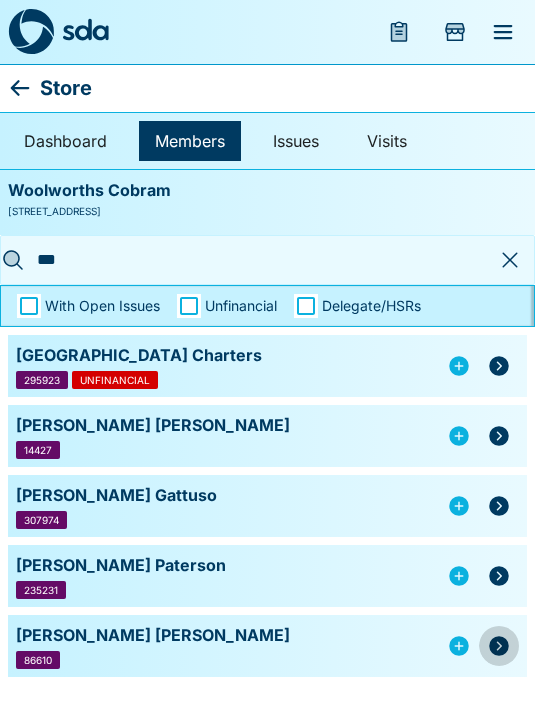 click 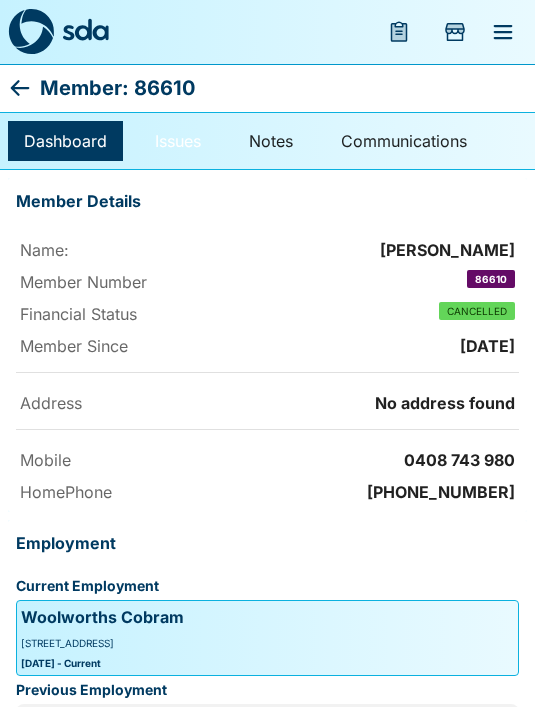 click on "Issues" at bounding box center [178, 141] 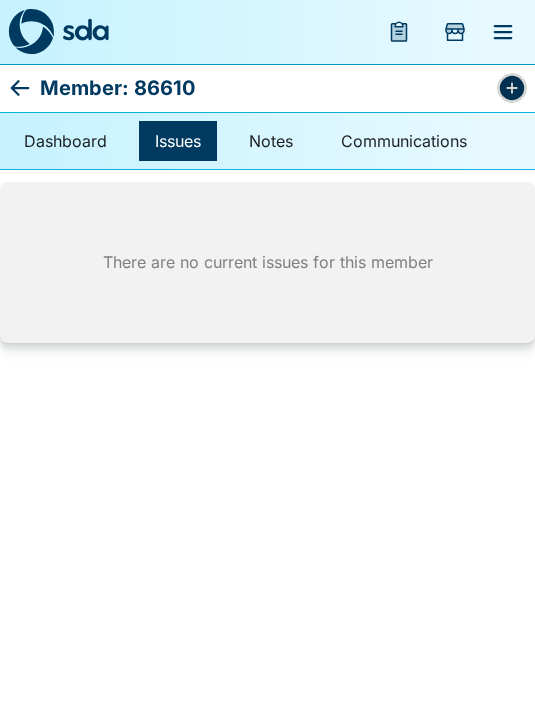 click 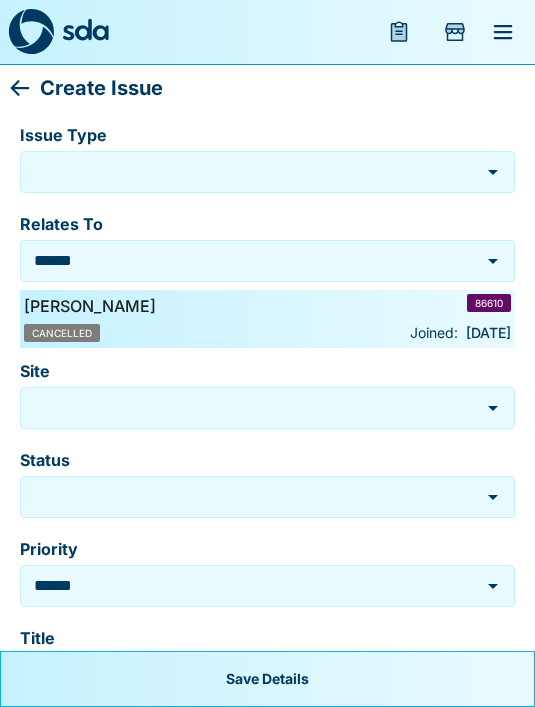 click at bounding box center [503, 32] 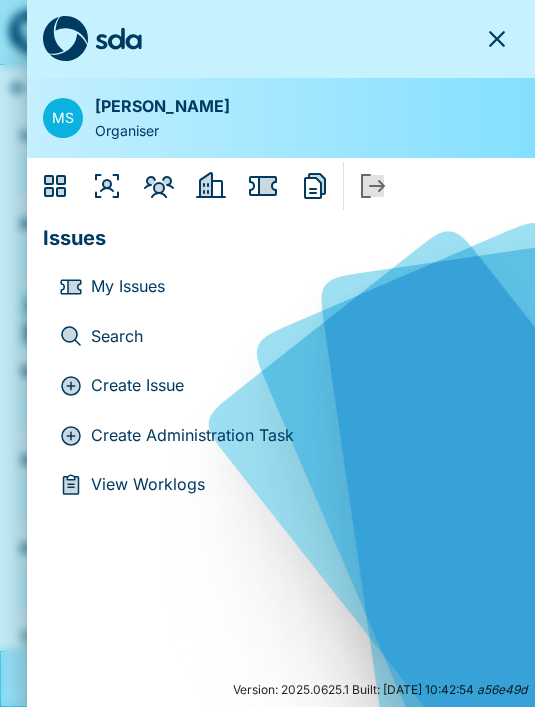 click at bounding box center (503, 39) 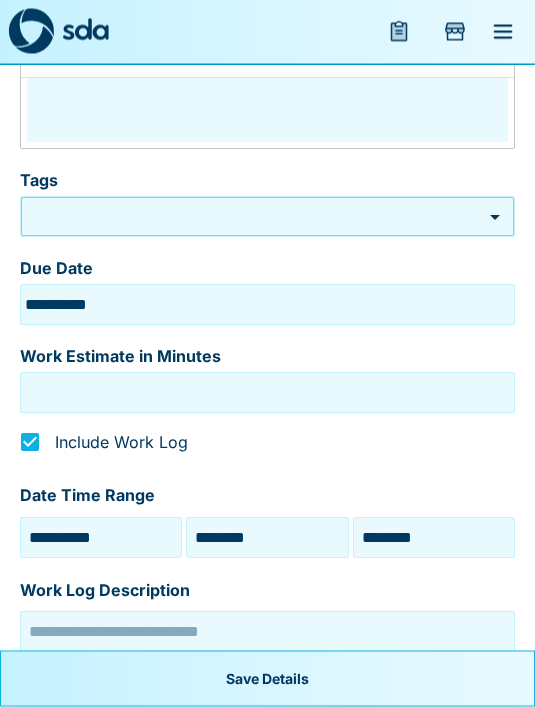 scroll, scrollTop: 1051, scrollLeft: 0, axis: vertical 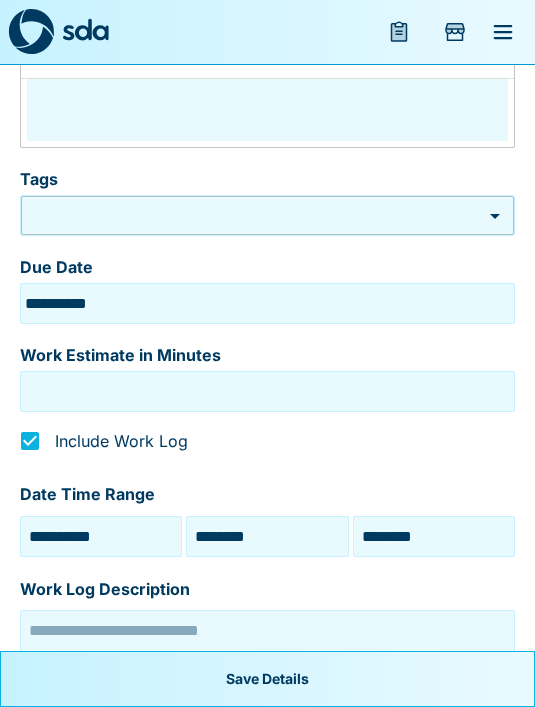 click on "********" at bounding box center [267, 536] 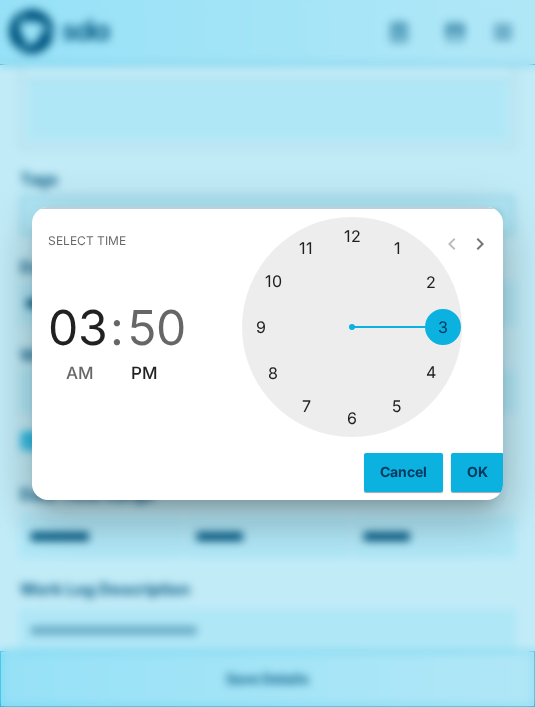 click at bounding box center (352, 327) 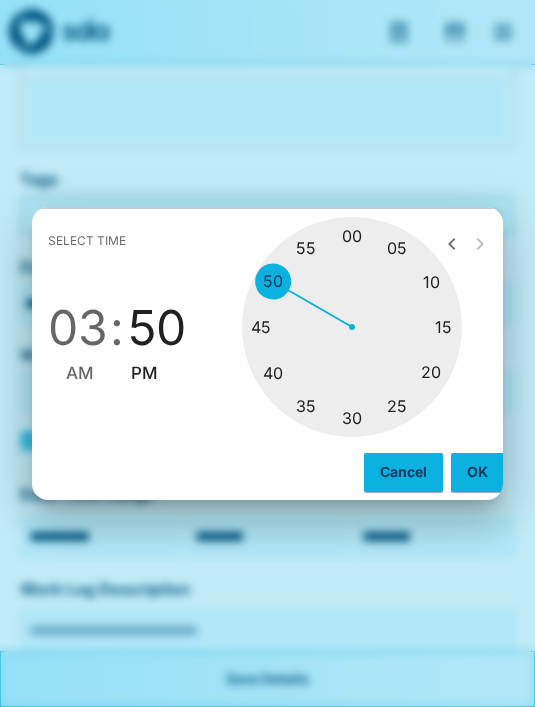 click at bounding box center (352, 327) 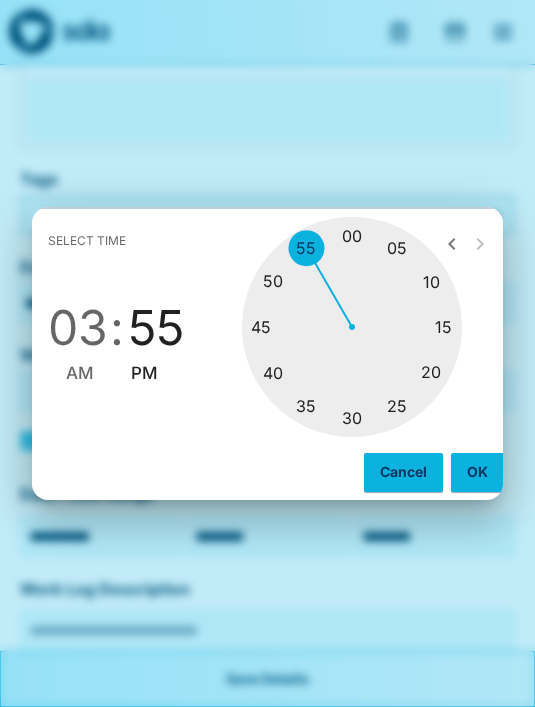 click on "OK" at bounding box center (477, 472) 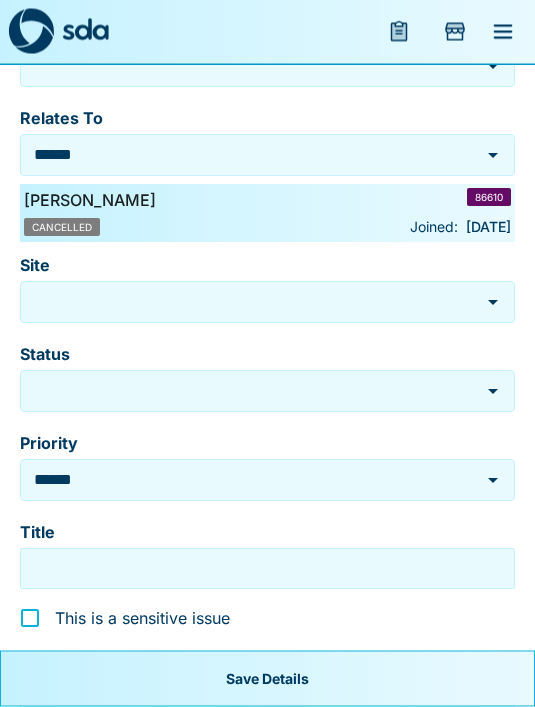 scroll, scrollTop: 0, scrollLeft: 0, axis: both 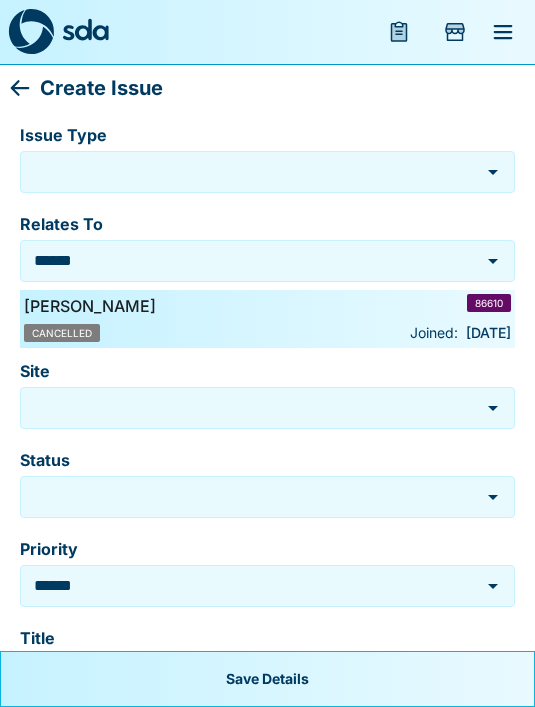 click on "Issue Type" at bounding box center (252, 171) 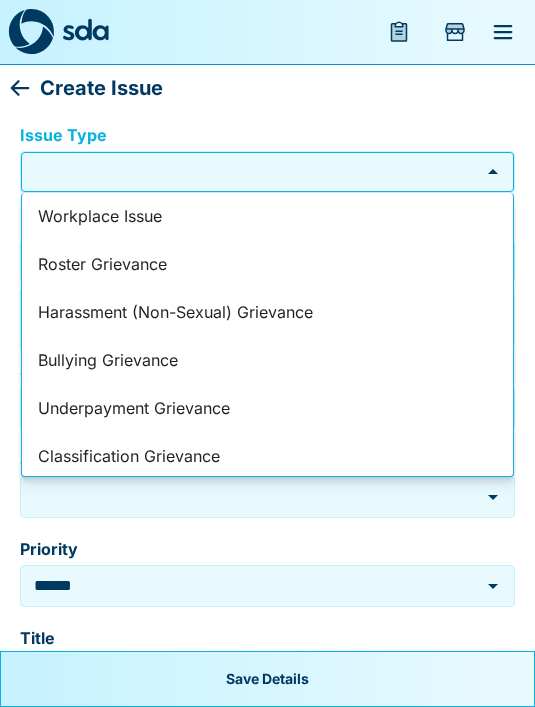 click on "Workplace Issue" at bounding box center [267, 217] 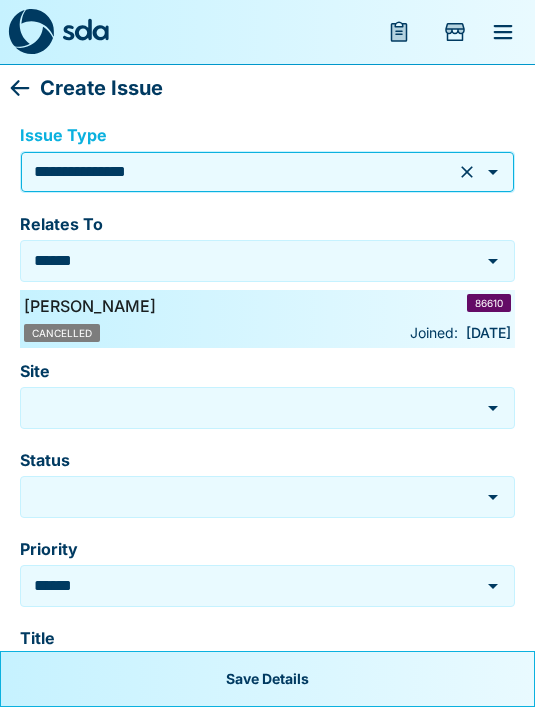 click on "Site" at bounding box center (252, 407) 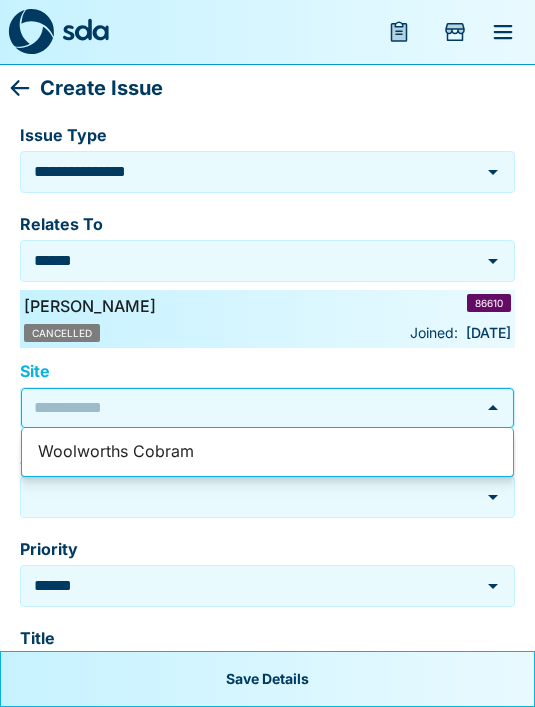 click on "Woolworths Cobram" at bounding box center (267, 452) 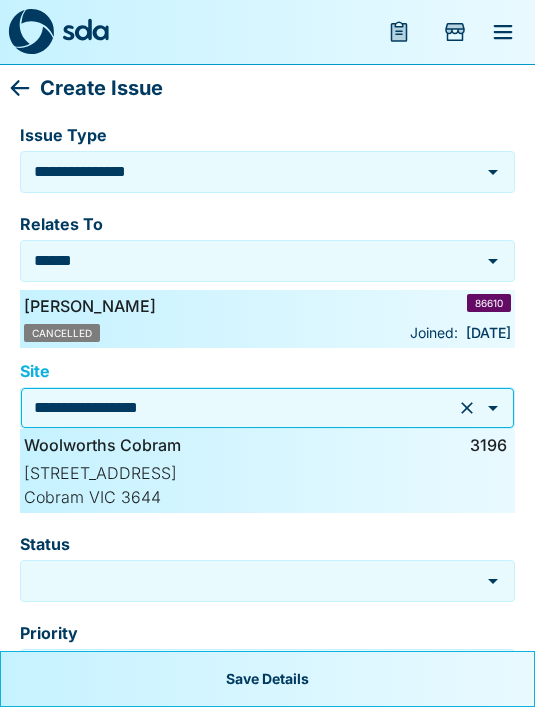 type on "**********" 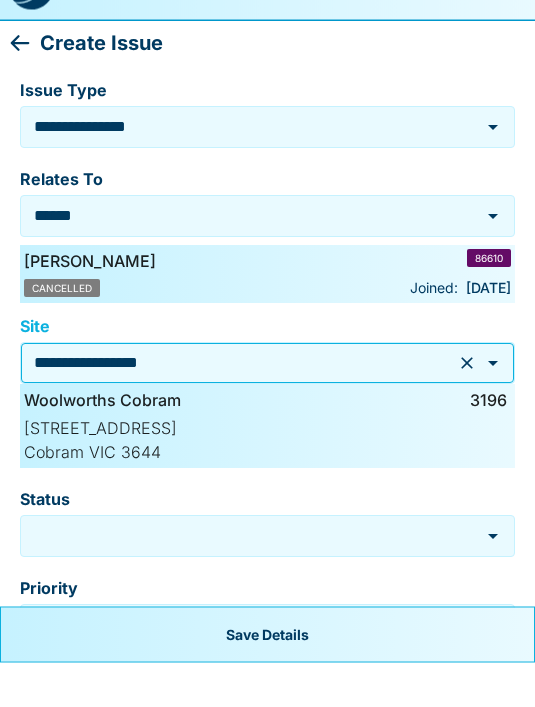 scroll, scrollTop: 85, scrollLeft: 0, axis: vertical 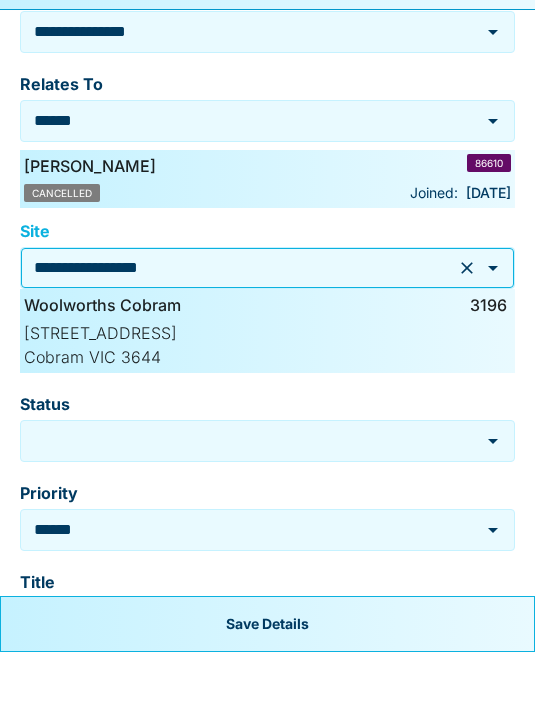 click on "Status" at bounding box center [252, 495] 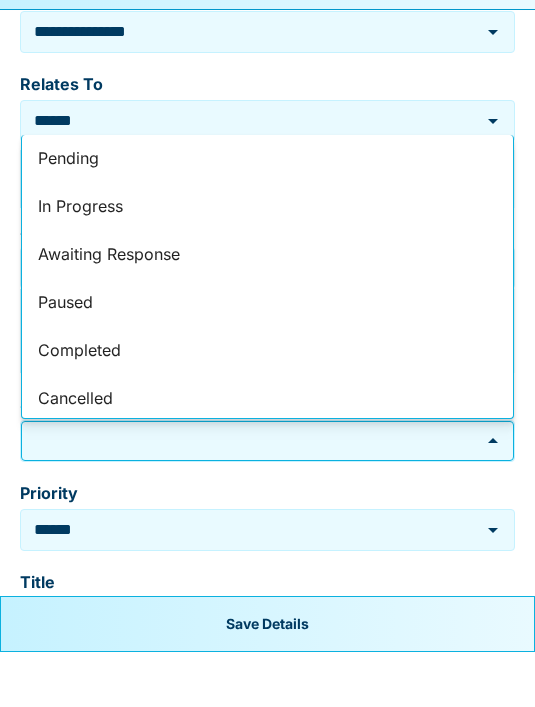 click on "Pending" at bounding box center [267, 214] 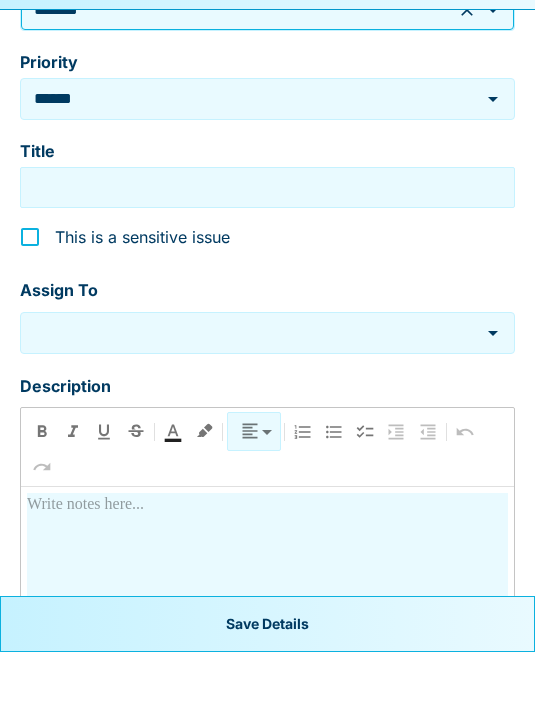 scroll, scrollTop: 526, scrollLeft: 0, axis: vertical 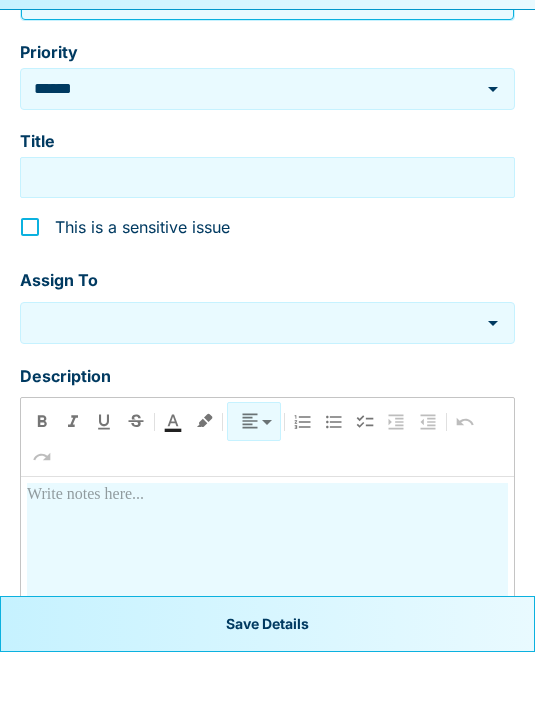 click at bounding box center [252, 377] 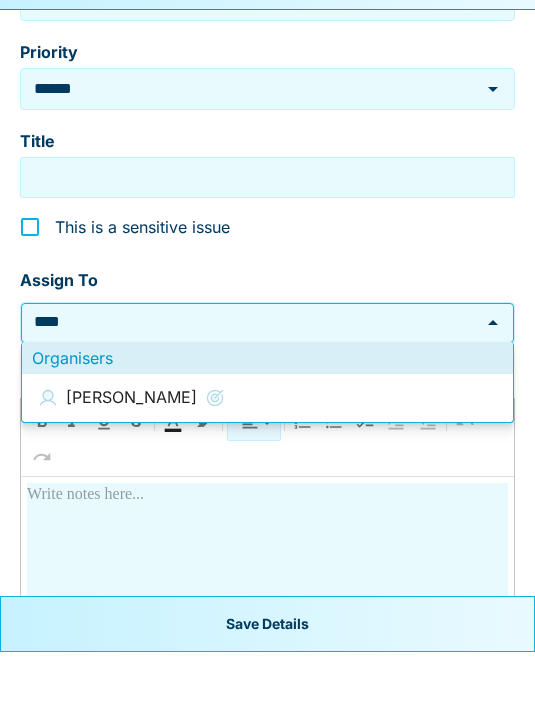 click on "Mandy Scolyer" at bounding box center [267, 453] 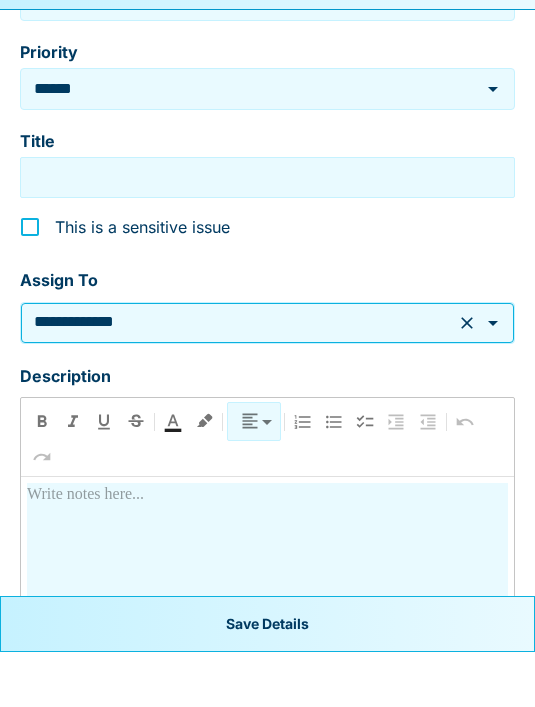 click at bounding box center (267, 644) 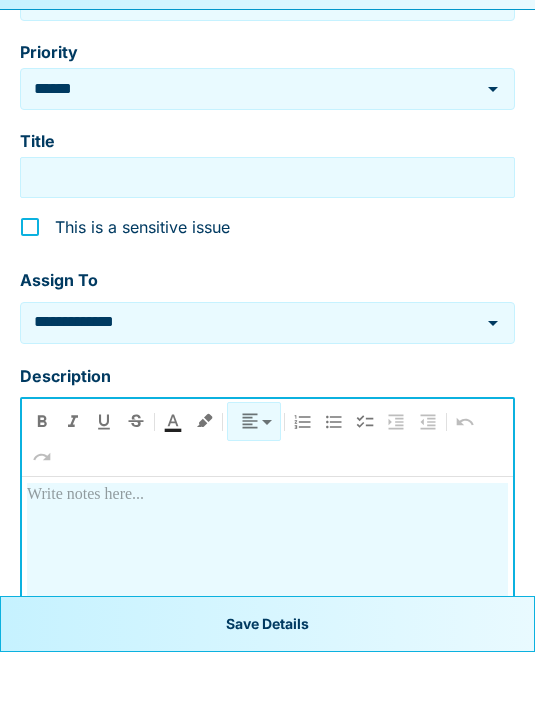type 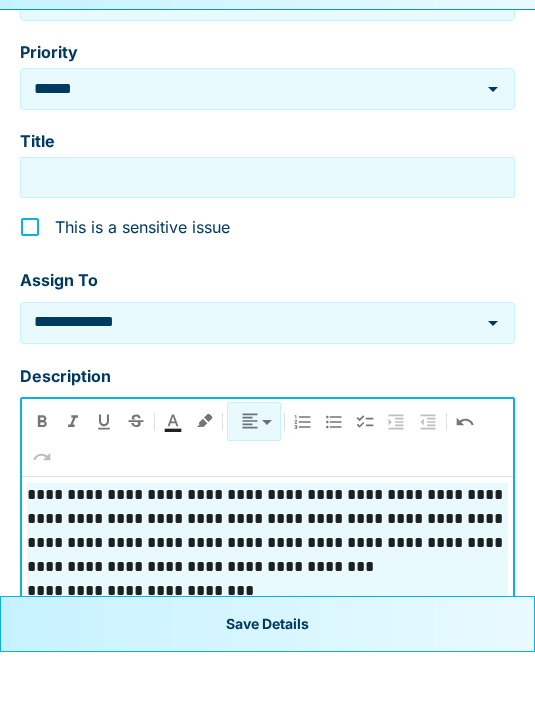click on "**********" at bounding box center (267, 670) 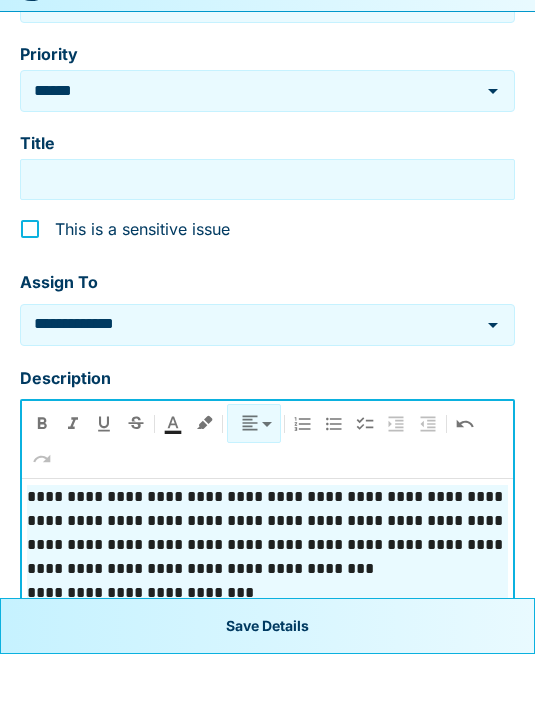 click at bounding box center (267, 694) 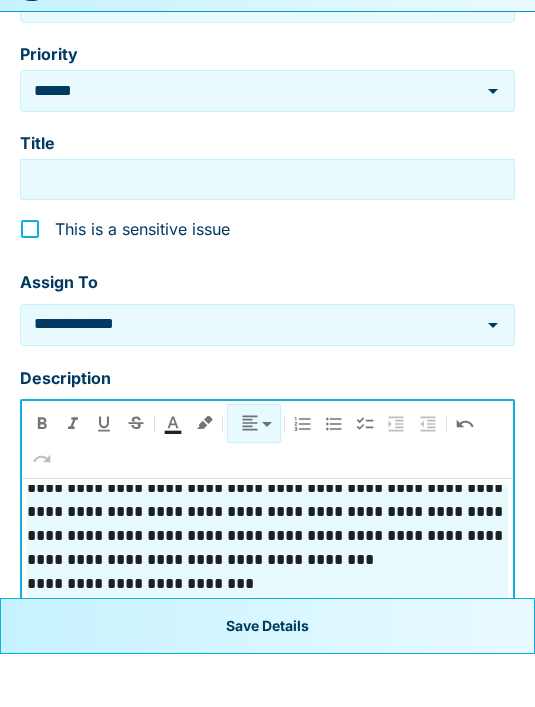 scroll, scrollTop: 9, scrollLeft: 0, axis: vertical 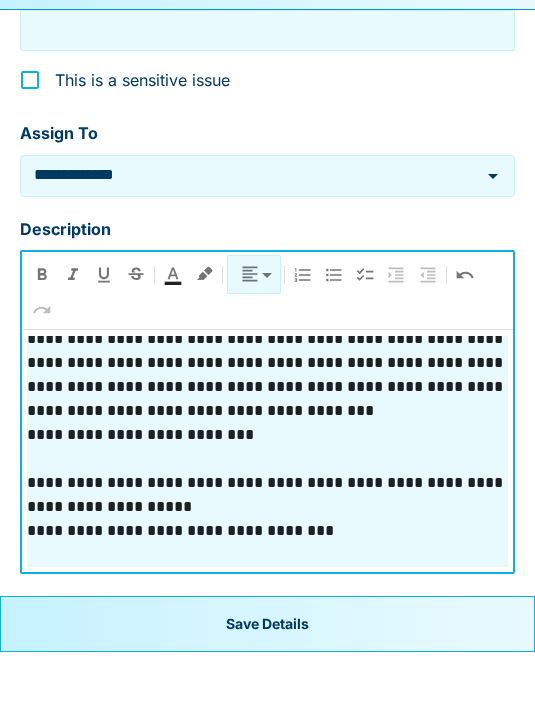 click on "**********" at bounding box center (267, 550) 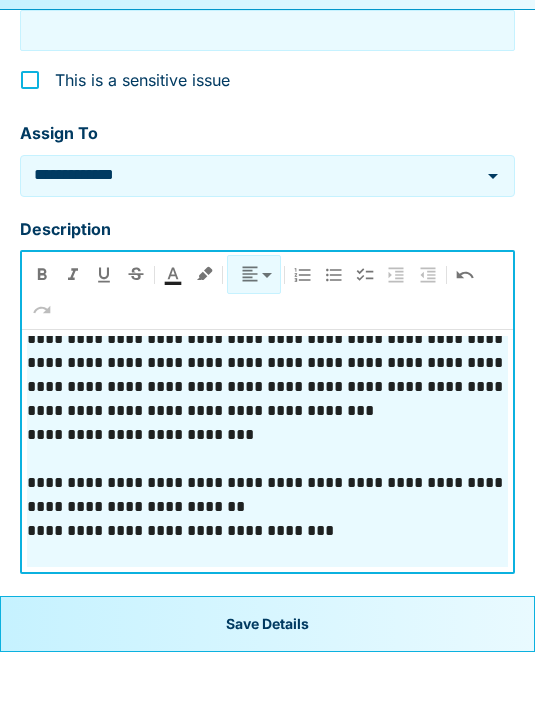 click on "**********" at bounding box center (267, 550) 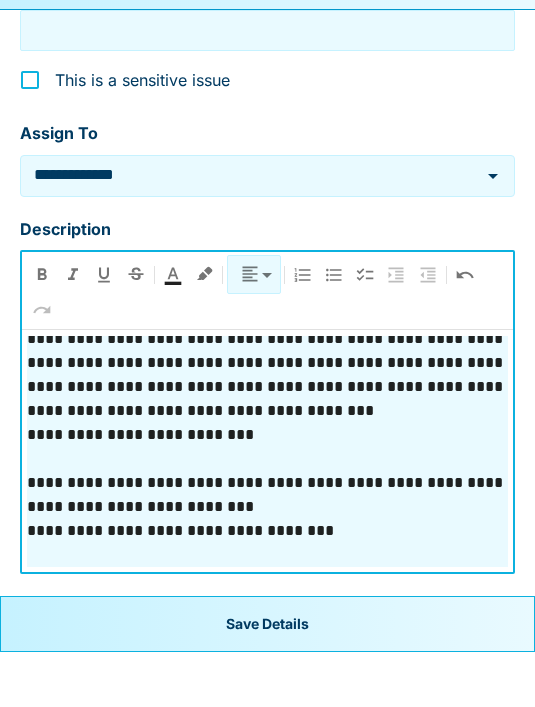 click on "**********" at bounding box center (267, 586) 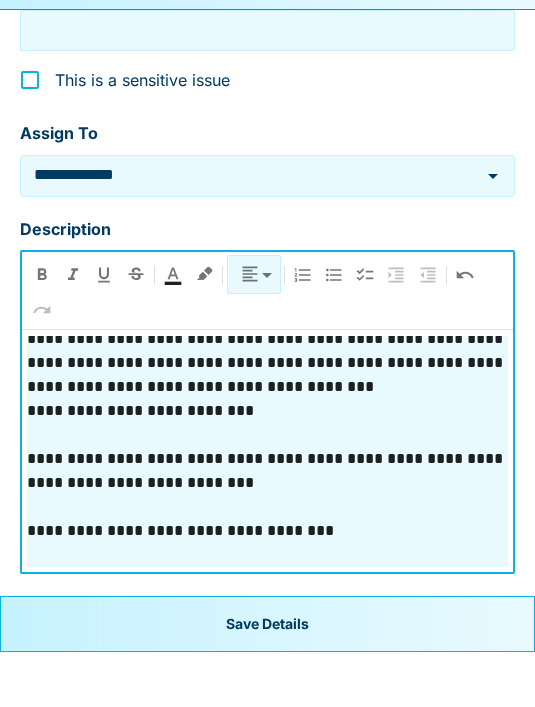 scroll, scrollTop: 33, scrollLeft: 0, axis: vertical 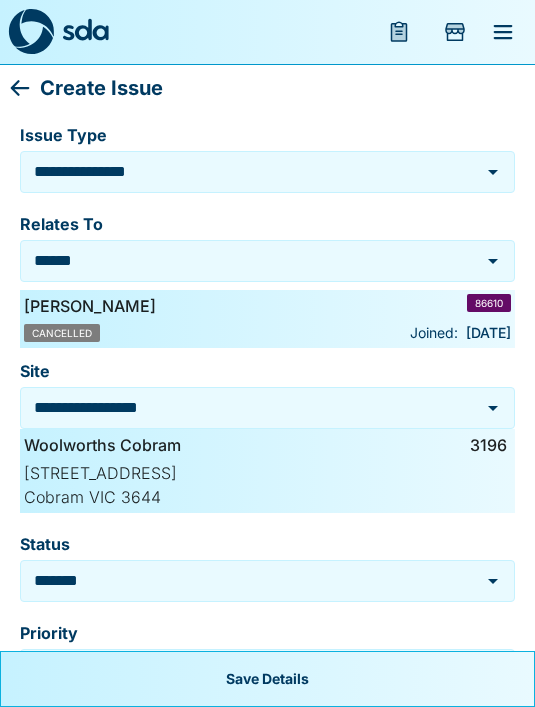 click on "CANCELLED" at bounding box center [62, 333] 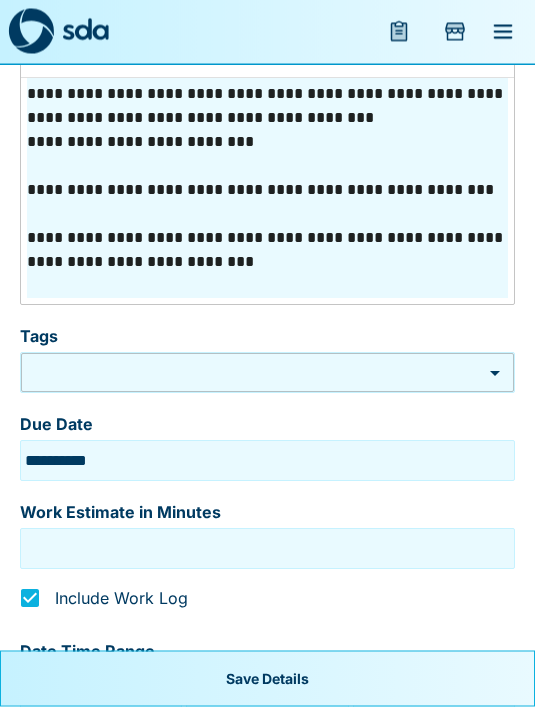 scroll, scrollTop: 998, scrollLeft: 0, axis: vertical 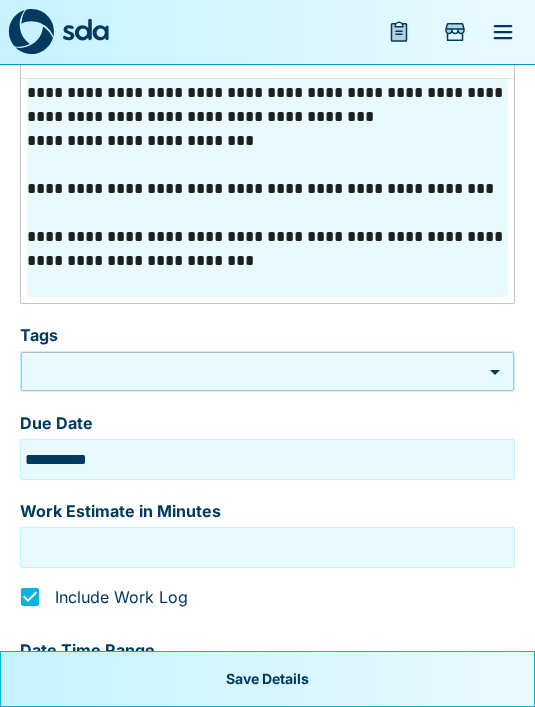 click on "**********" at bounding box center [267, 249] 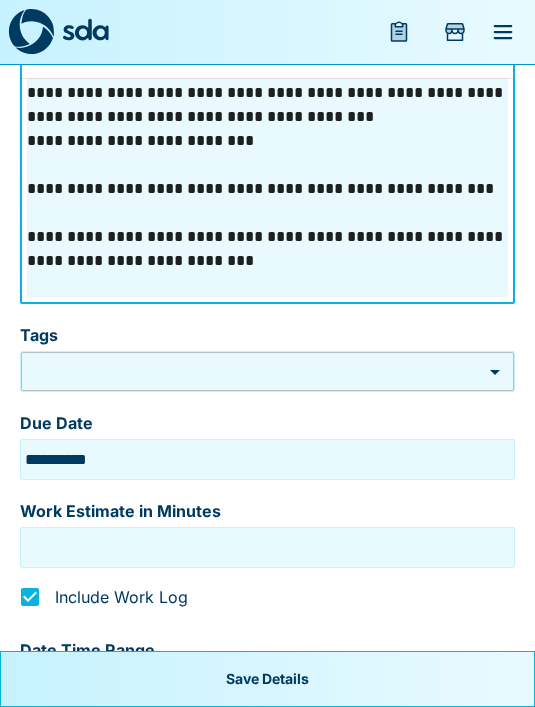 click on "**********" at bounding box center [267, 249] 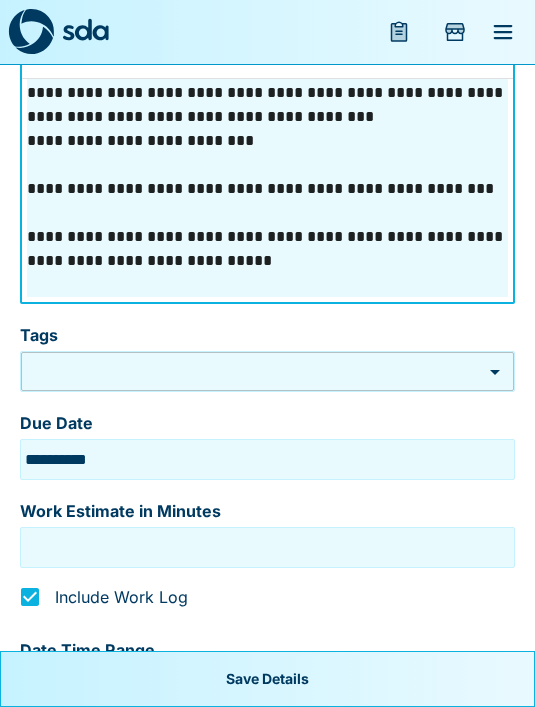 click on "**********" at bounding box center (267, 249) 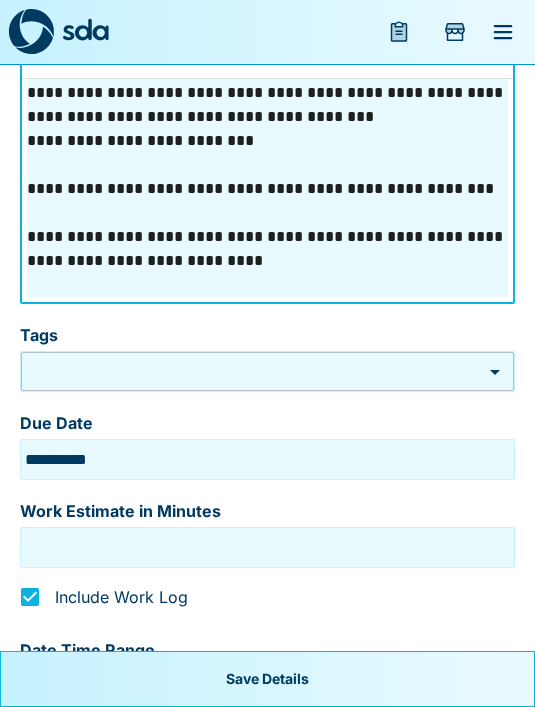 click on "**********" at bounding box center (267, 249) 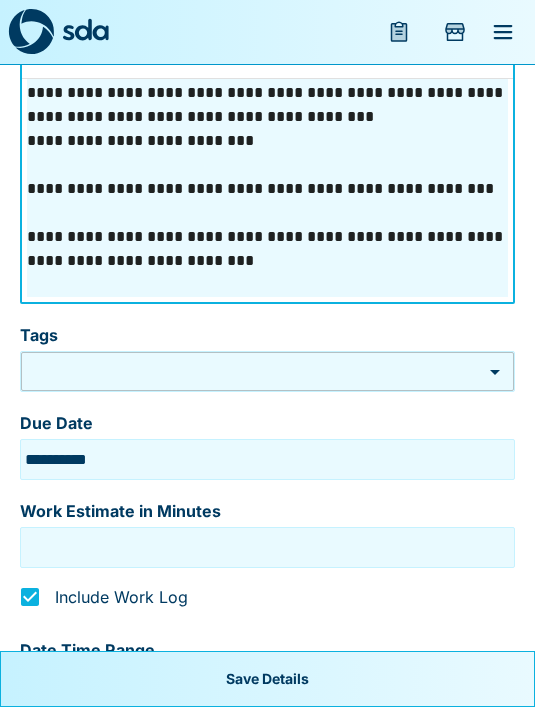 click on "**********" at bounding box center (267, 249) 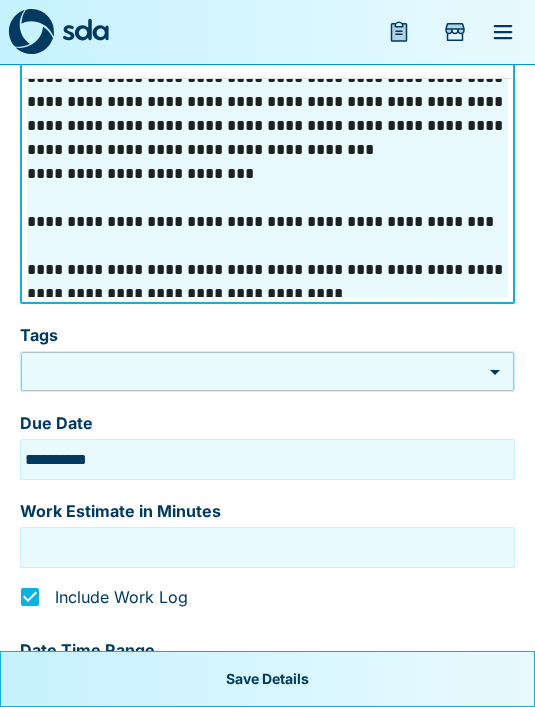 scroll, scrollTop: 0, scrollLeft: 0, axis: both 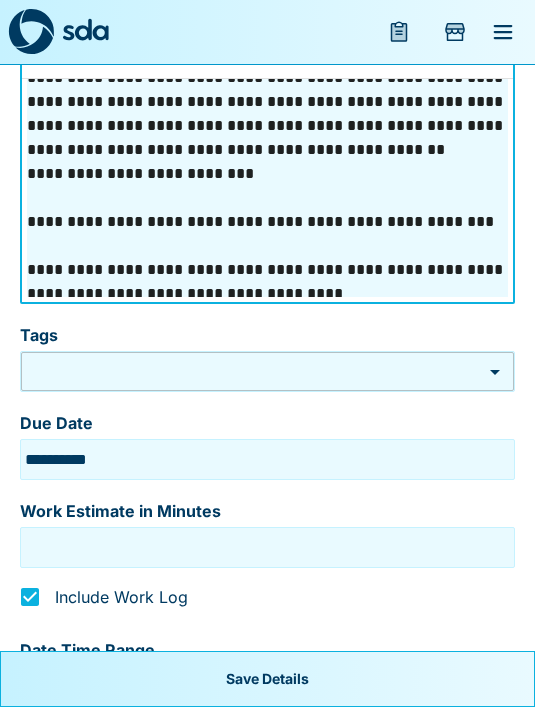 click on "**********" at bounding box center [267, 114] 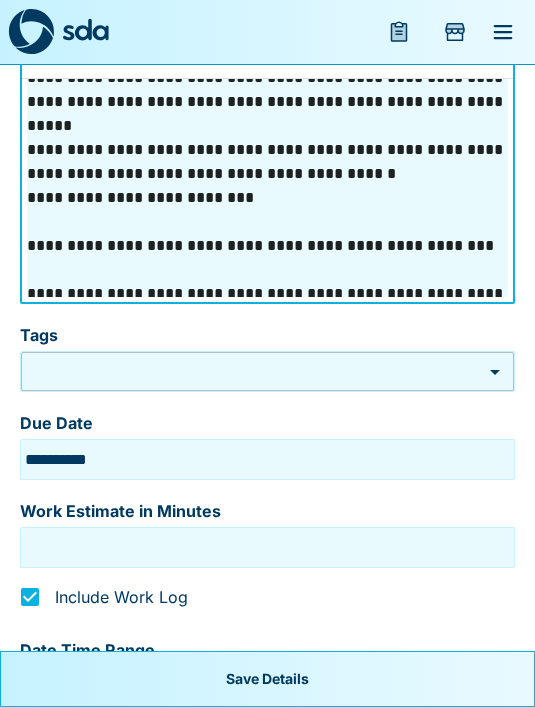 click on "**********" at bounding box center [267, 198] 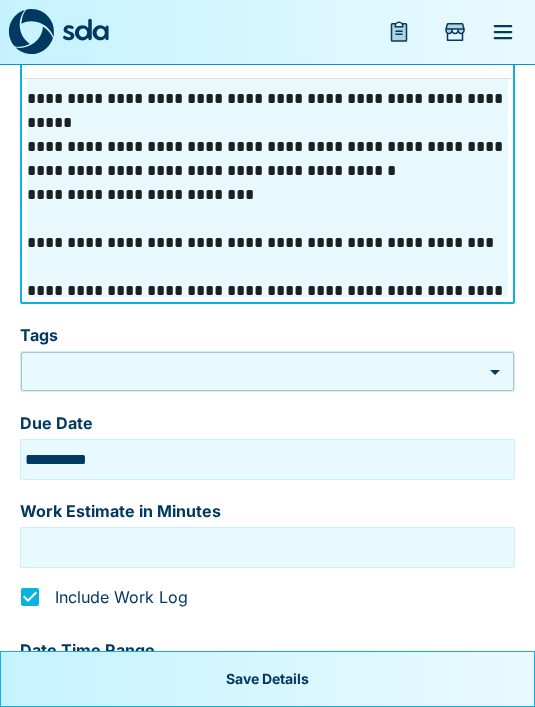 click on "**********" at bounding box center [267, 195] 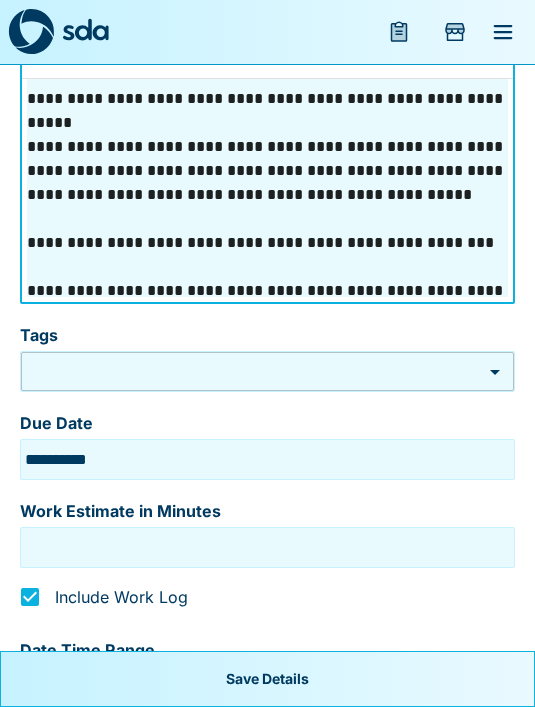 click on "**********" at bounding box center [267, 171] 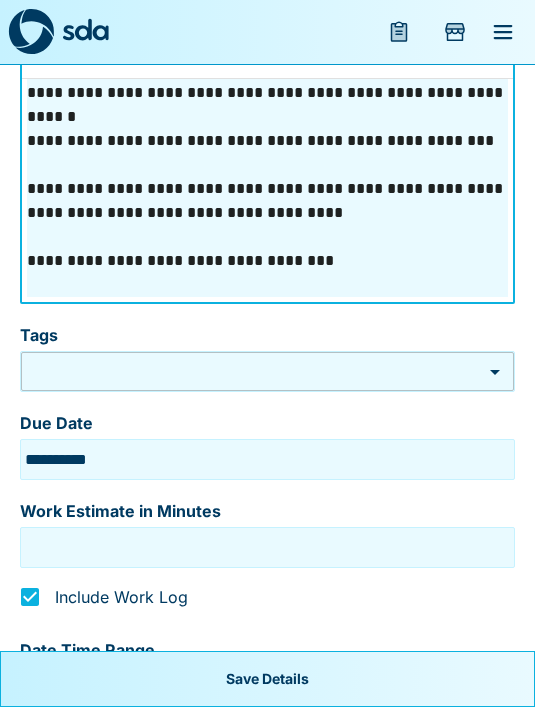 scroll, scrollTop: 105, scrollLeft: 0, axis: vertical 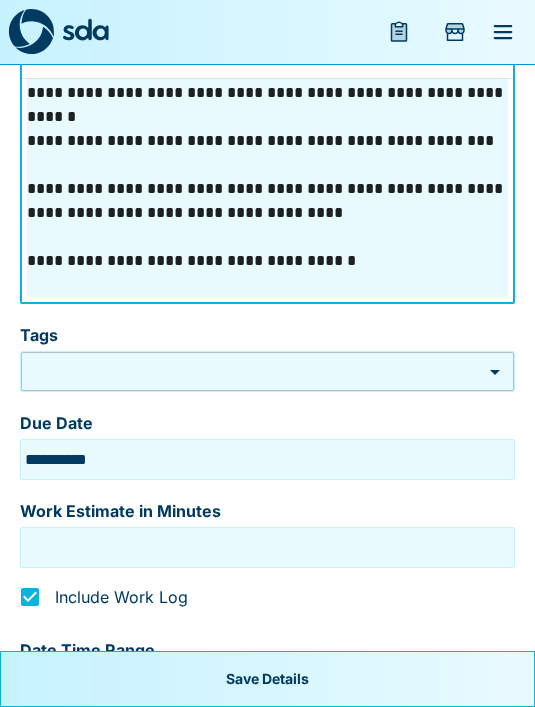 click on "**********" at bounding box center [267, 261] 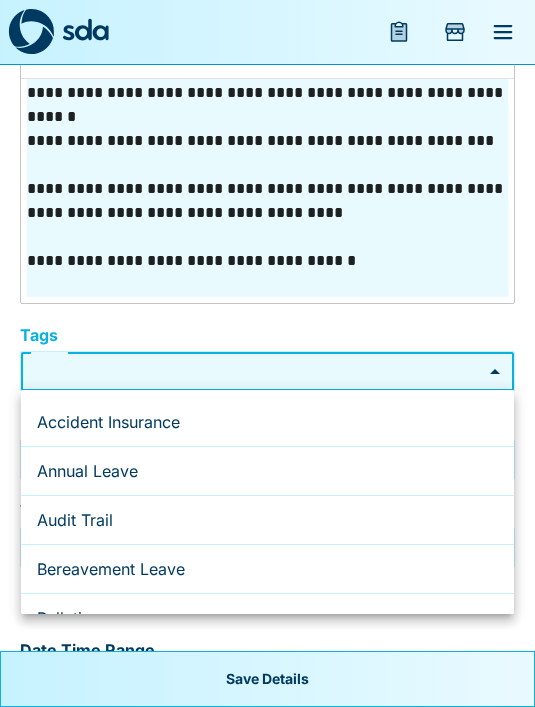type 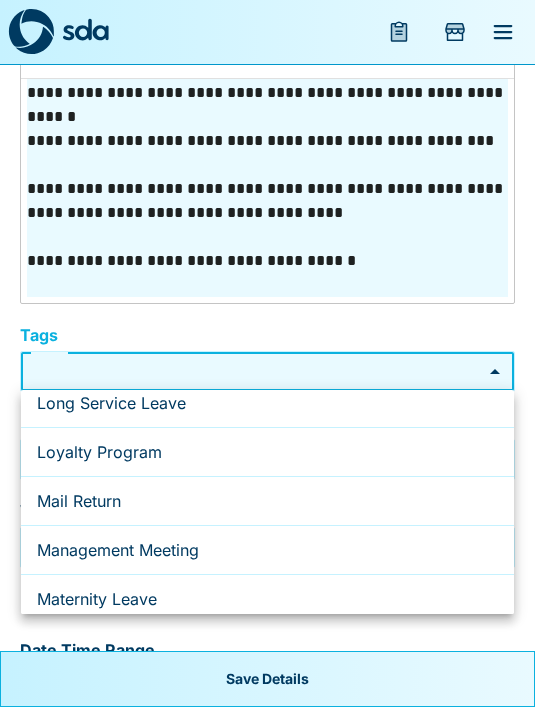 type 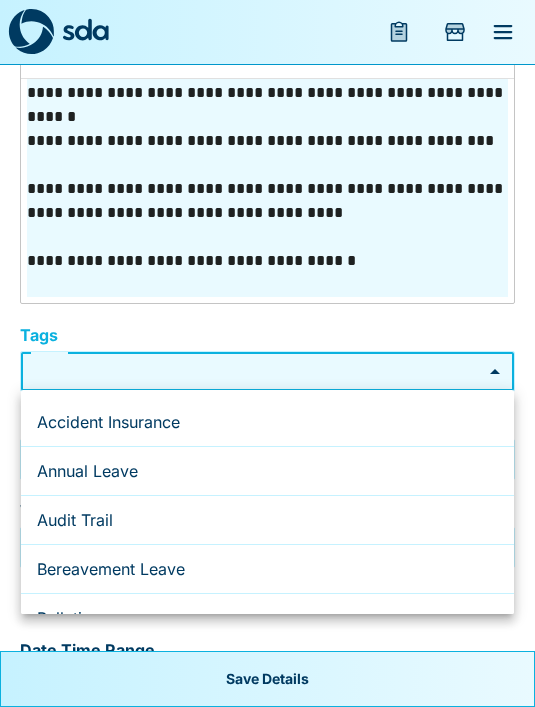 click at bounding box center [267, 353] 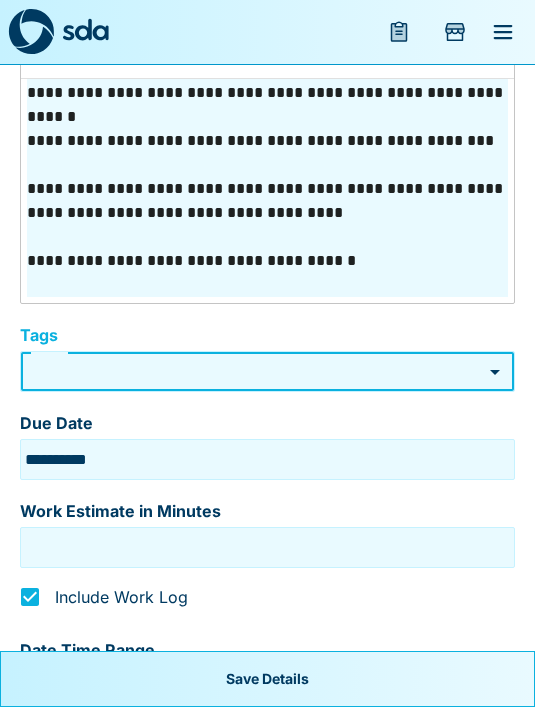 click on "**********" at bounding box center [267, 19] 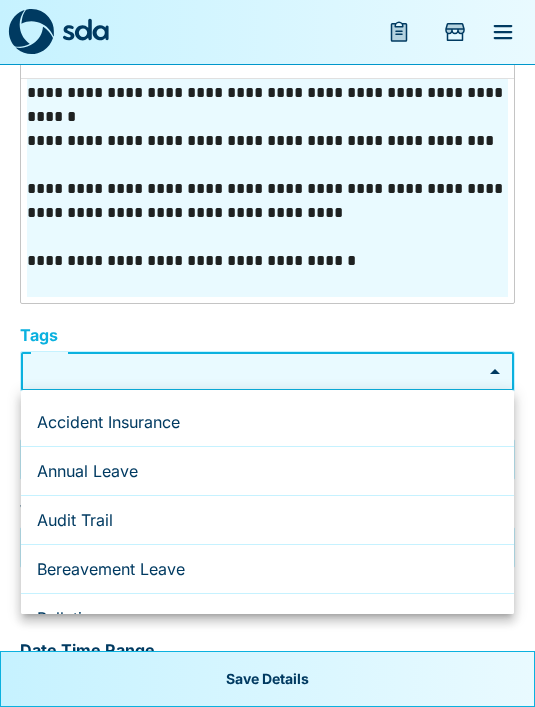 type 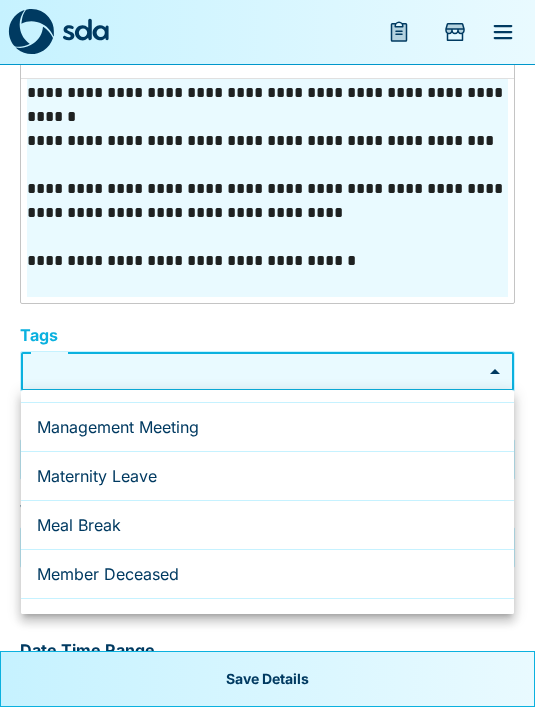 scroll, scrollTop: 1798, scrollLeft: 0, axis: vertical 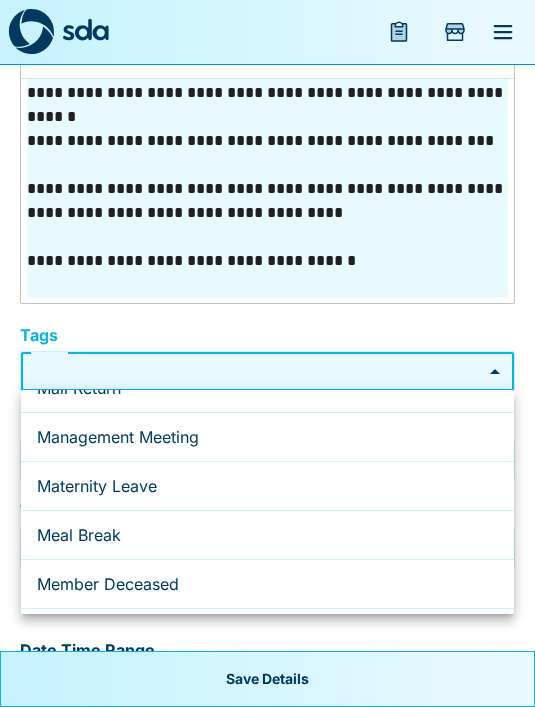 click on "Management Meeting" at bounding box center (267, 437) 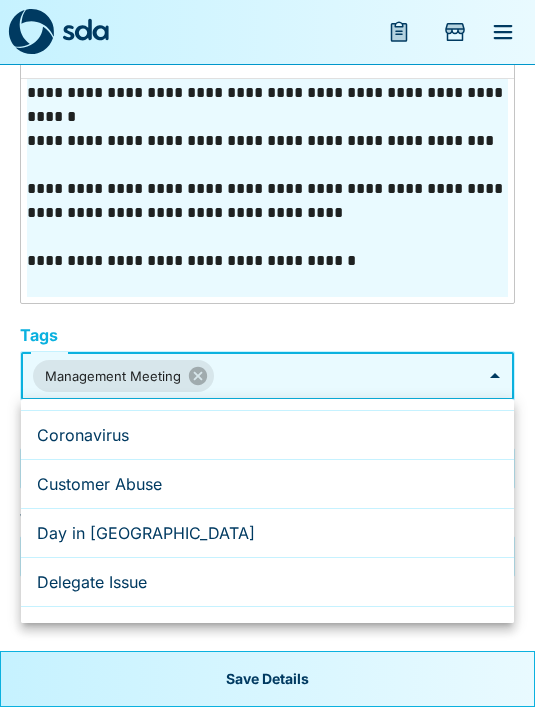 click at bounding box center (267, 353) 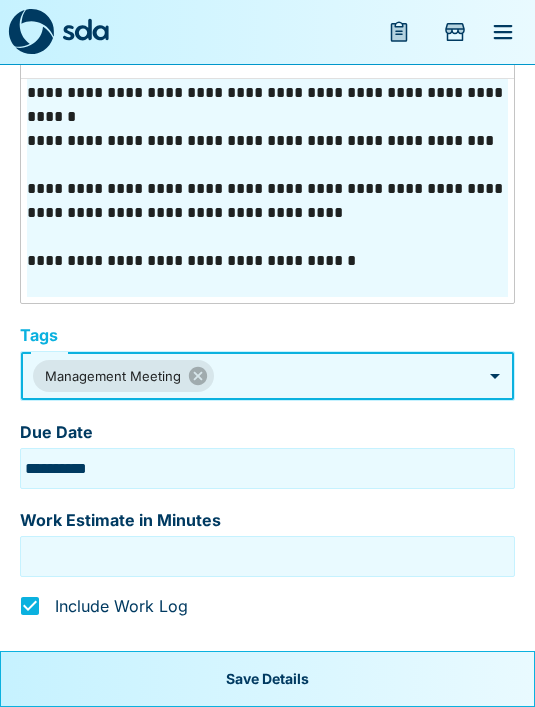 scroll, scrollTop: 629, scrollLeft: 0, axis: vertical 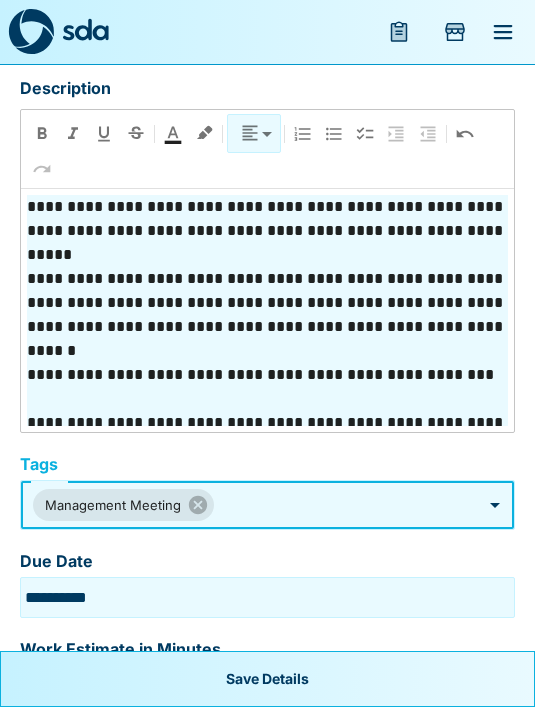 click on "**********" at bounding box center [267, 231] 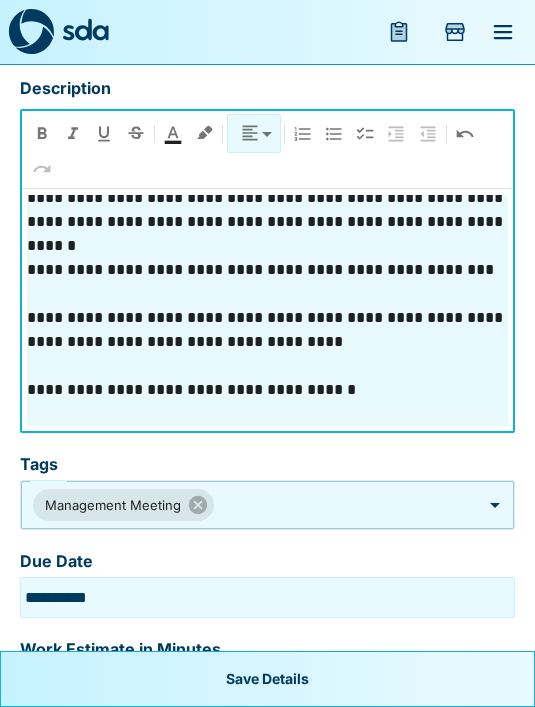 scroll, scrollTop: 177, scrollLeft: 0, axis: vertical 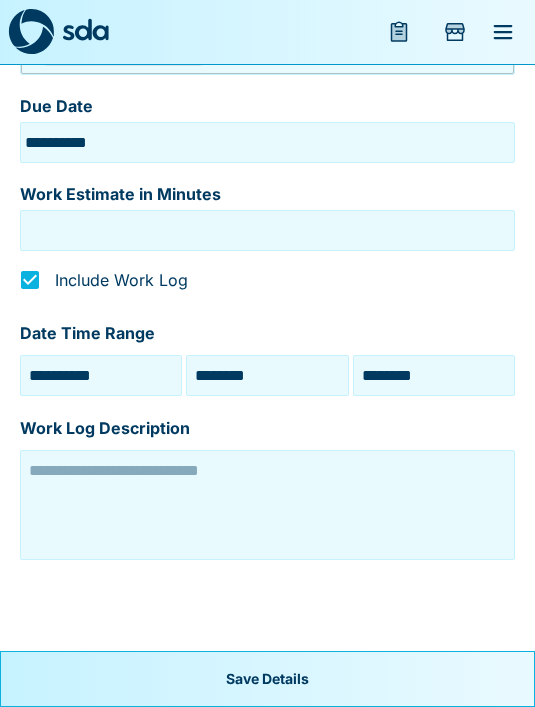 click at bounding box center [267, 505] 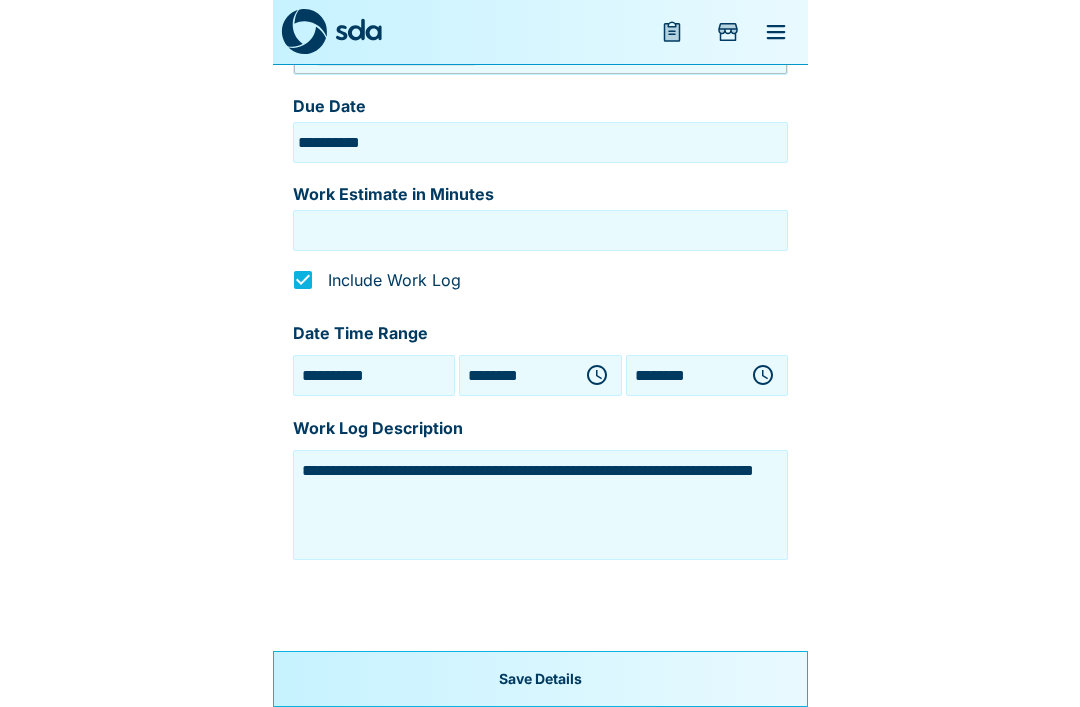 scroll, scrollTop: 977, scrollLeft: 0, axis: vertical 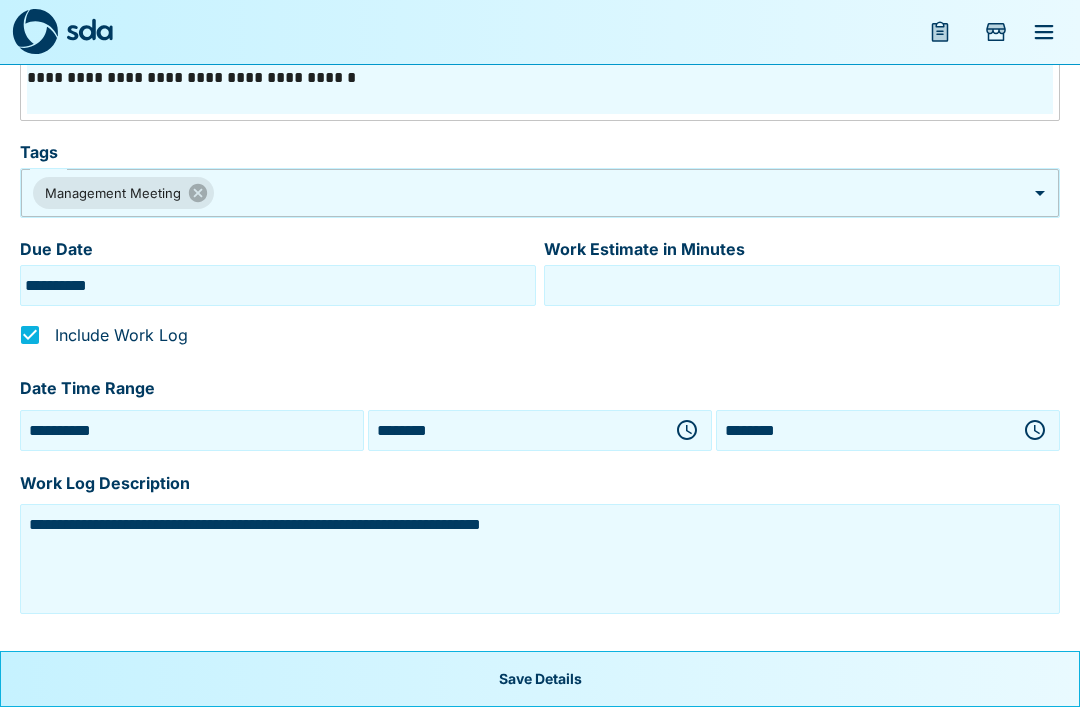 type on "**********" 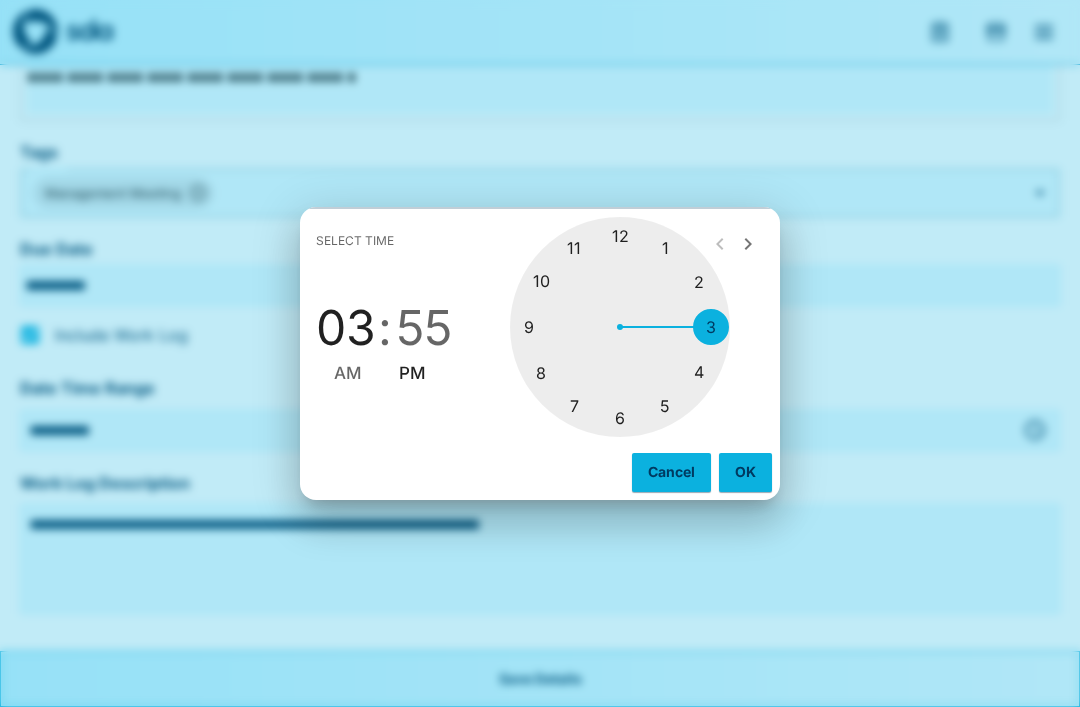 click at bounding box center [620, 327] 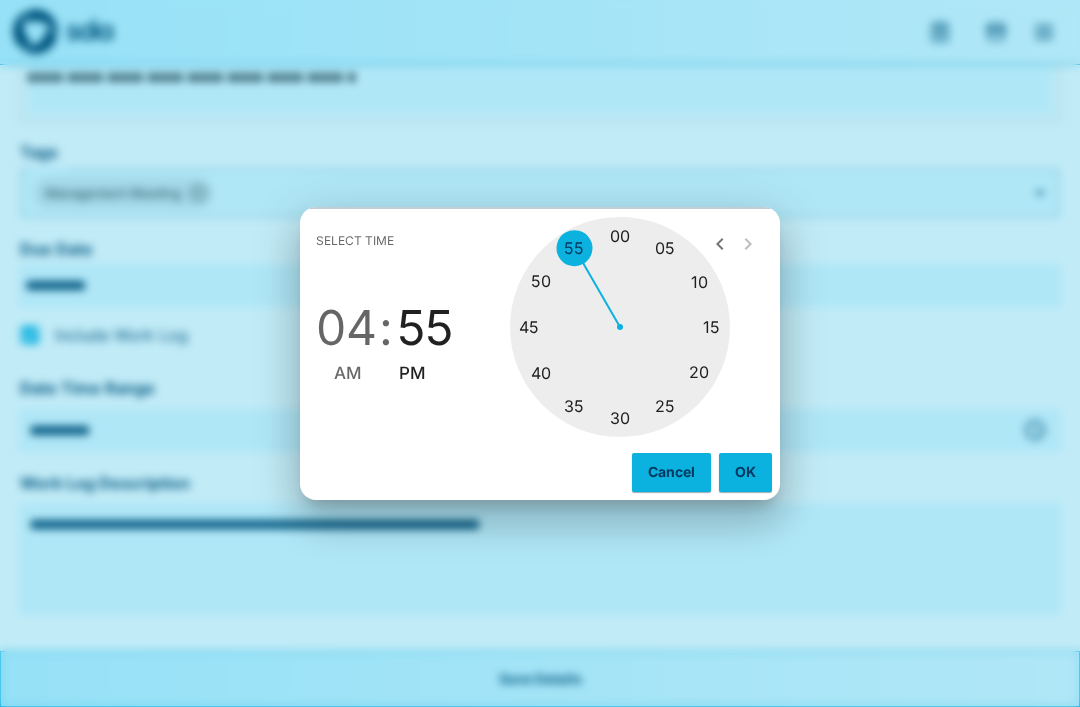 click at bounding box center (620, 327) 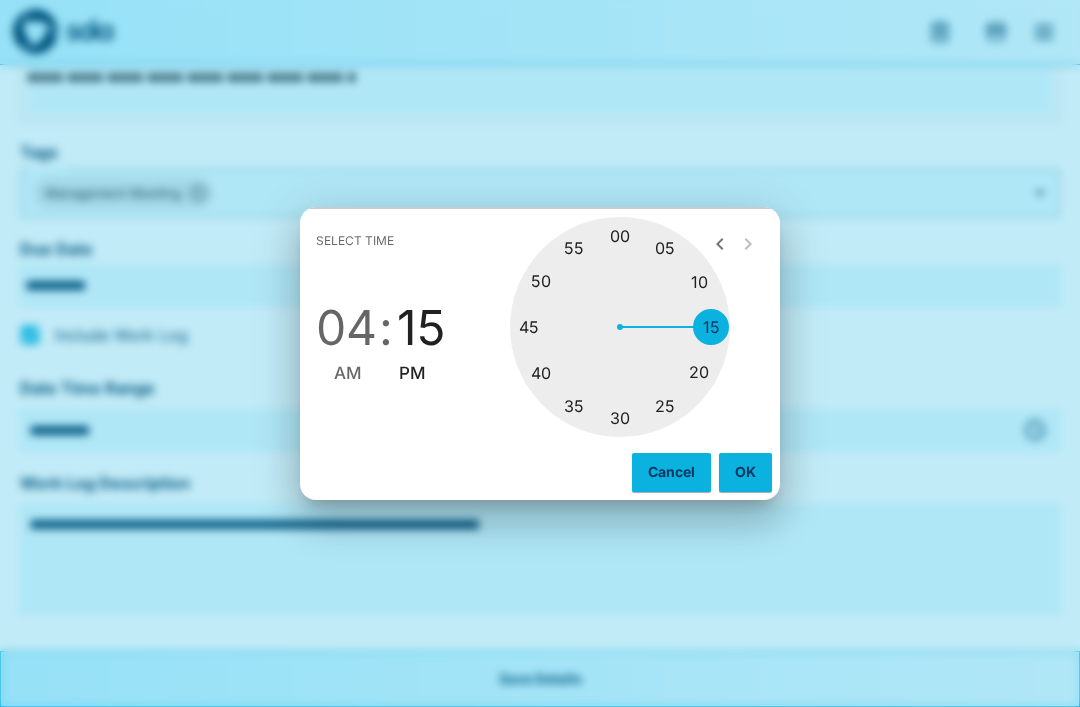 click on "OK" at bounding box center [745, 472] 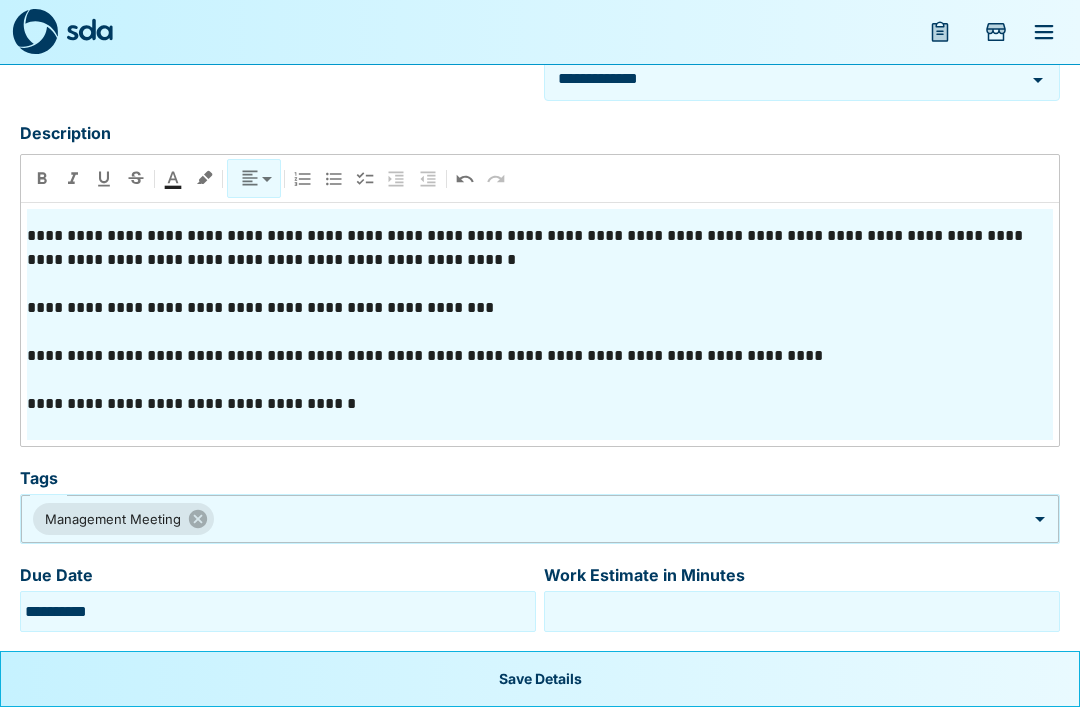 scroll, scrollTop: 595, scrollLeft: 0, axis: vertical 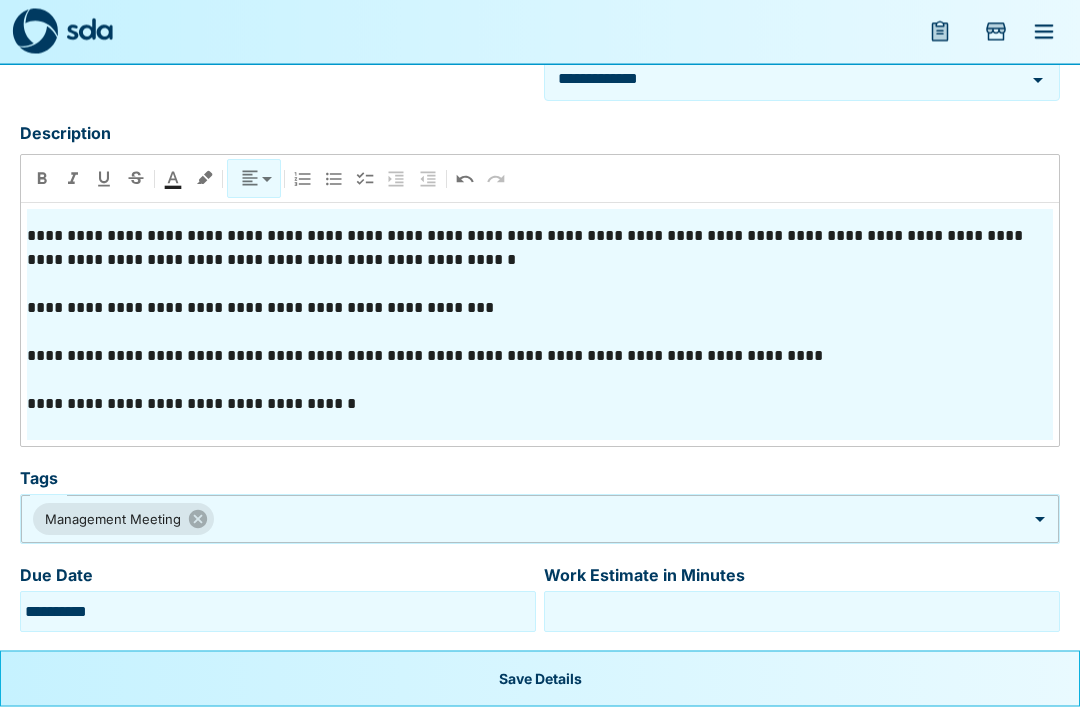 click on "Save Details" at bounding box center [540, 679] 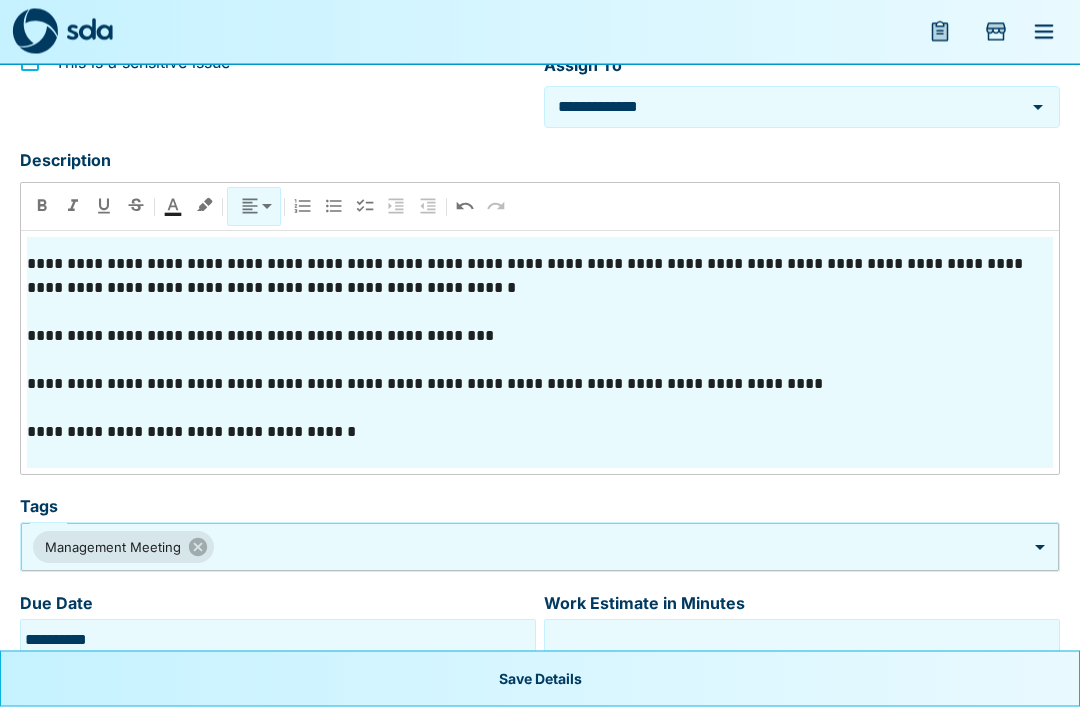 scroll, scrollTop: 596, scrollLeft: 0, axis: vertical 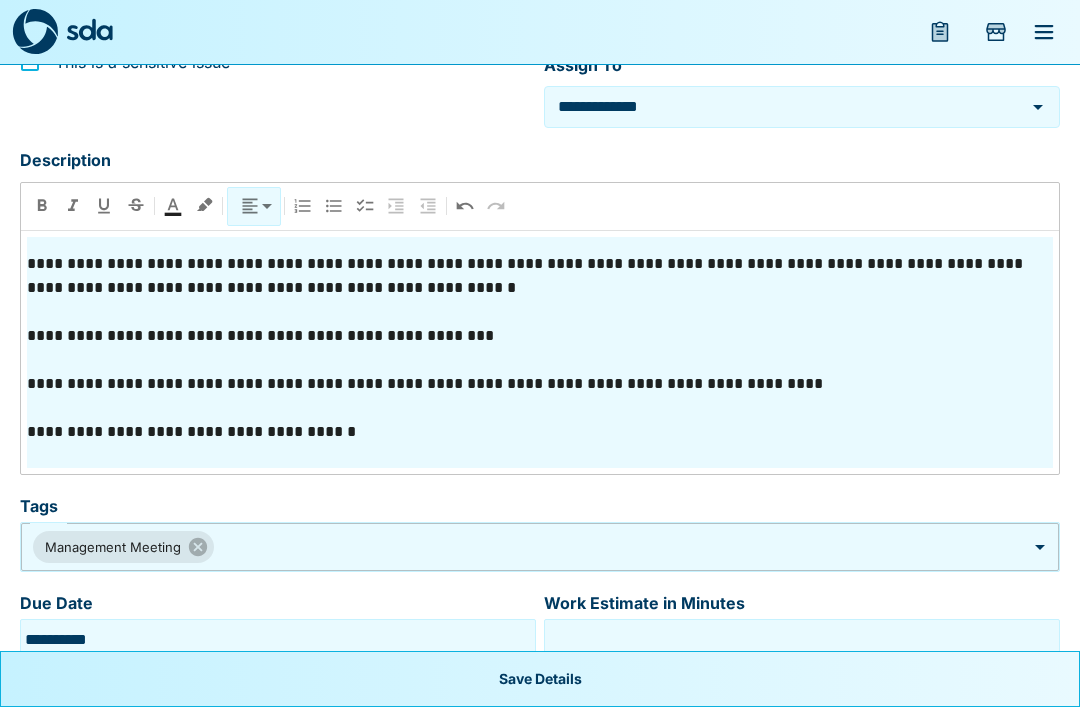 click on "Save Details" at bounding box center (540, 679) 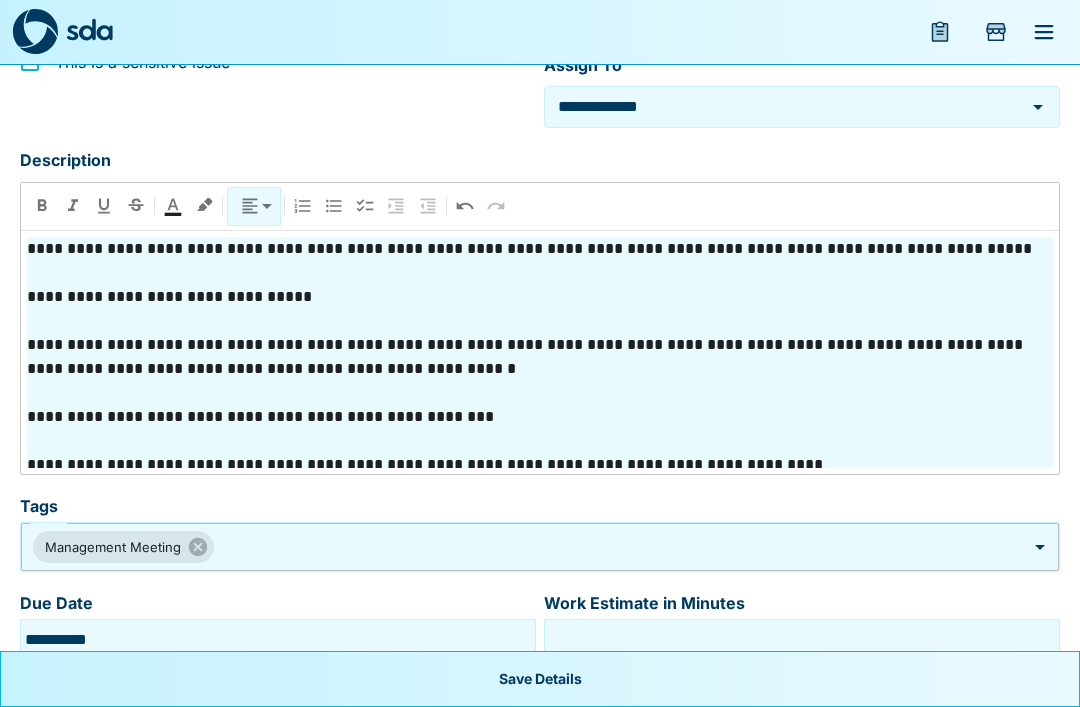 scroll, scrollTop: 0, scrollLeft: 0, axis: both 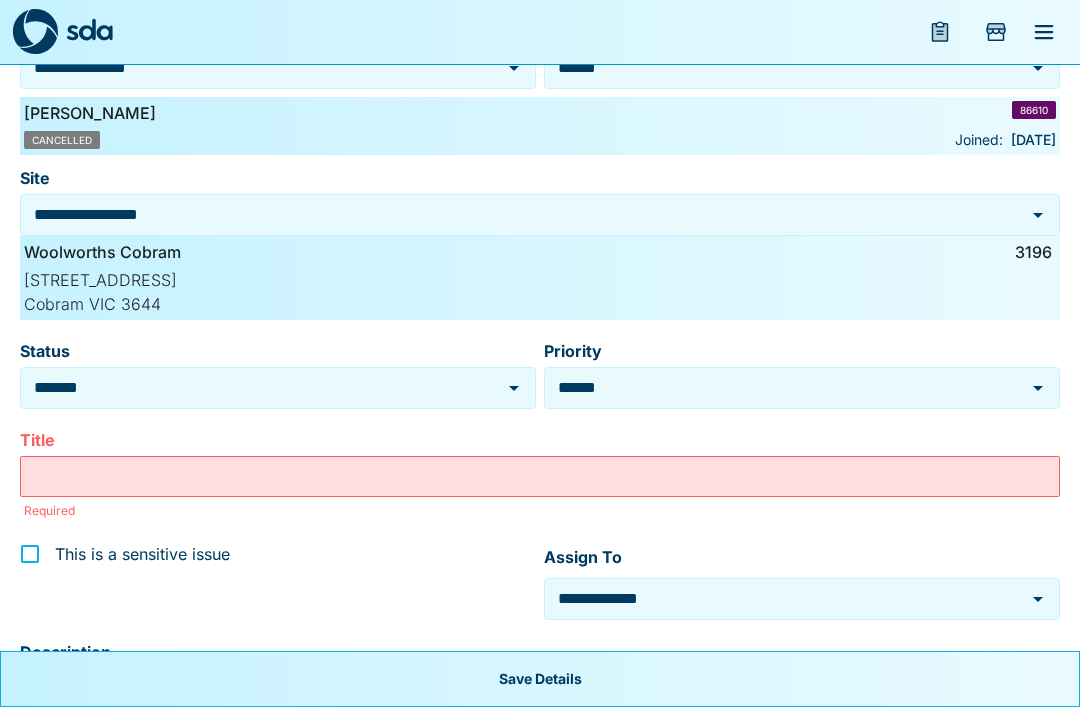 click on "Title" at bounding box center [540, 476] 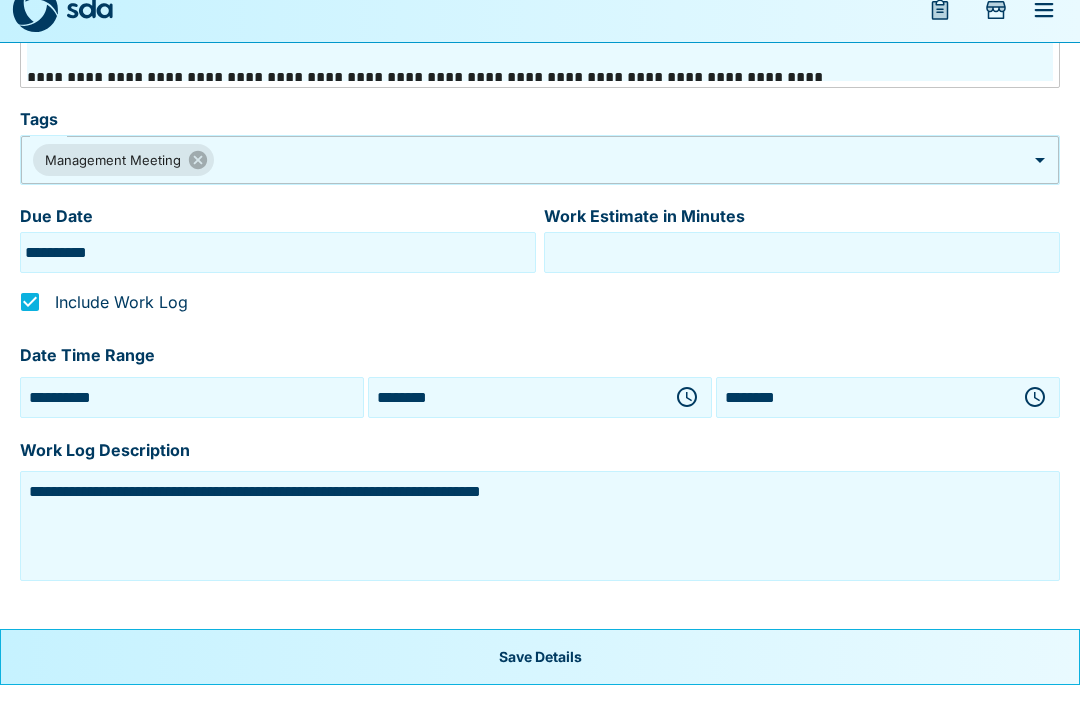 scroll, scrollTop: 947, scrollLeft: 0, axis: vertical 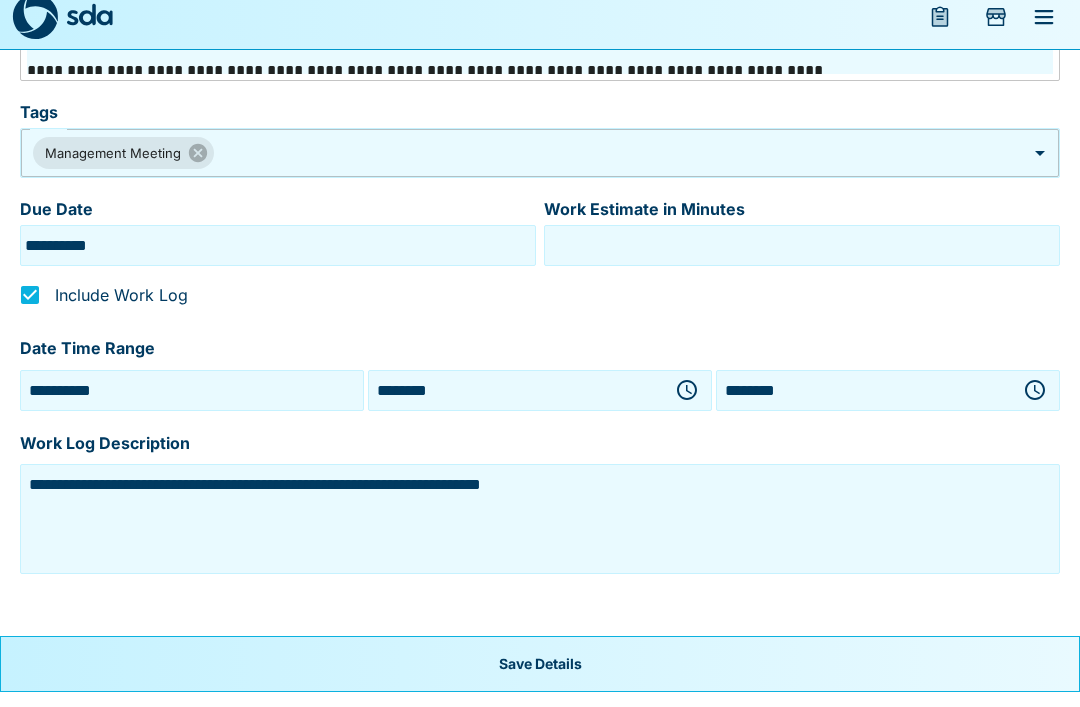 type on "**********" 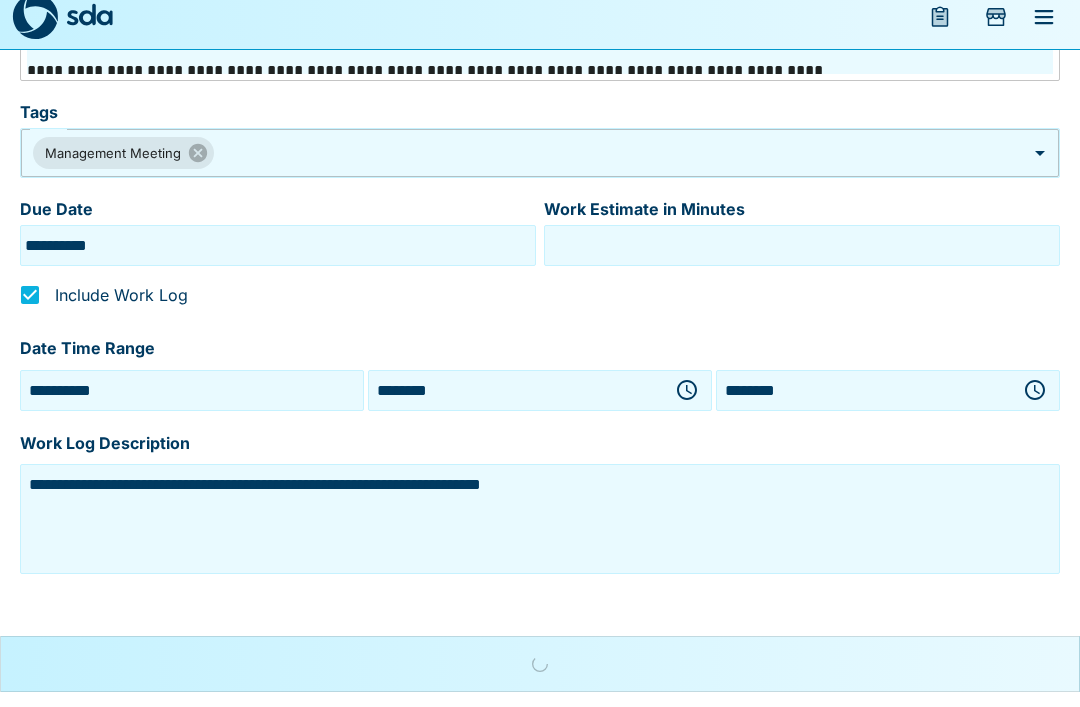 scroll, scrollTop: 922, scrollLeft: 0, axis: vertical 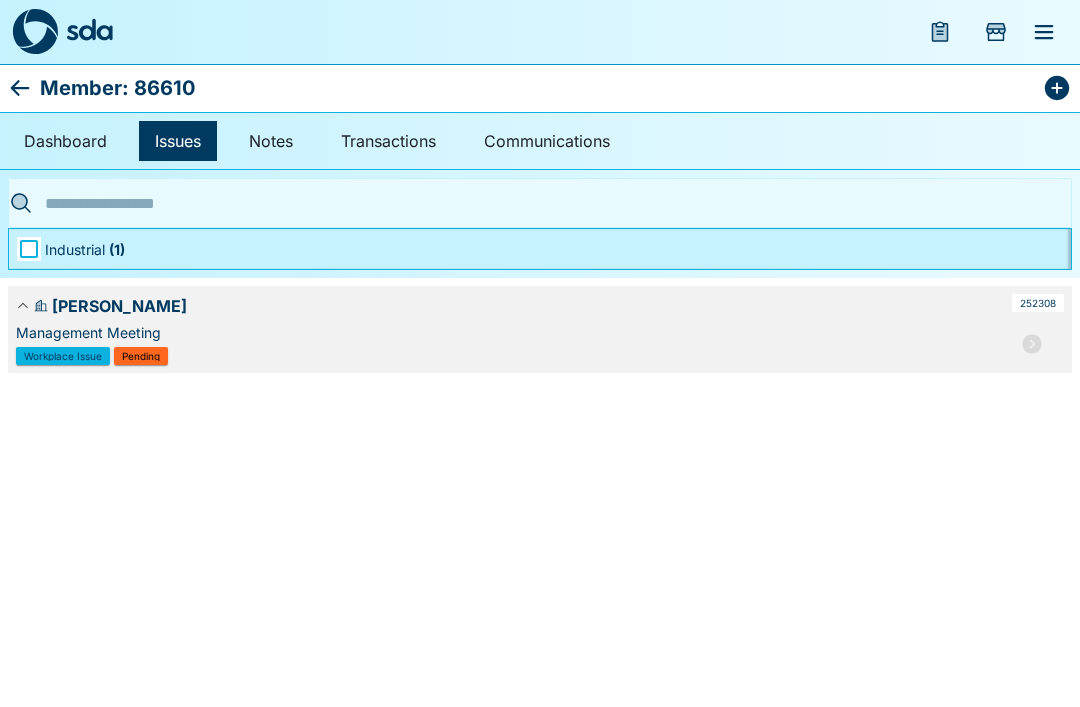 click 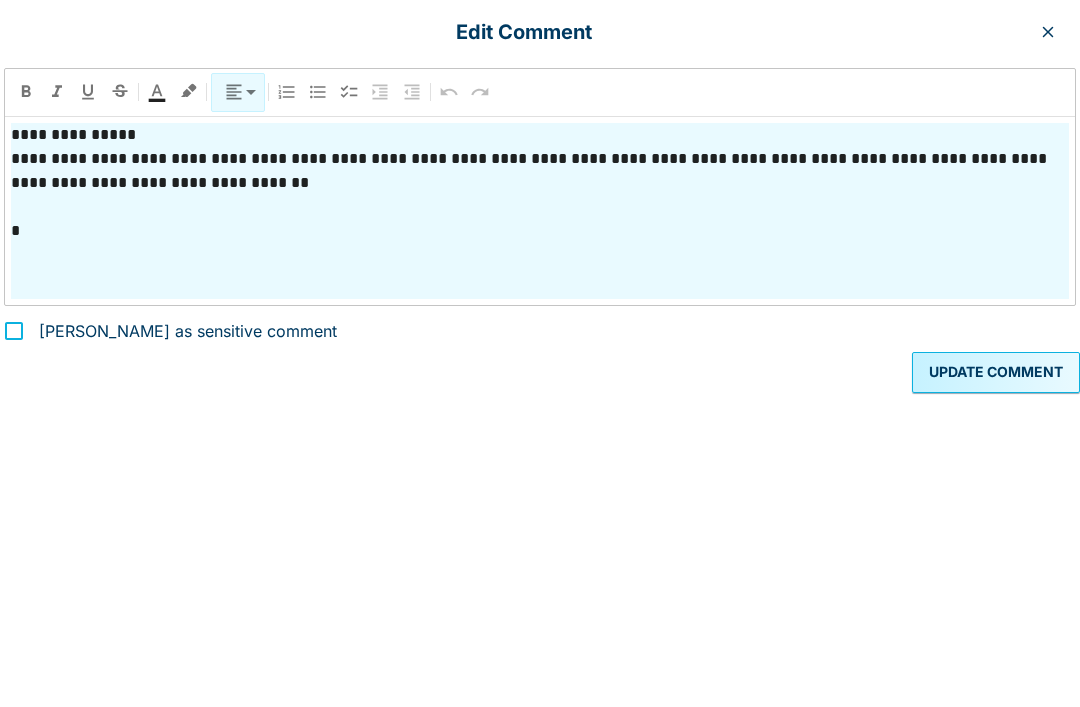 scroll, scrollTop: 25, scrollLeft: 0, axis: vertical 